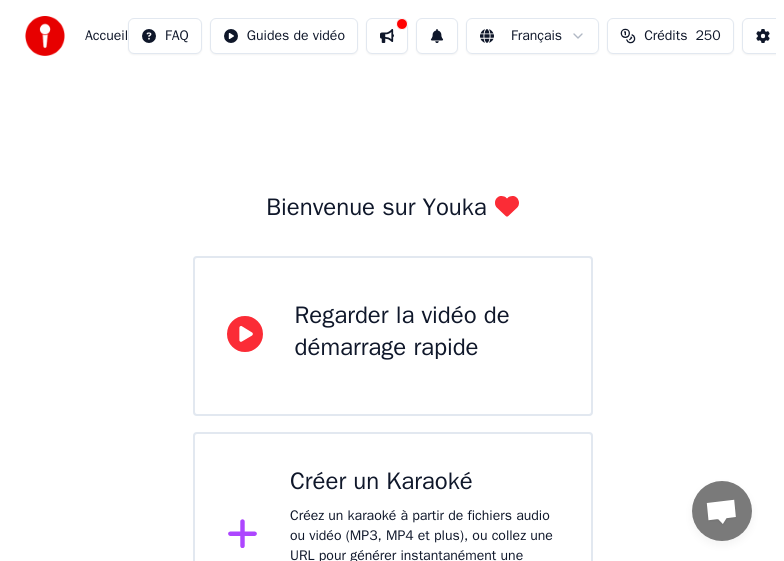 scroll, scrollTop: 79, scrollLeft: 0, axis: vertical 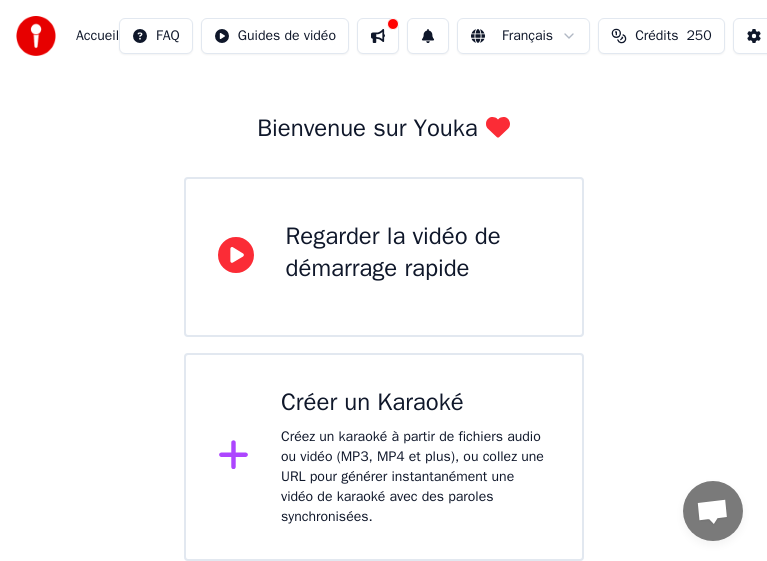 click on "Créez un karaoké à partir de fichiers audio ou vidéo (MP3, MP4 et plus), ou collez une URL pour générer instantanément une vidéo de karaoké avec des paroles synchronisées." at bounding box center [415, 477] 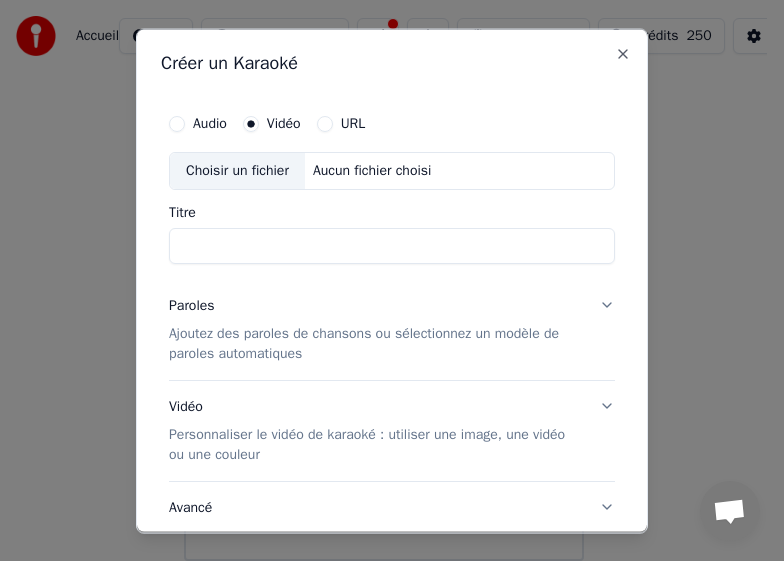 click on "Vidéo" at bounding box center (284, 123) 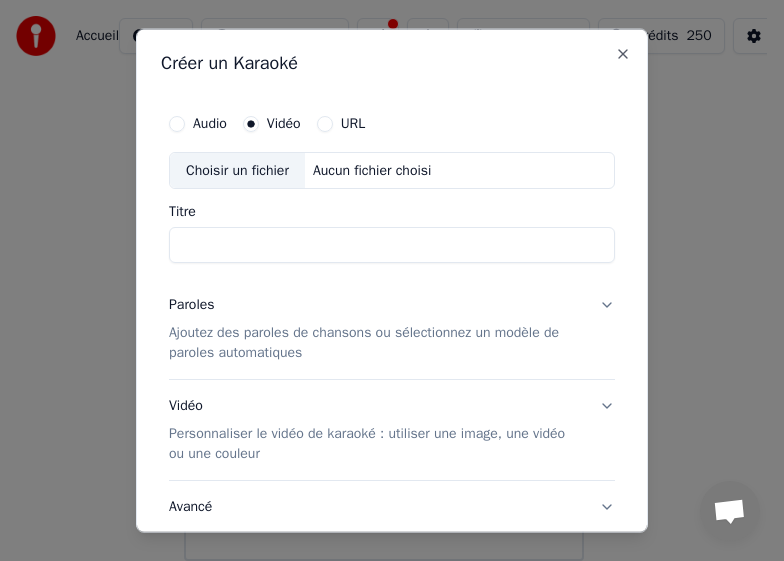 click on "Choisir un fichier" at bounding box center (237, 170) 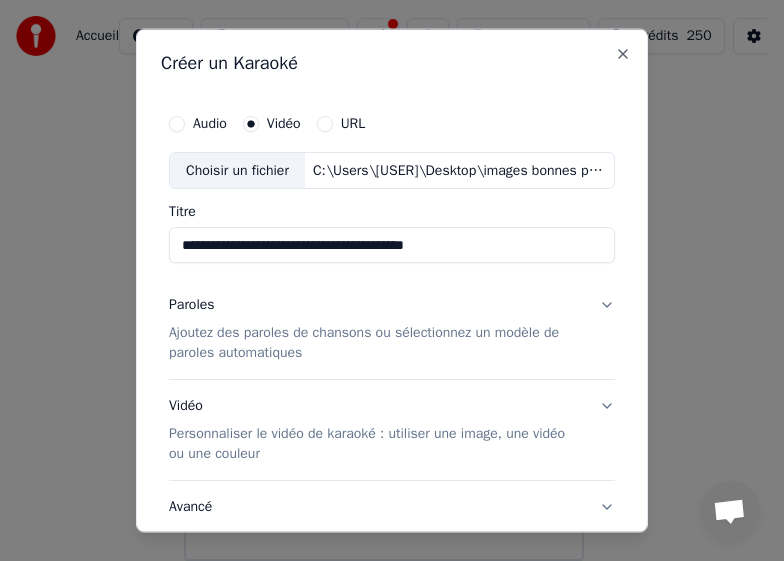 click on "**********" at bounding box center [392, 245] 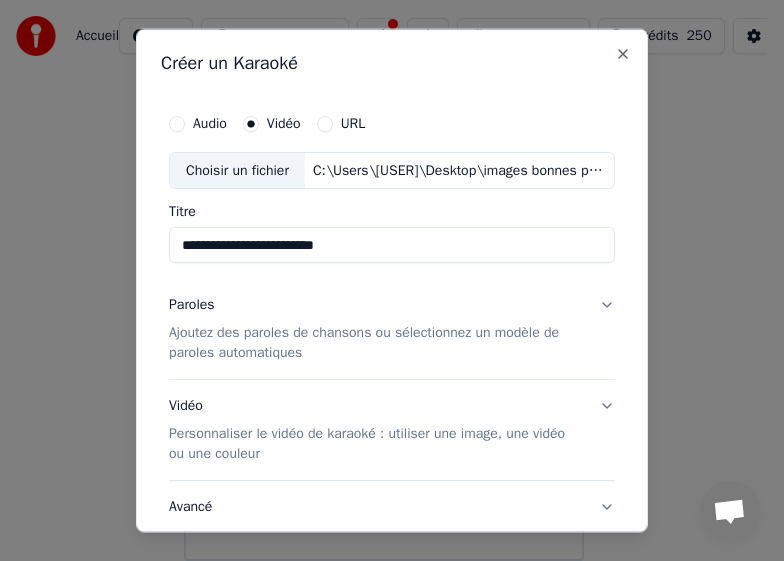 click on "**********" at bounding box center [392, 245] 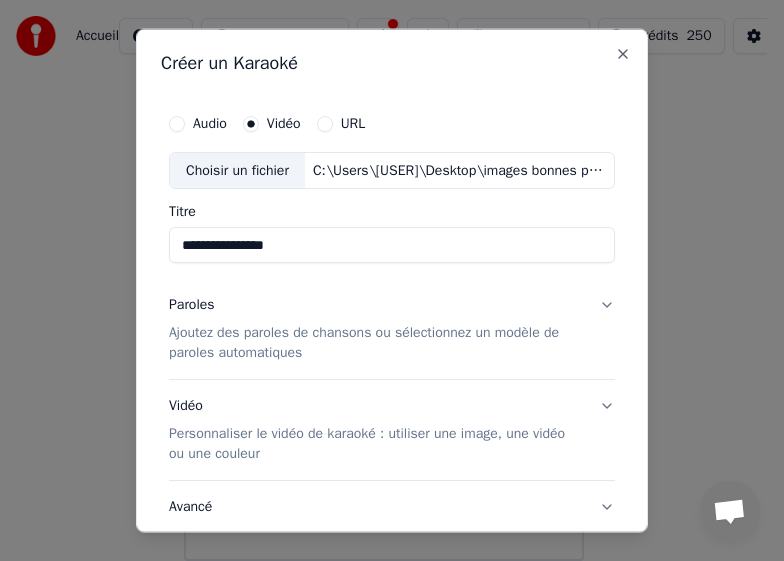 type on "**********" 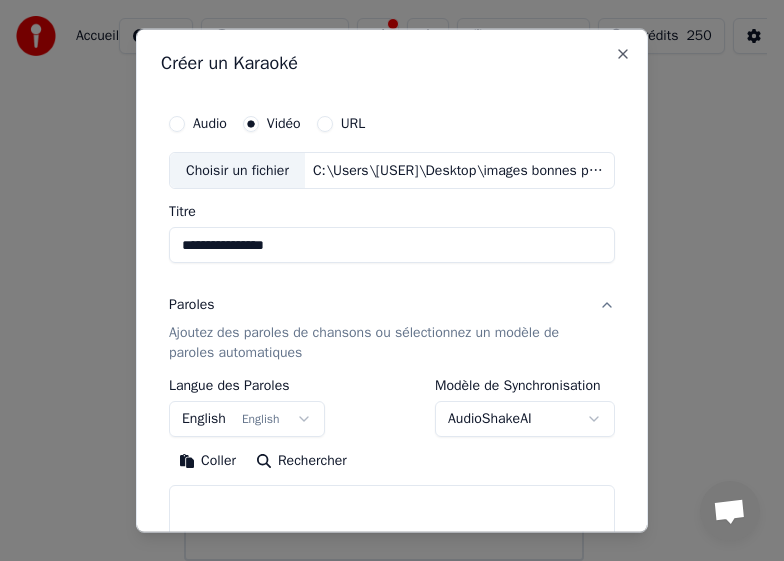 click on "English English" at bounding box center (247, 419) 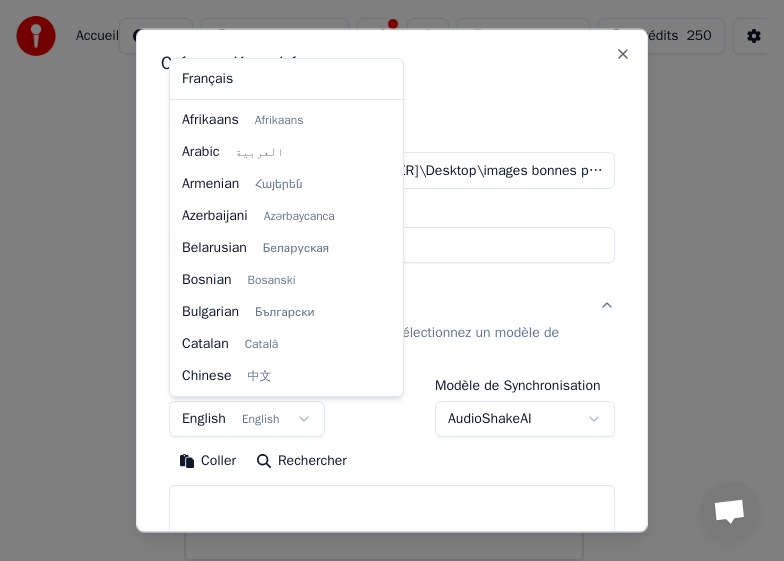 scroll, scrollTop: 160, scrollLeft: 0, axis: vertical 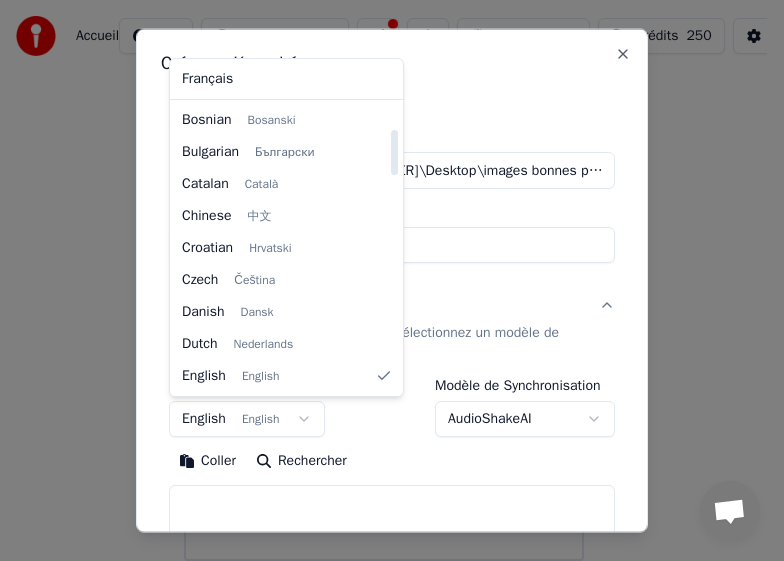 select on "**" 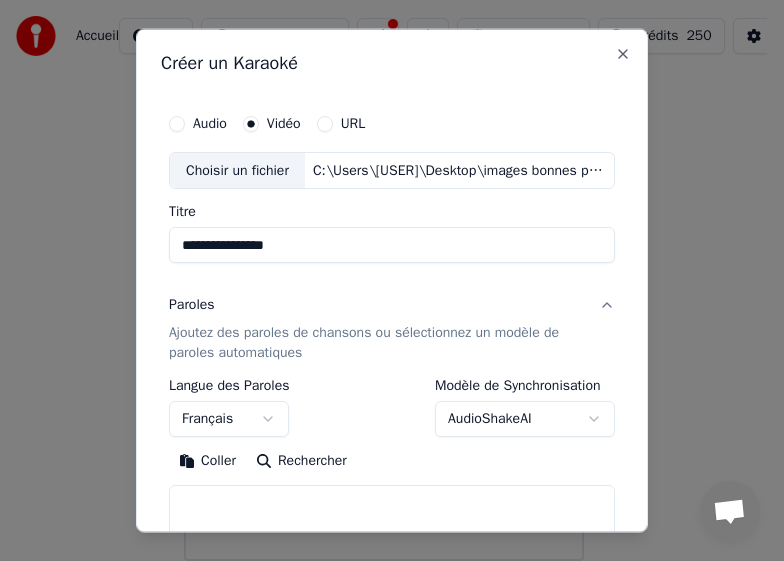 click on "Coller" at bounding box center [207, 461] 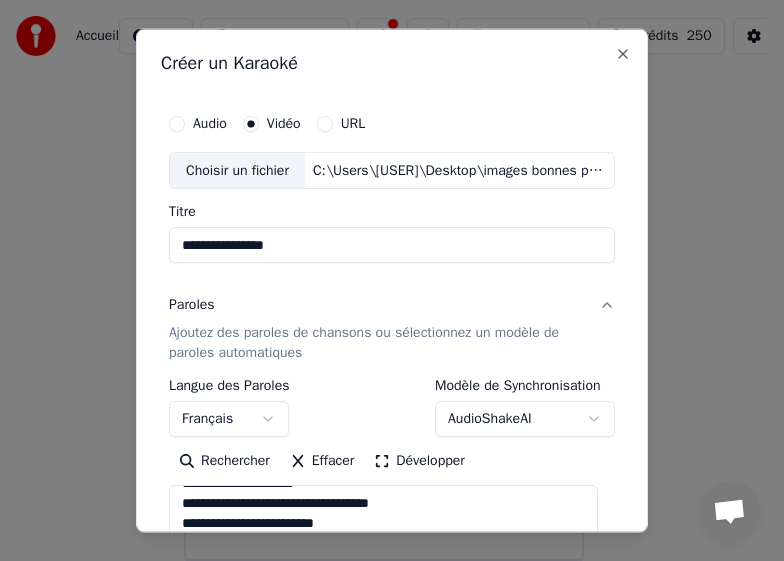 scroll, scrollTop: 853, scrollLeft: 0, axis: vertical 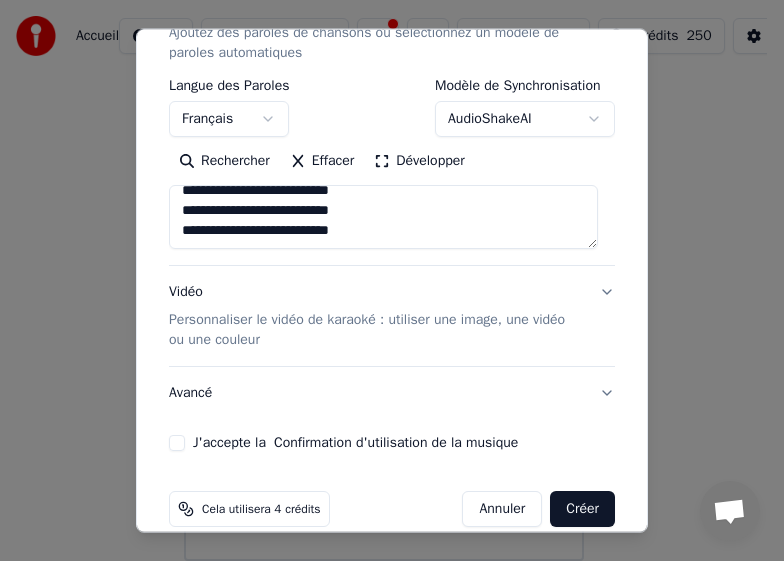 click on "J'accepte la   Confirmation d'utilisation de la musique" at bounding box center [177, 443] 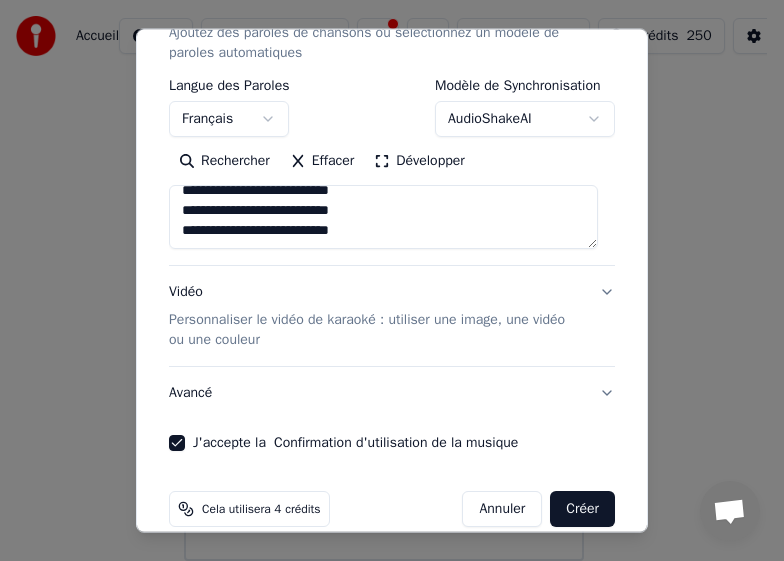 click on "Créer" at bounding box center (582, 509) 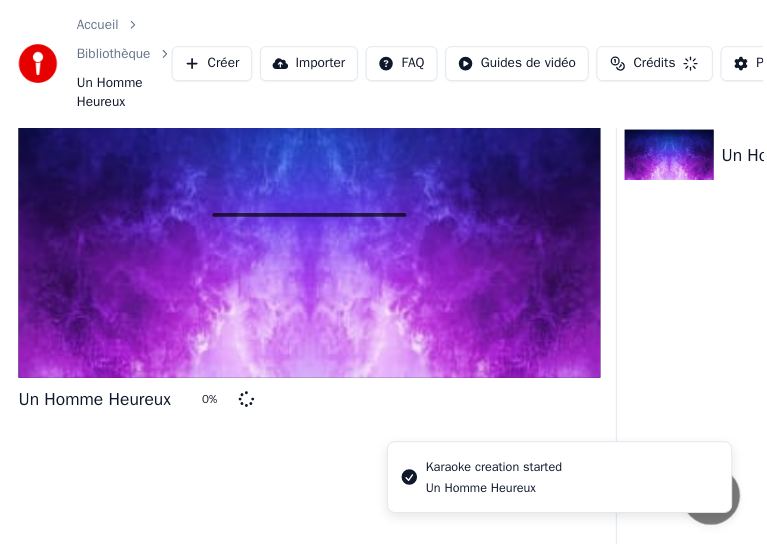 scroll, scrollTop: 96, scrollLeft: 0, axis: vertical 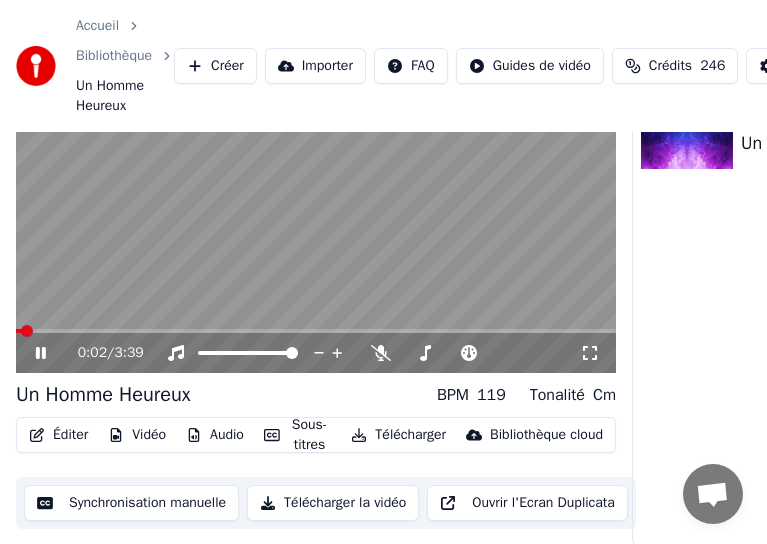 click at bounding box center (316, 205) 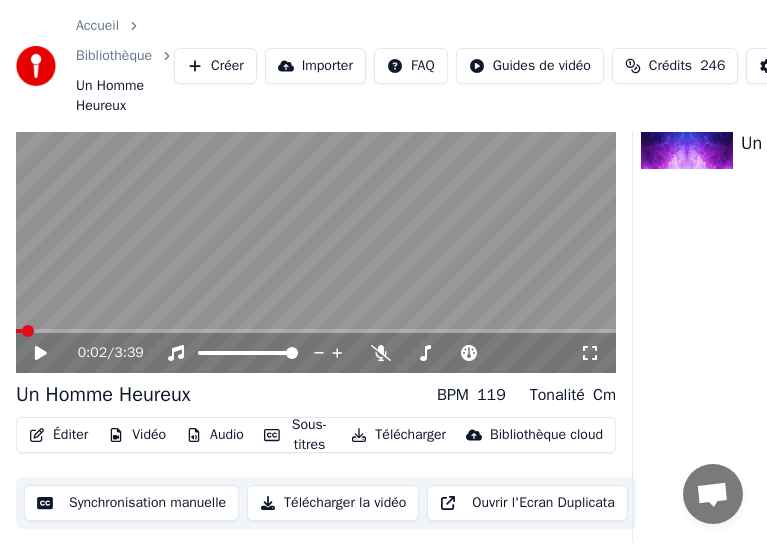 click on "Télécharger" at bounding box center [398, 435] 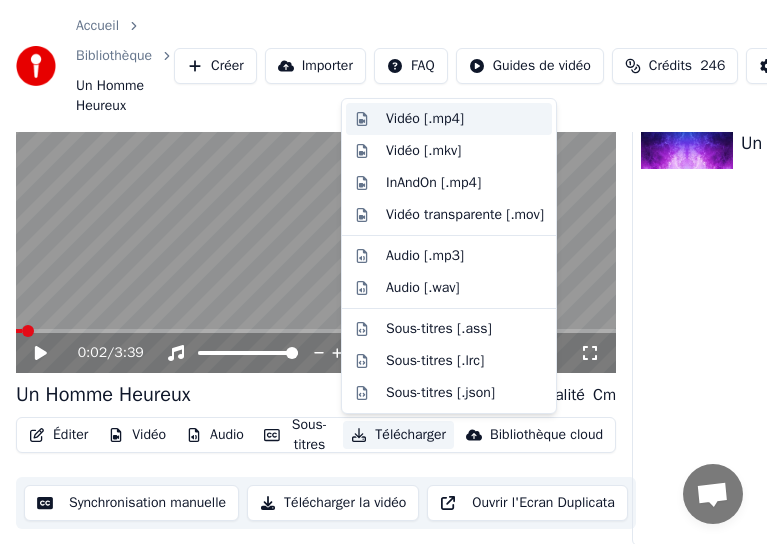 click on "Vidéo [.mp4]" at bounding box center [425, 119] 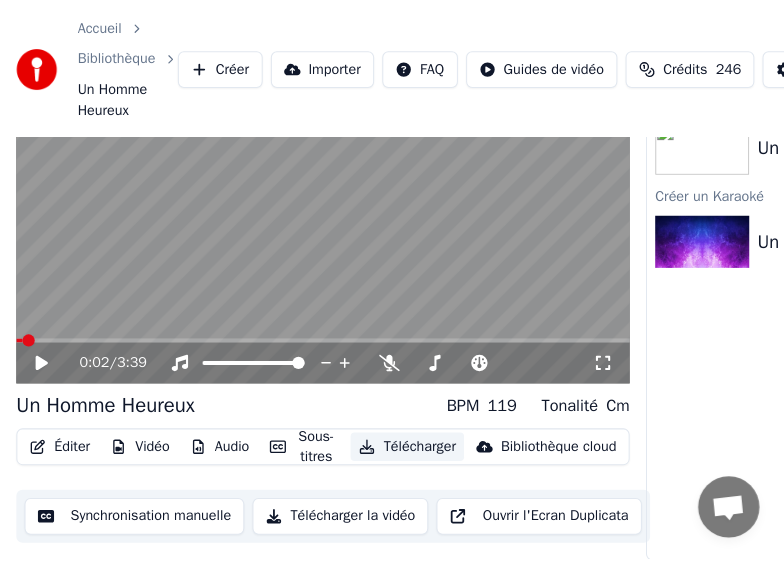 scroll, scrollTop: 0, scrollLeft: 0, axis: both 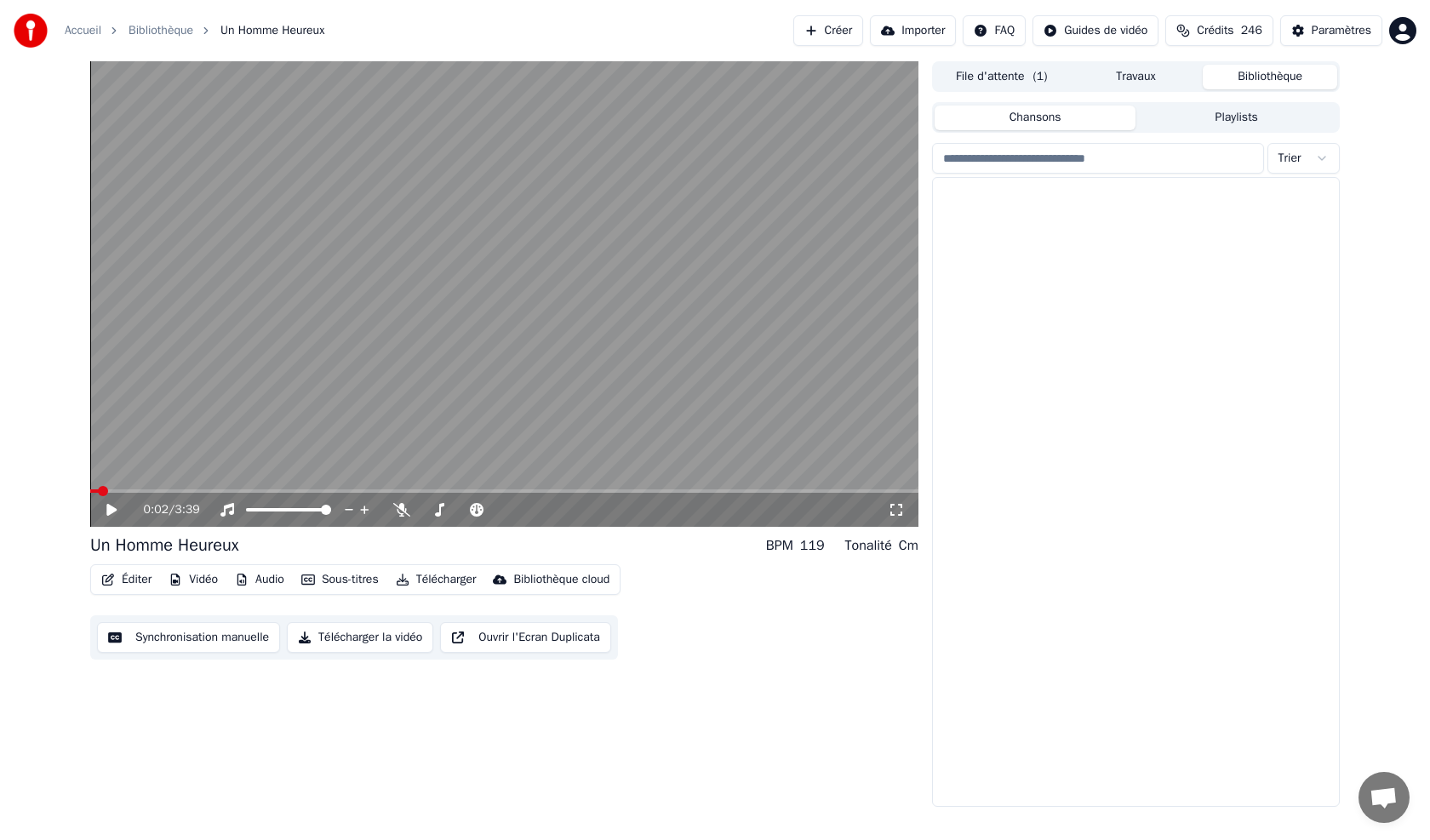 click on "Bibliothèque" at bounding box center [1270, 77] 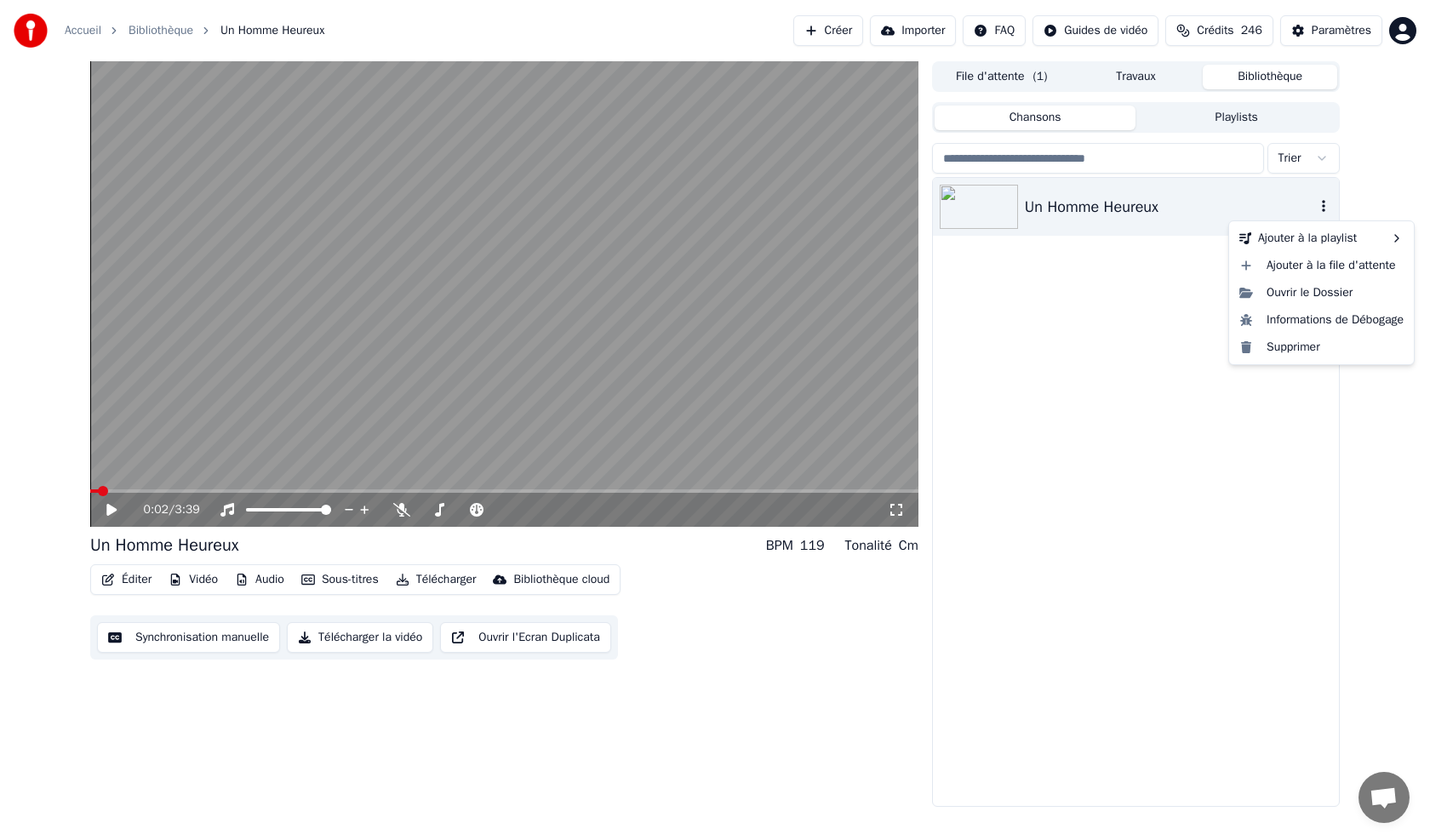 click 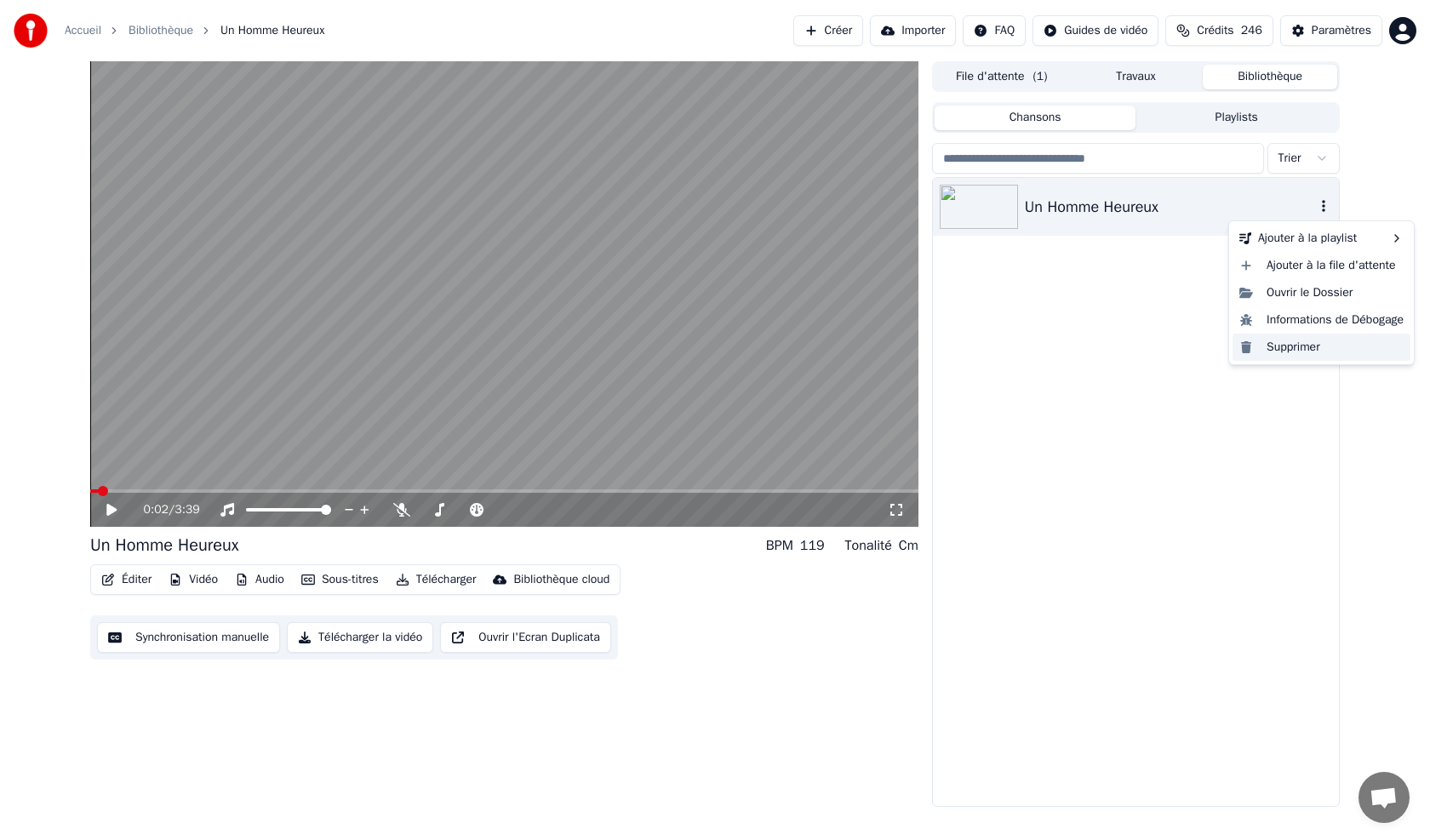 click on "Supprimer" at bounding box center [1321, 347] 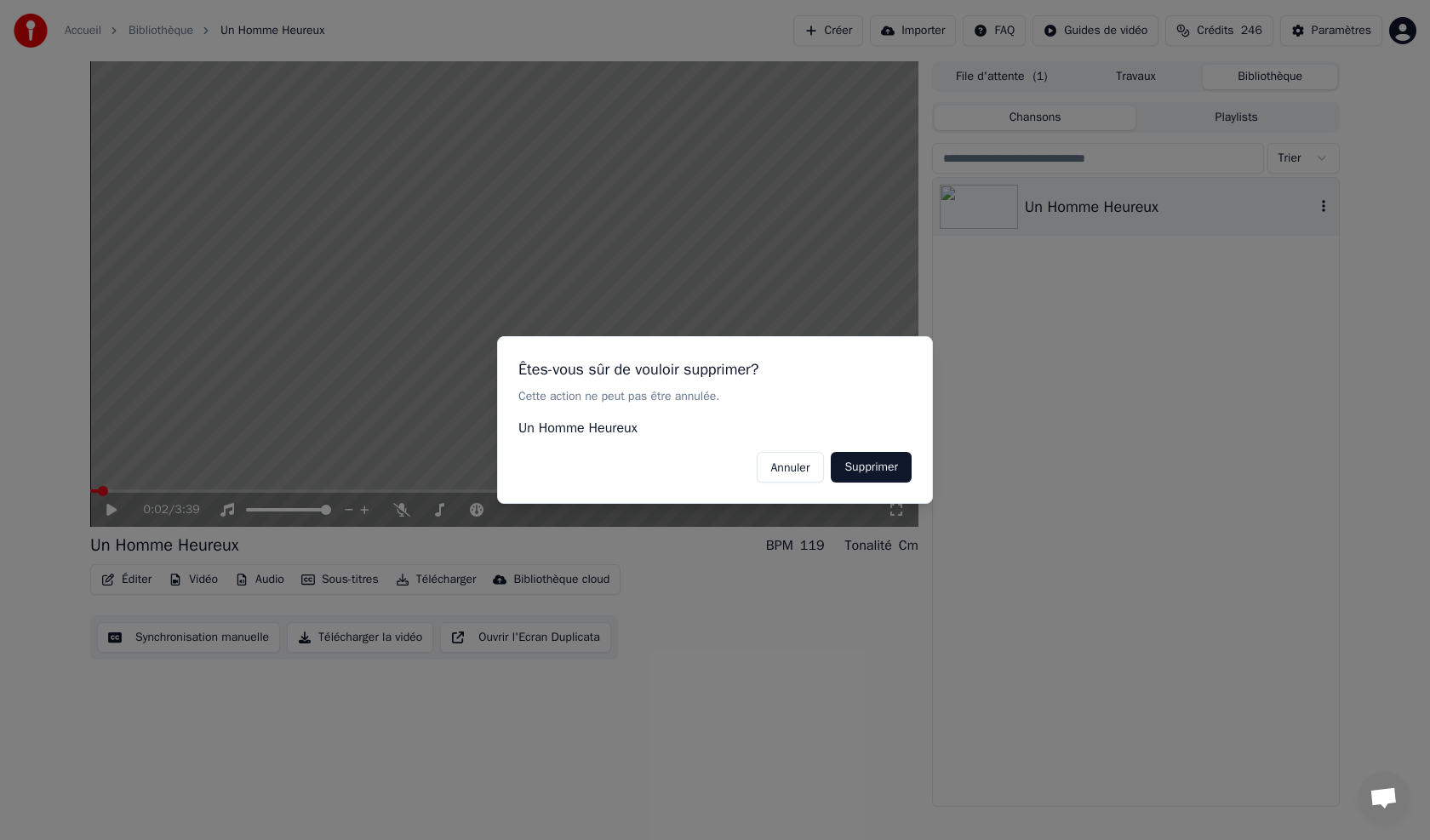 drag, startPoint x: 875, startPoint y: 467, endPoint x: 946, endPoint y: 403, distance: 95.58766 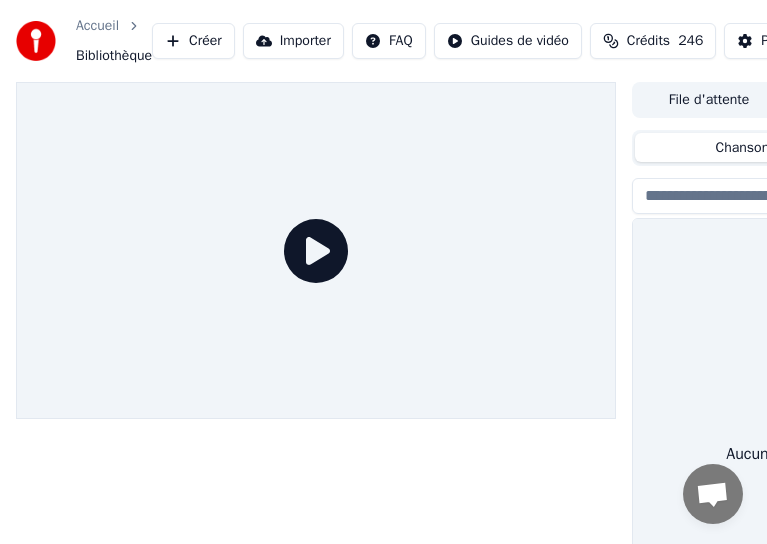 drag, startPoint x: 318, startPoint y: 420, endPoint x: 326, endPoint y: 405, distance: 17 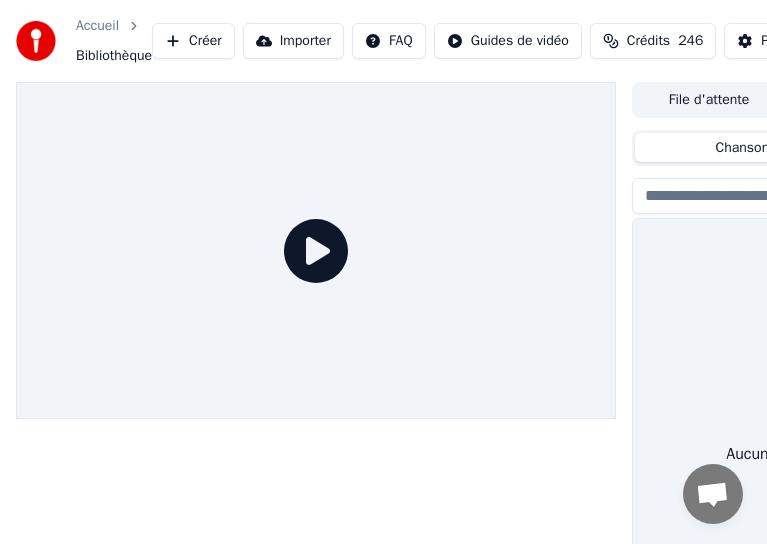 click on "Créer" at bounding box center (193, 41) 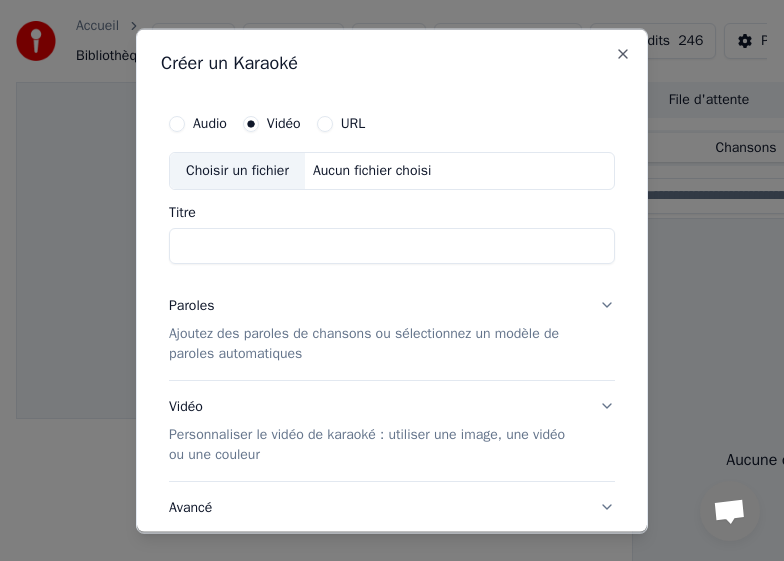 click on "Vidéo" at bounding box center (284, 123) 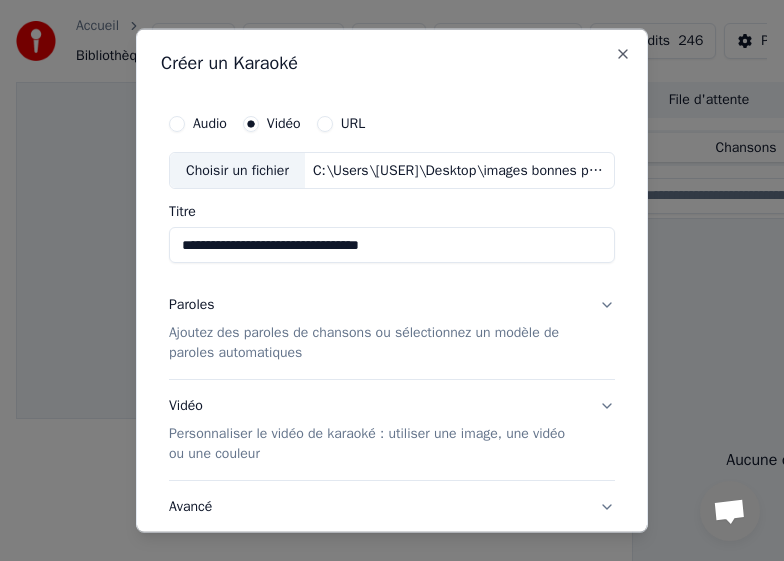 drag, startPoint x: 224, startPoint y: 252, endPoint x: 131, endPoint y: 247, distance: 93.13431 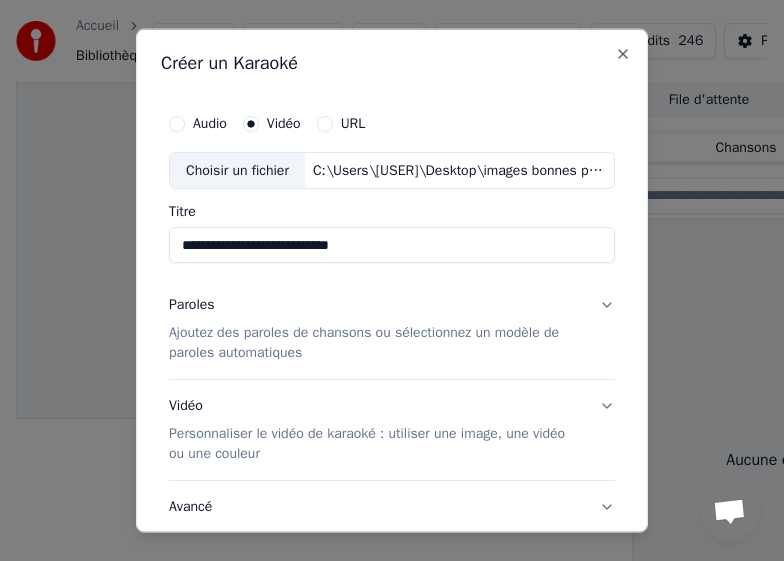 click on "**********" at bounding box center (392, 245) 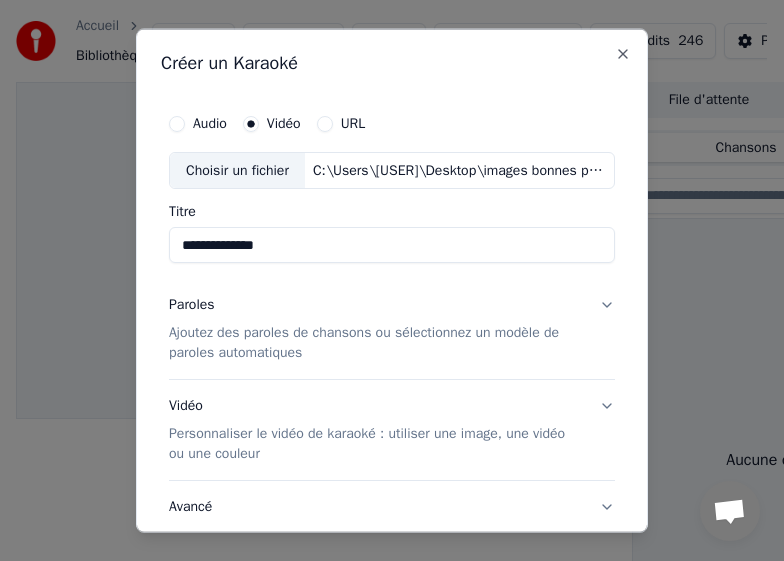 type on "**********" 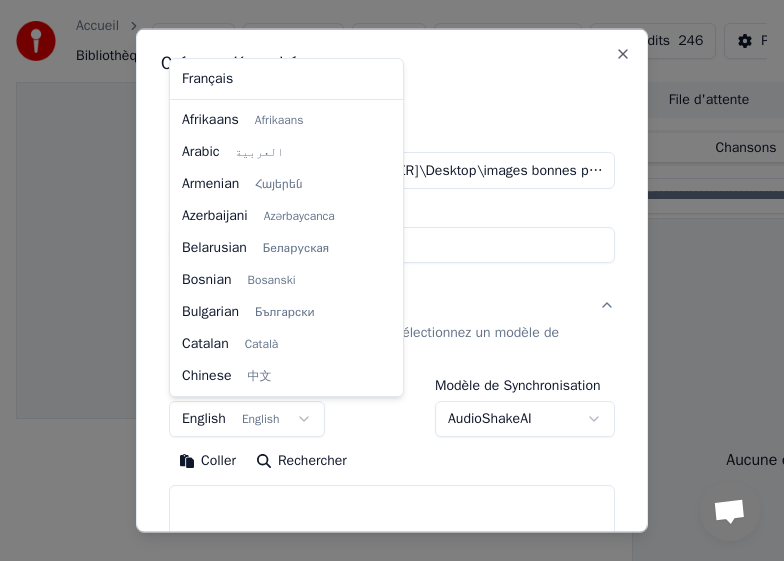 click on "**********" at bounding box center (383, 280) 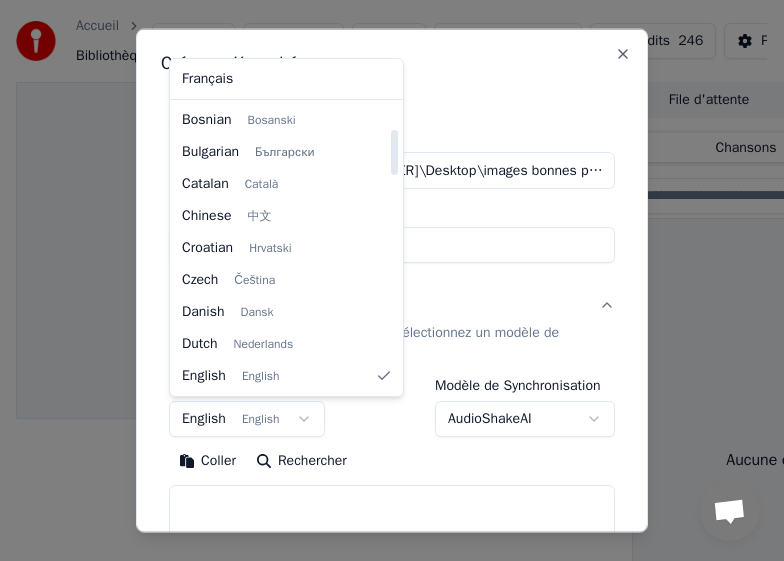 select on "**" 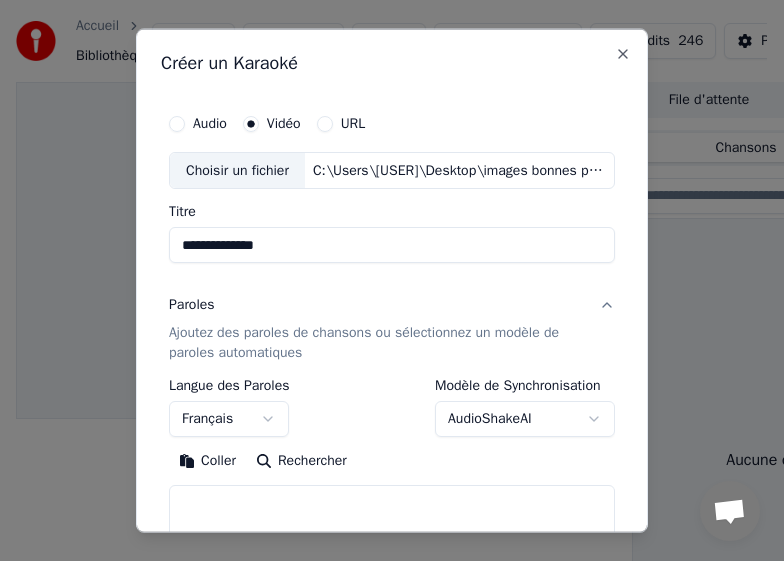click on "Coller" at bounding box center (207, 461) 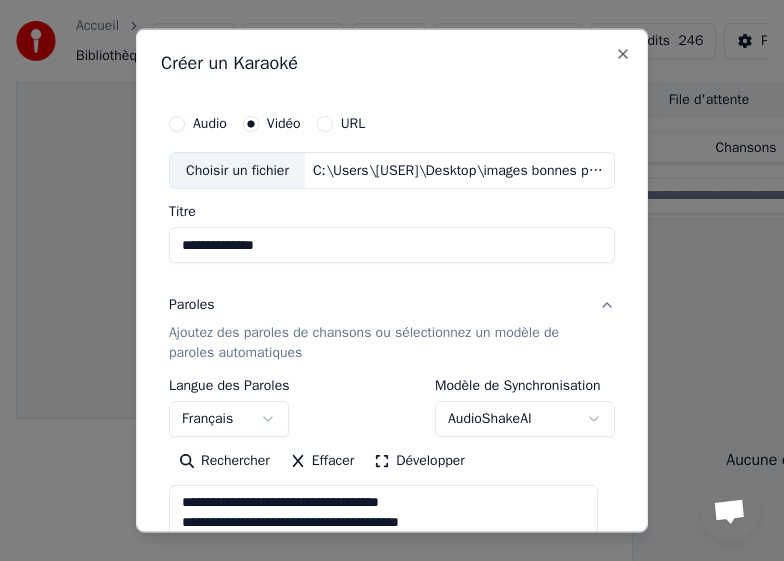 scroll, scrollTop: 1853, scrollLeft: 0, axis: vertical 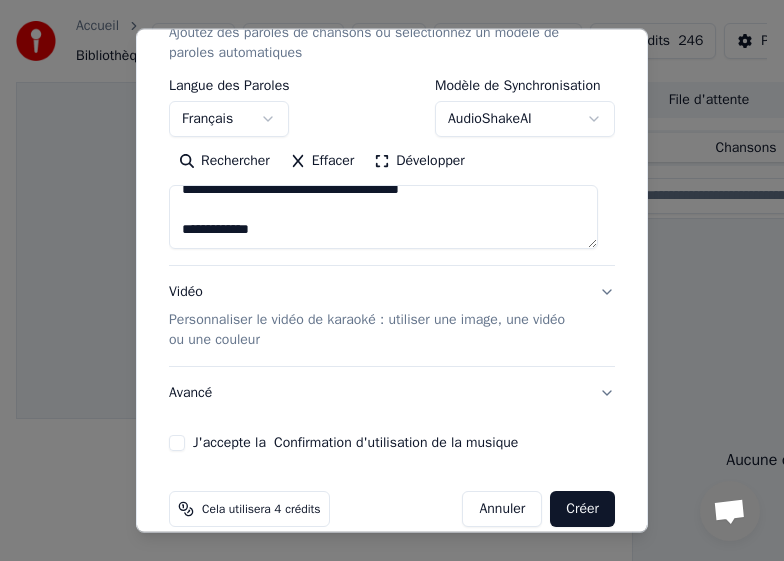 click on "J'accepte la   Confirmation d'utilisation de la musique" at bounding box center [177, 443] 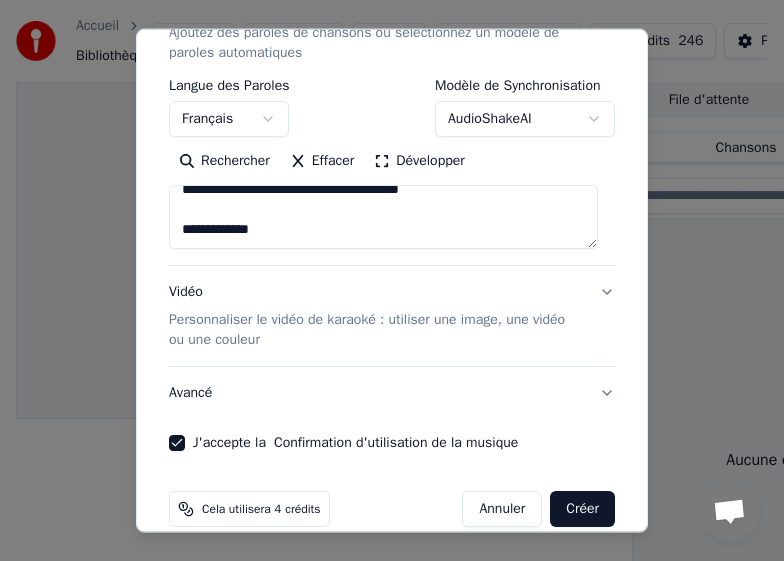 click on "Créer" at bounding box center (582, 509) 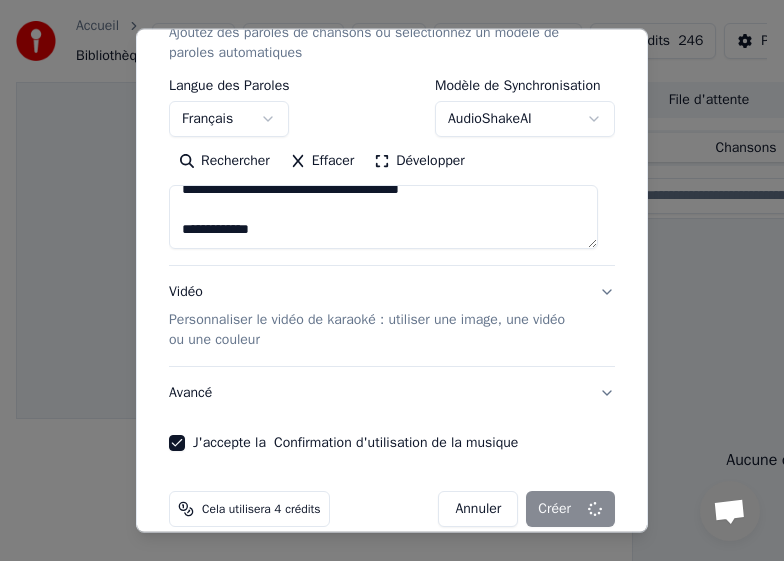 type on "**********" 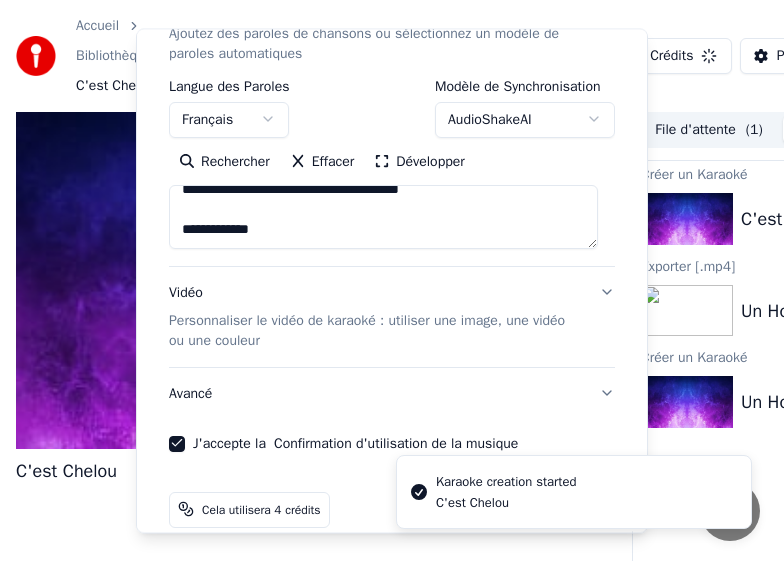 type 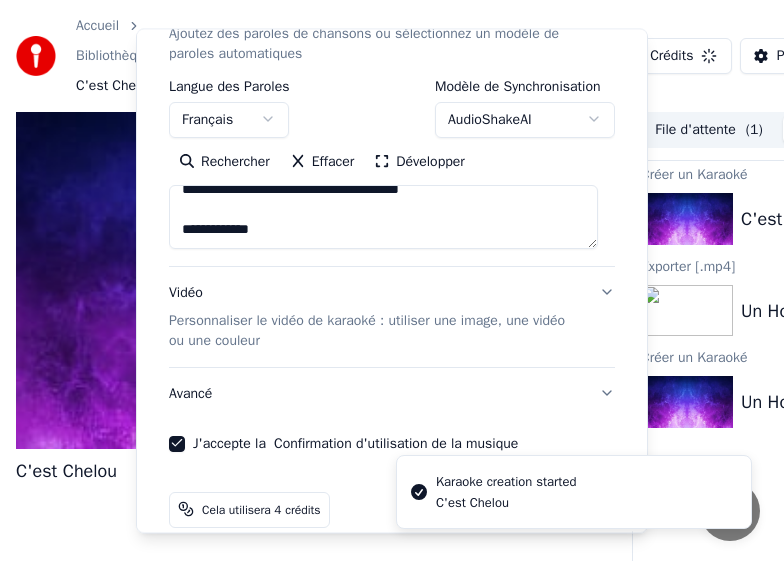 type 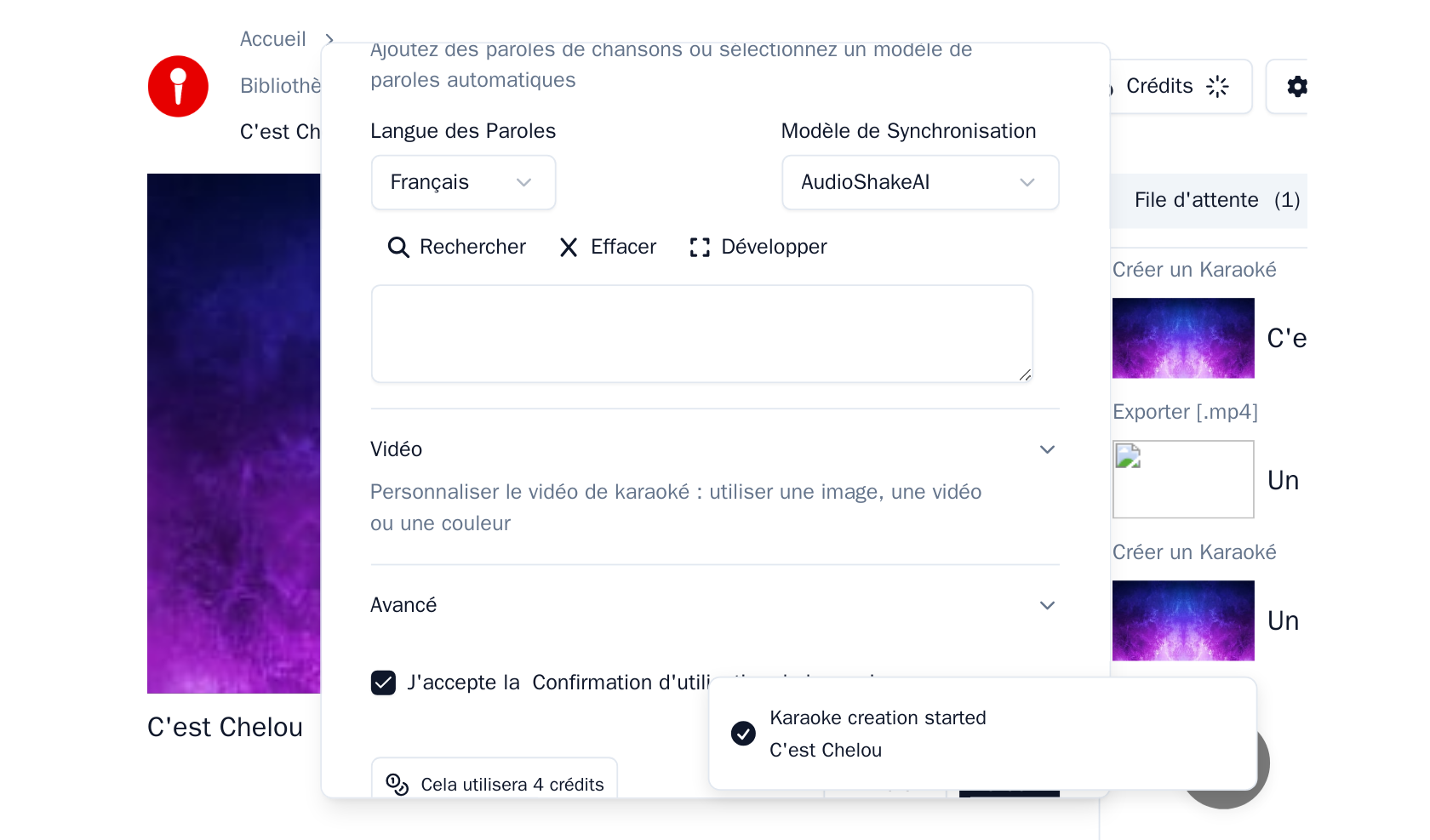 scroll, scrollTop: 0, scrollLeft: 0, axis: both 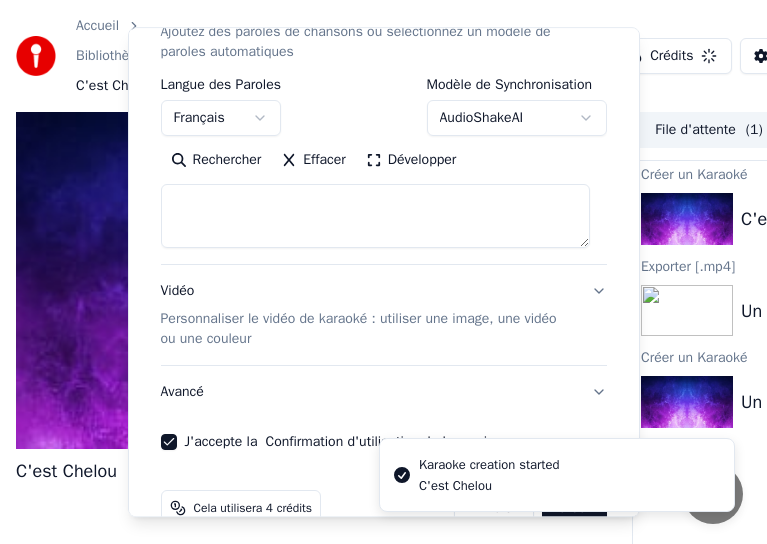 select 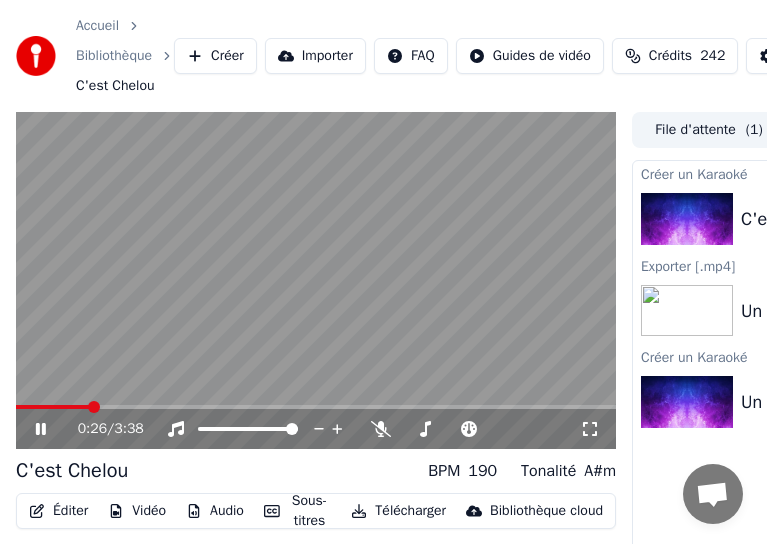click 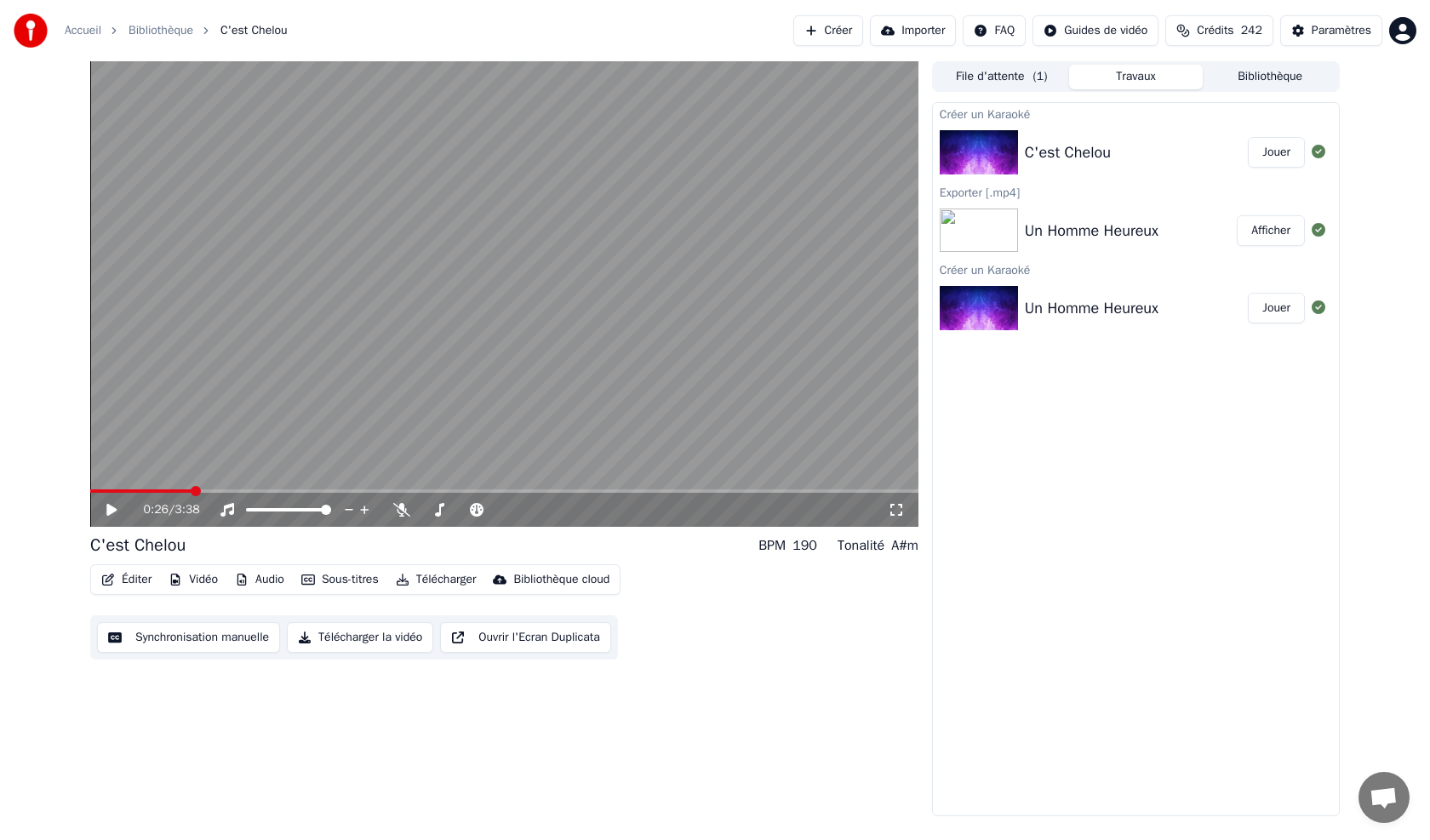 click on "Bibliothèque" at bounding box center [1270, 77] 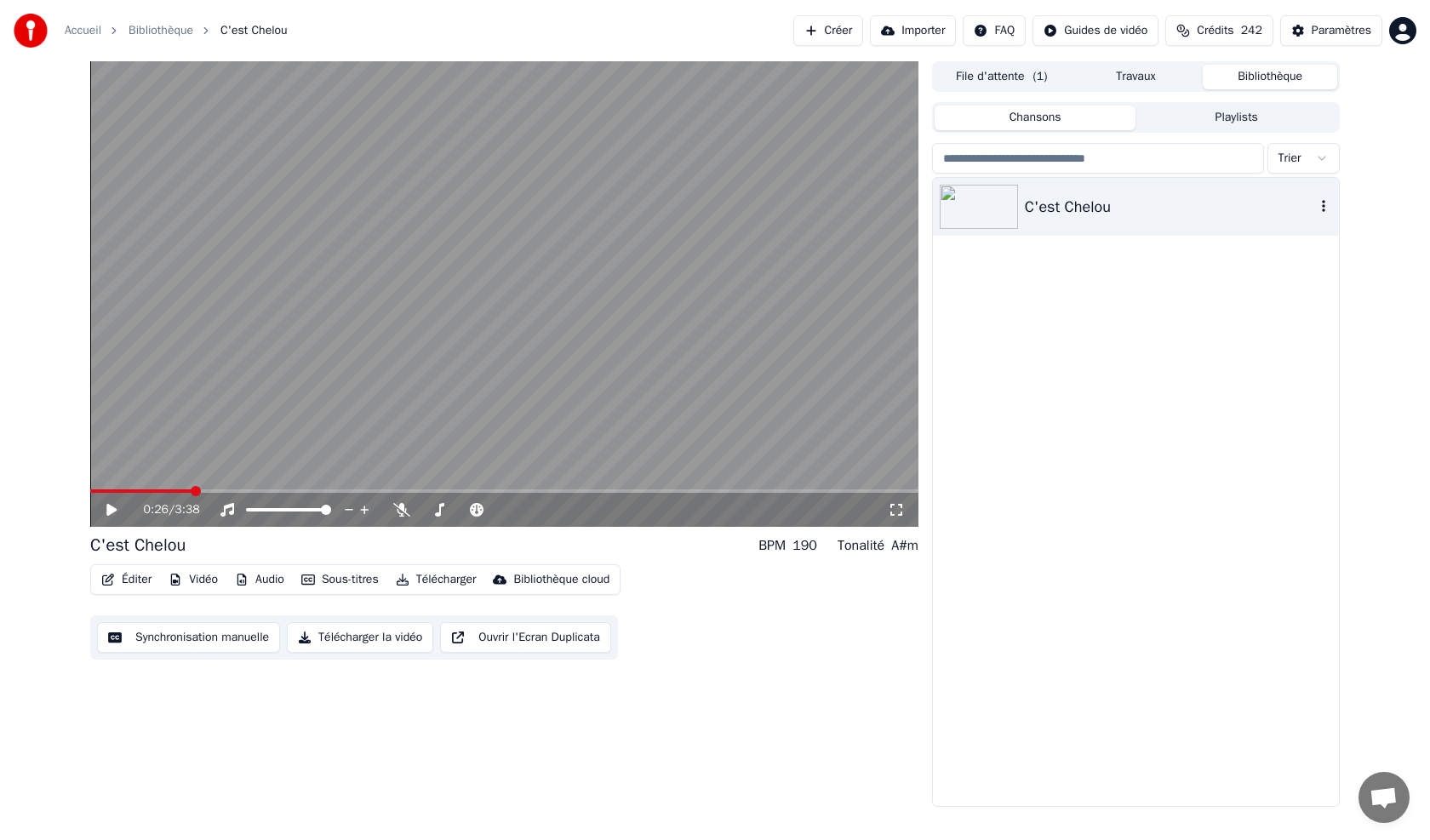 click 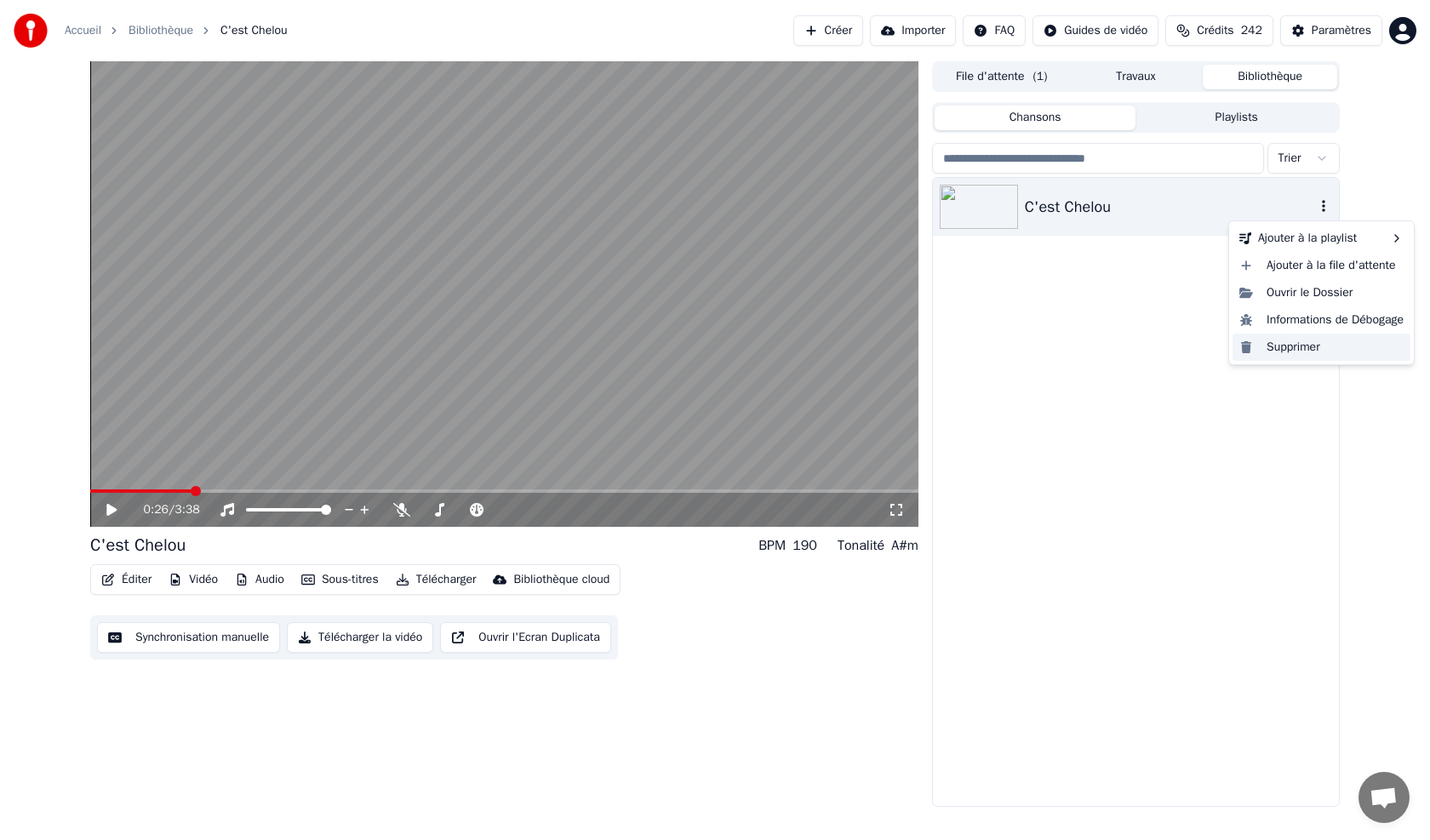 click on "Supprimer" at bounding box center (1321, 347) 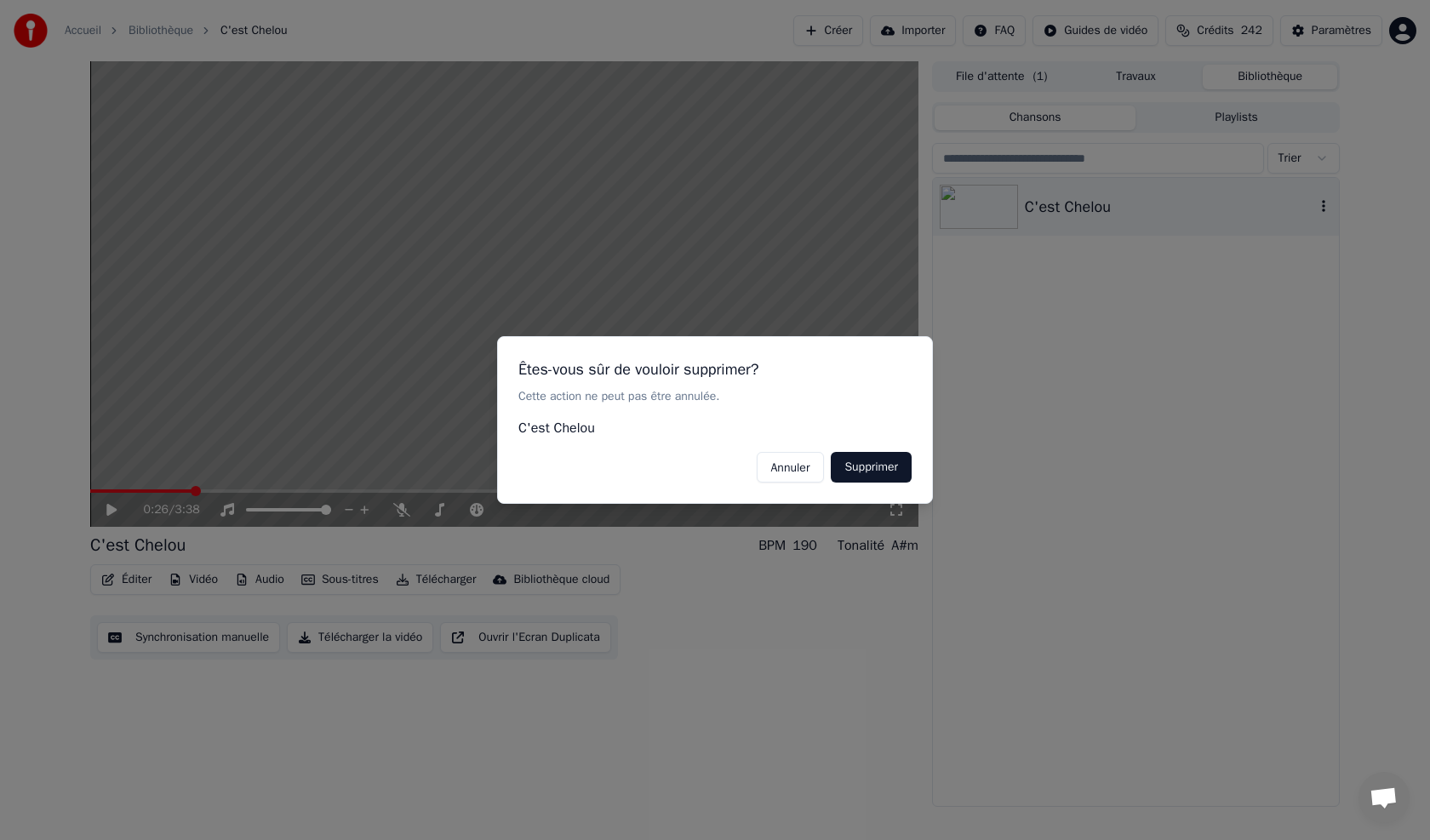 click on "Supprimer" at bounding box center (871, 467) 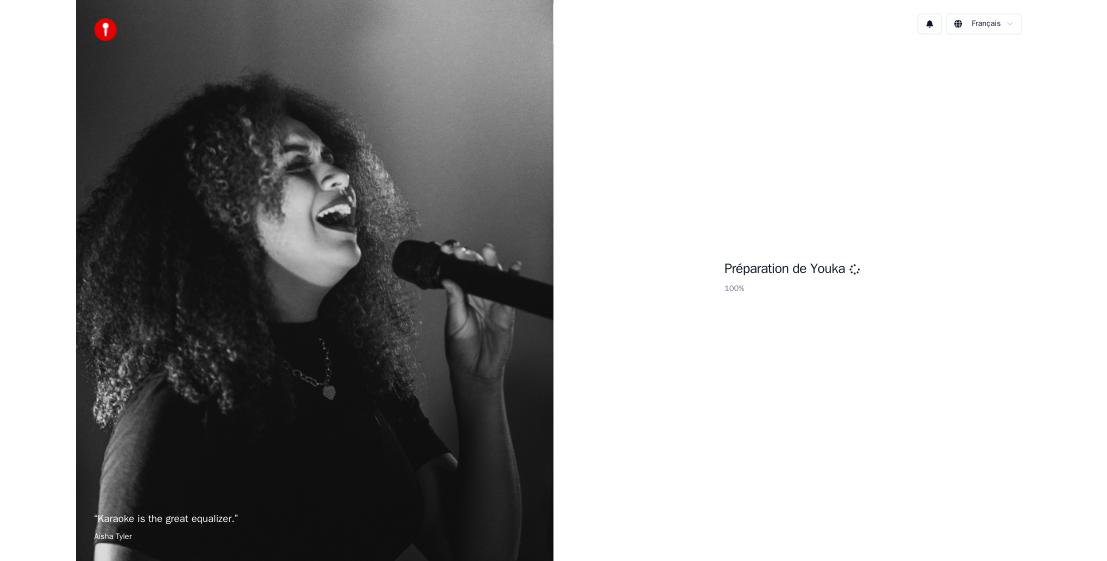 scroll, scrollTop: 0, scrollLeft: 0, axis: both 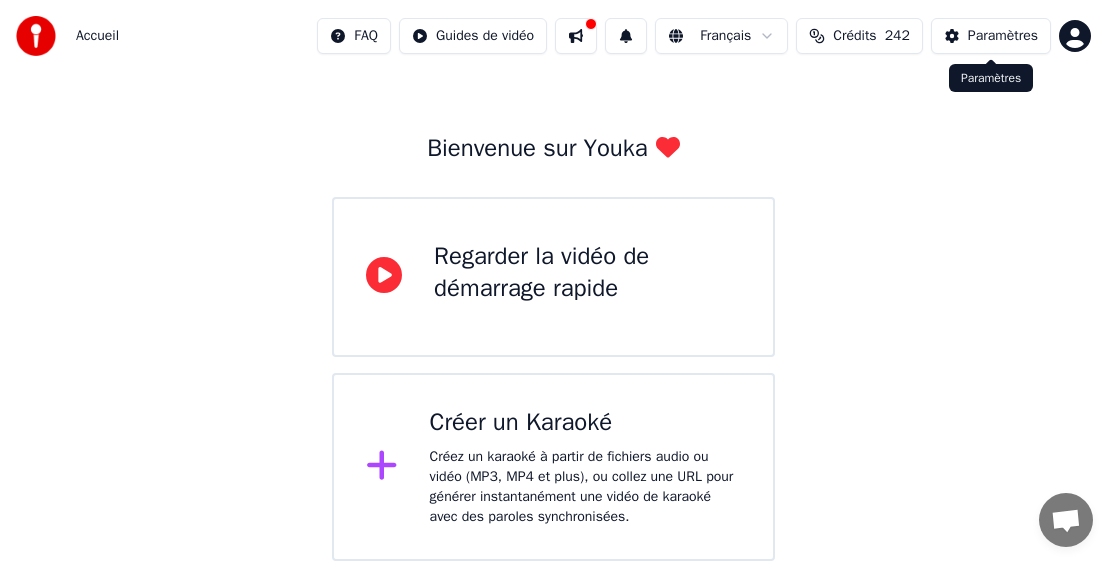 click on "Paramètres" at bounding box center (1003, 36) 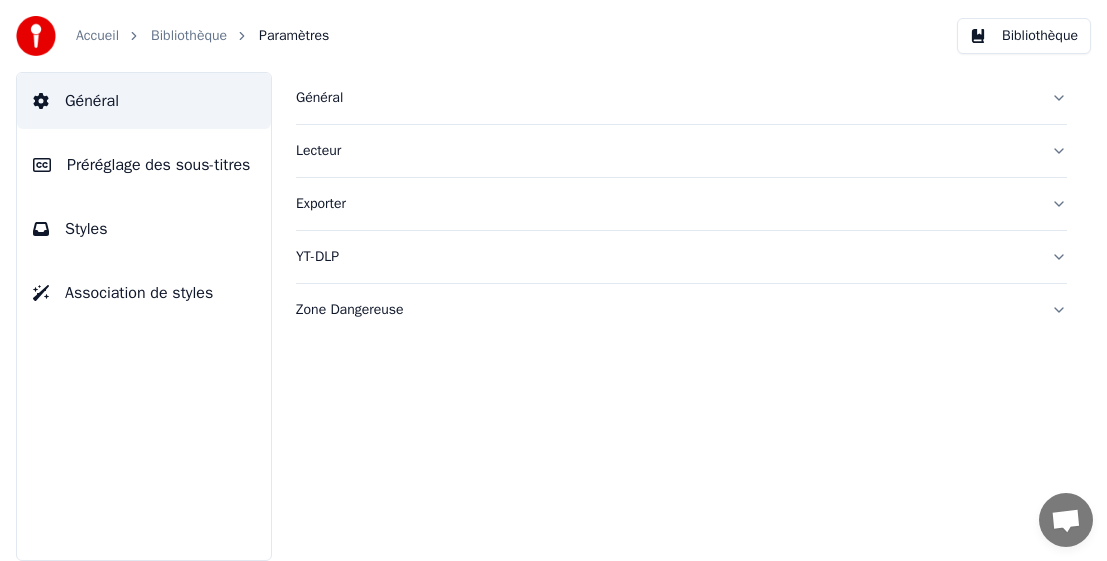 scroll, scrollTop: 0, scrollLeft: 0, axis: both 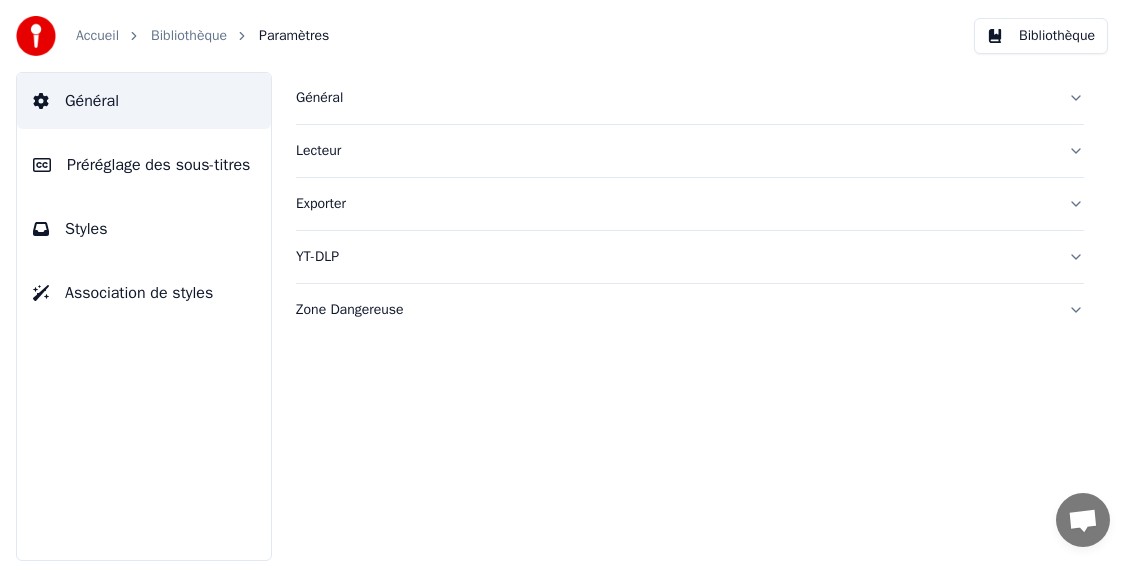 click on "Général" at bounding box center [674, 98] 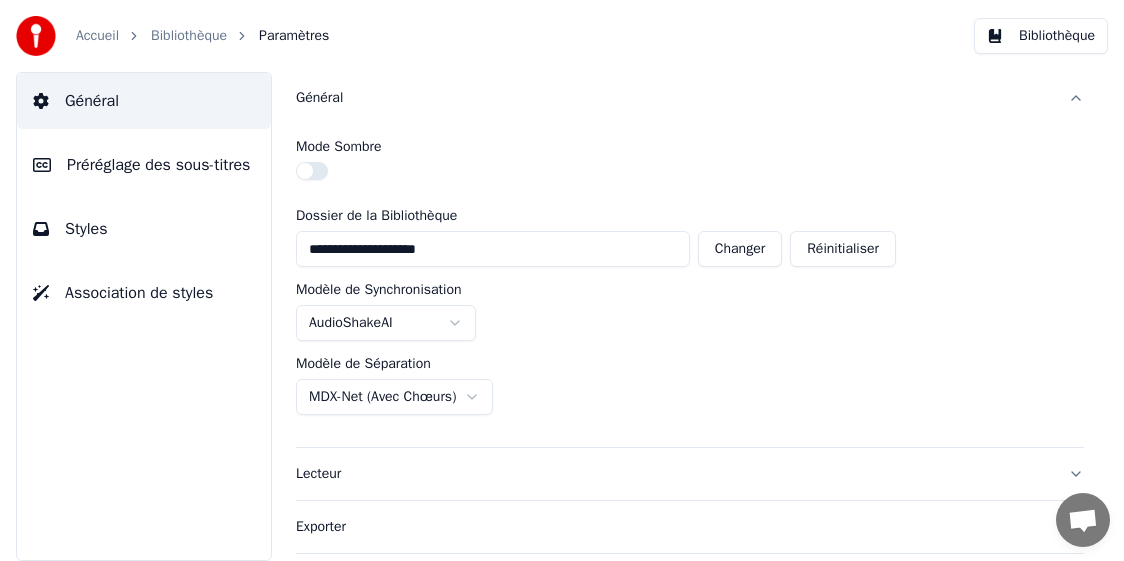 click on "Accueil" at bounding box center [97, 36] 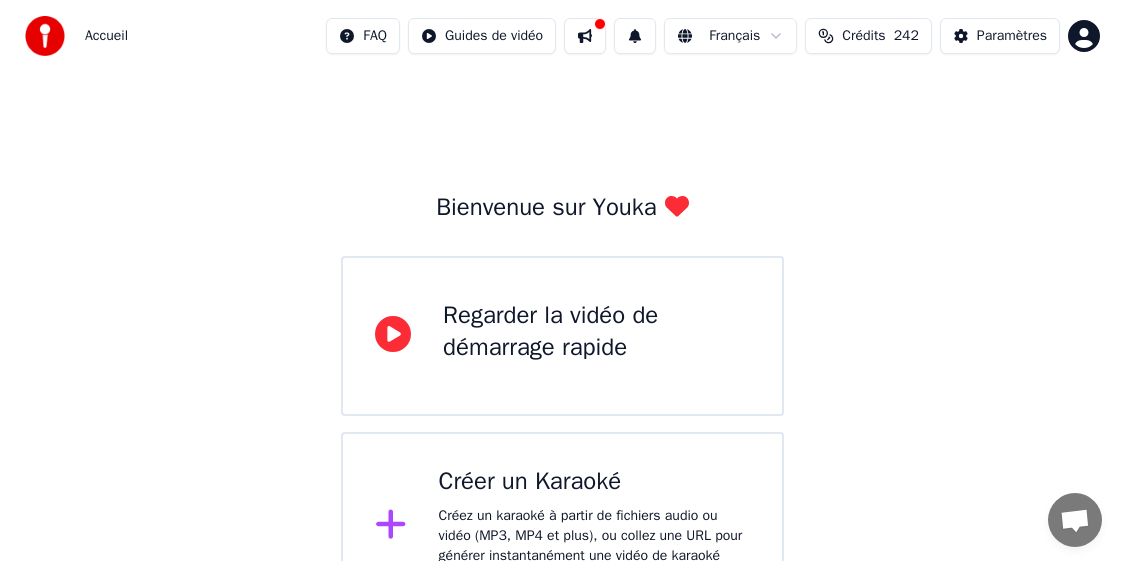 scroll, scrollTop: 59, scrollLeft: 0, axis: vertical 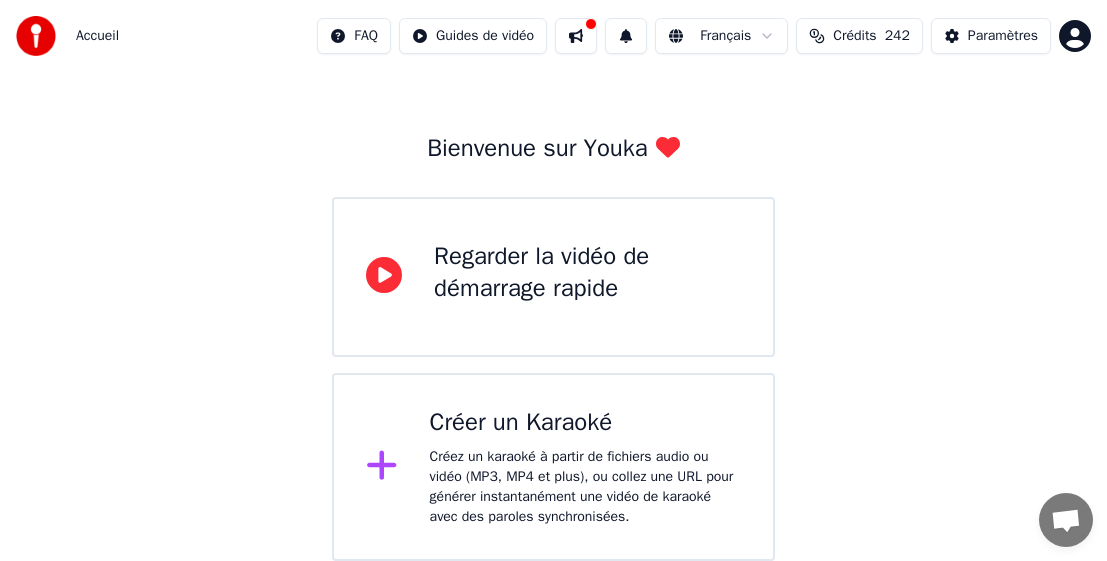 click on "Créez un karaoké à partir de fichiers audio ou vidéo (MP3, MP4 et plus), ou collez une URL pour générer instantanément une vidéo de karaoké avec des paroles synchronisées." at bounding box center [585, 487] 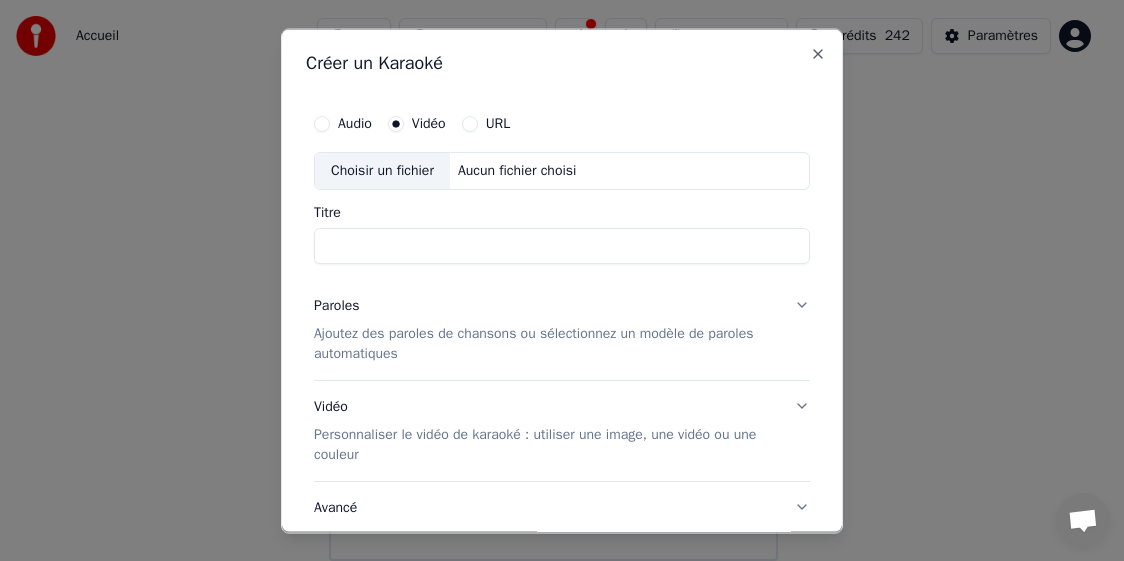 click on "Aucun fichier choisi" at bounding box center (517, 170) 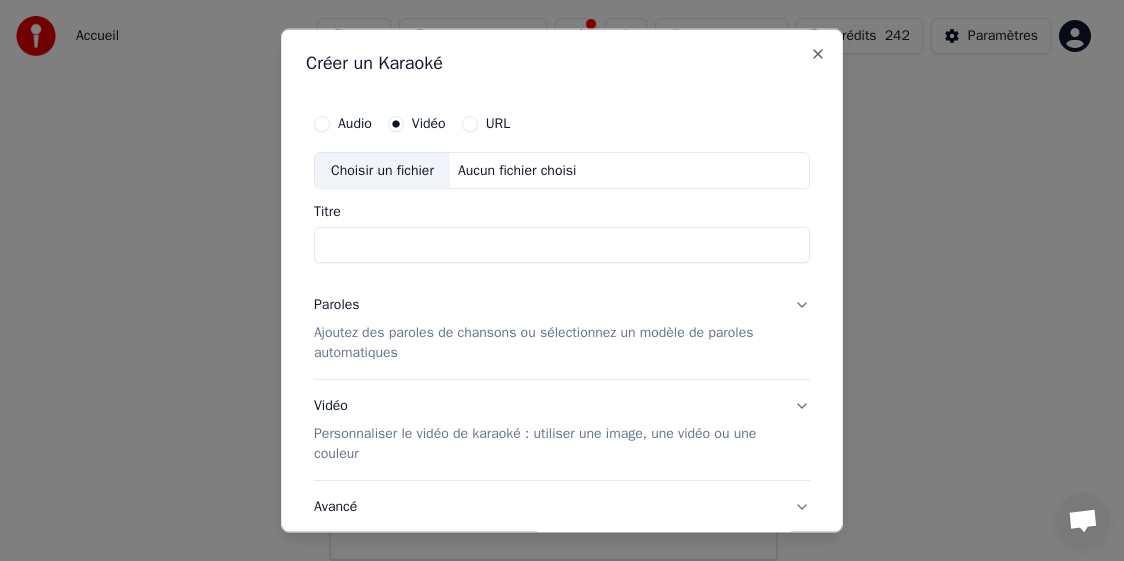 click on "Choisir un fichier" at bounding box center [382, 170] 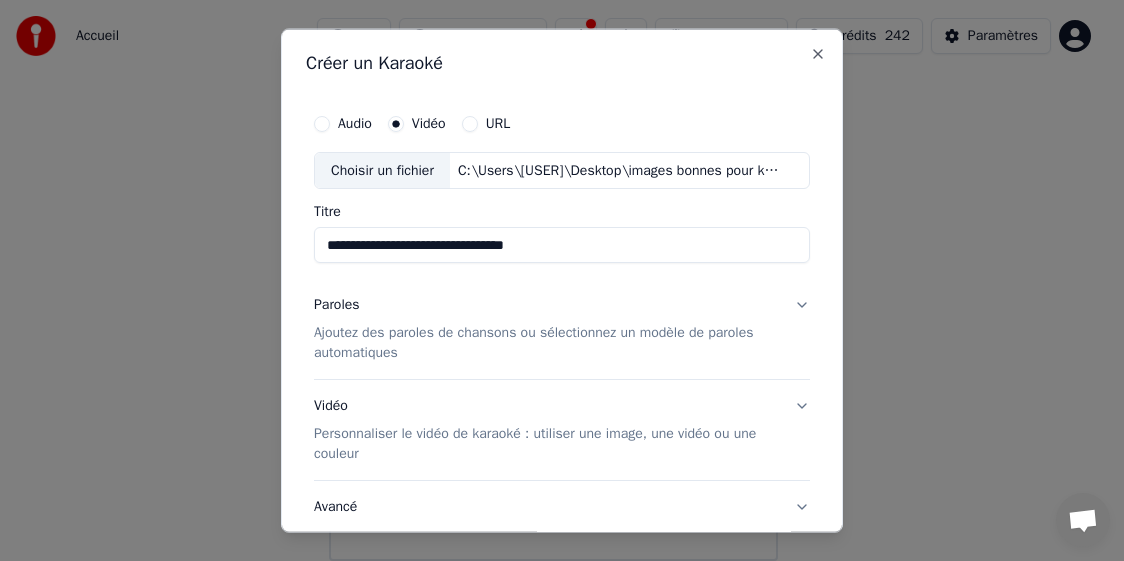 drag, startPoint x: 451, startPoint y: 246, endPoint x: 625, endPoint y: 247, distance: 174.00287 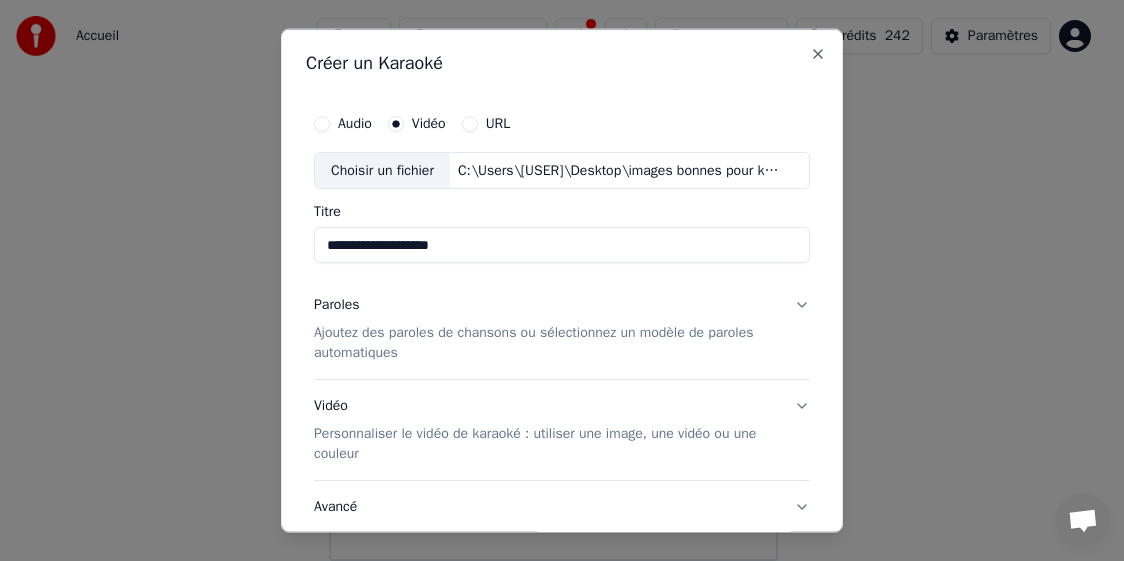click on "**********" at bounding box center [562, 245] 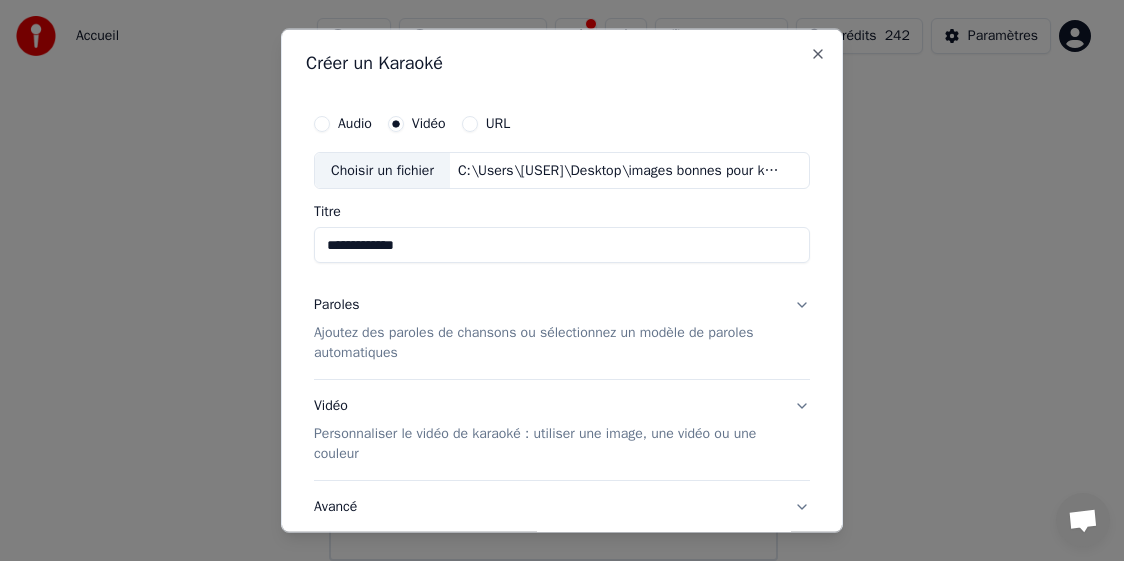 type on "**********" 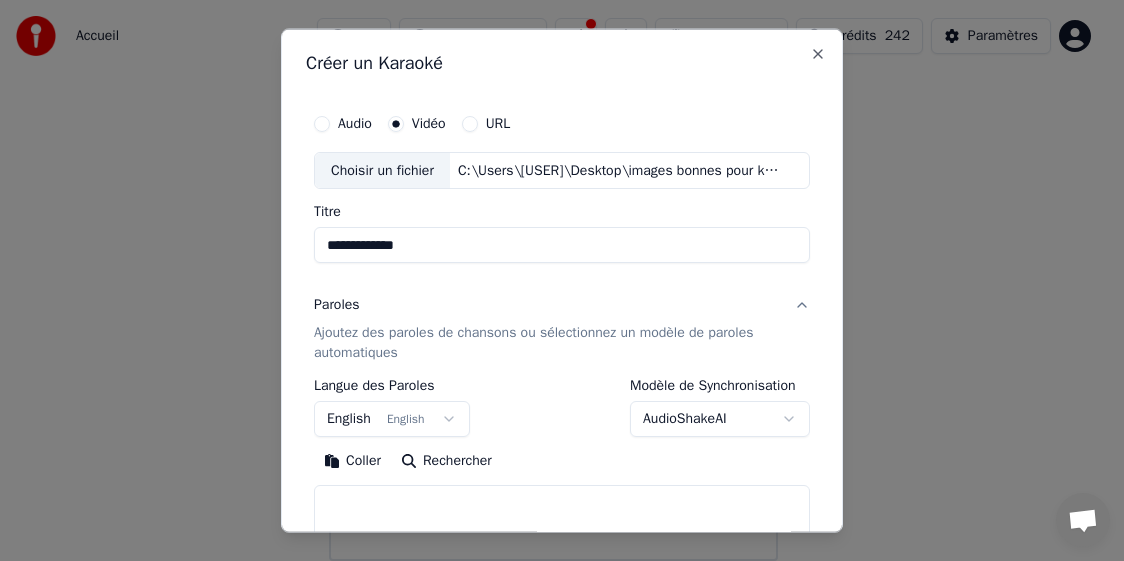 click on "**********" at bounding box center (553, 251) 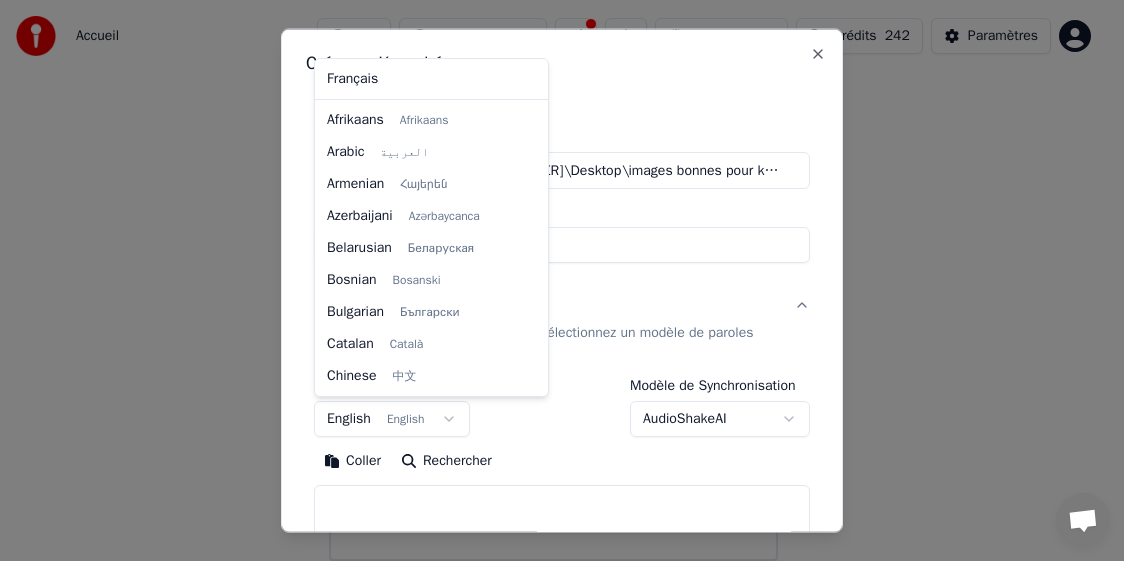 scroll, scrollTop: 160, scrollLeft: 0, axis: vertical 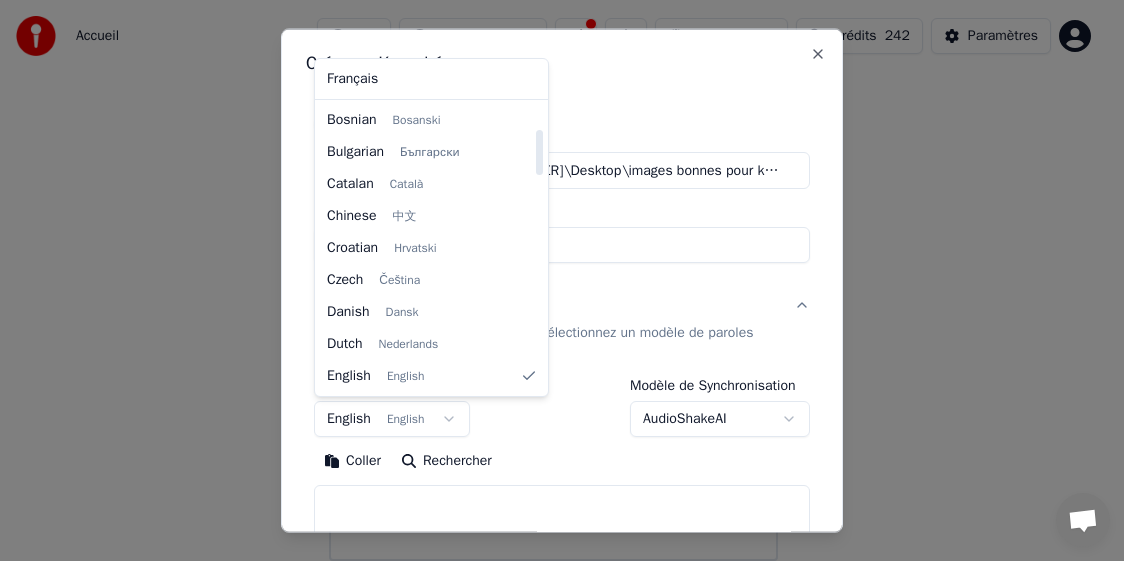 select on "**" 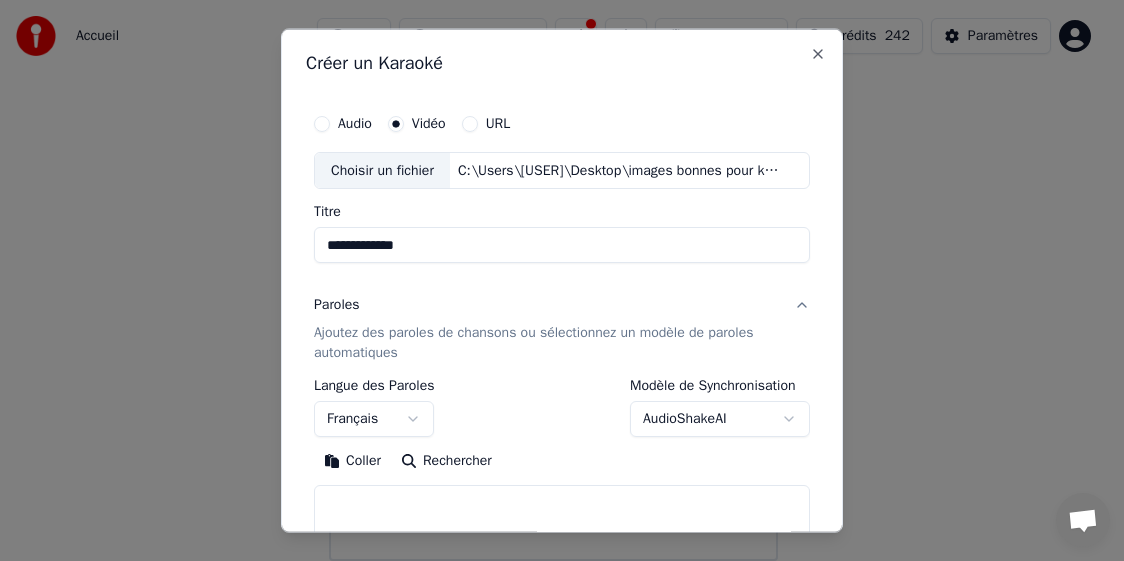 click on "Coller" at bounding box center (352, 461) 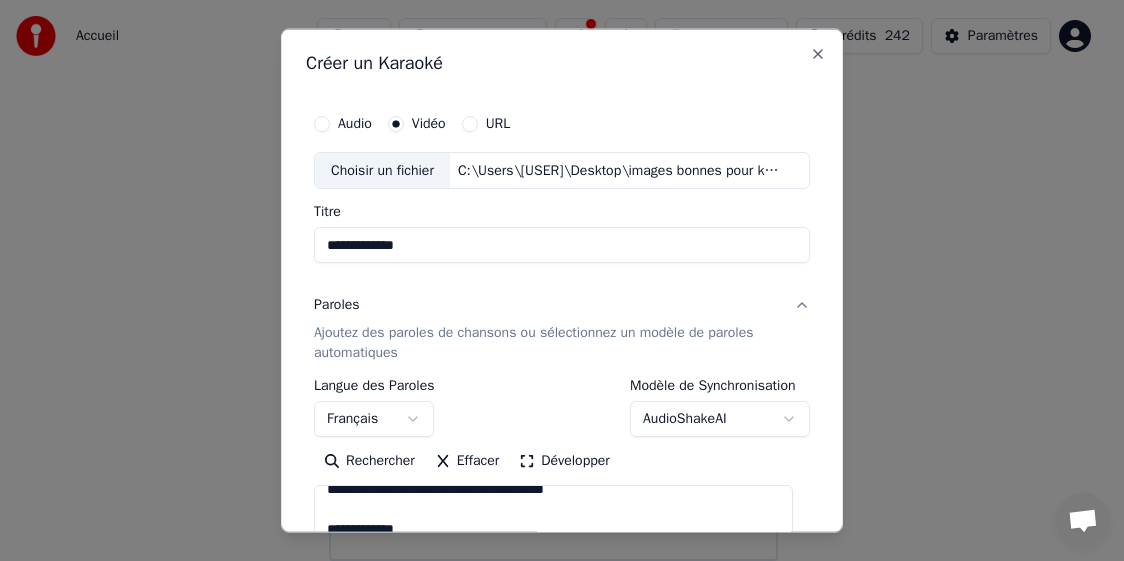 scroll, scrollTop: 1853, scrollLeft: 0, axis: vertical 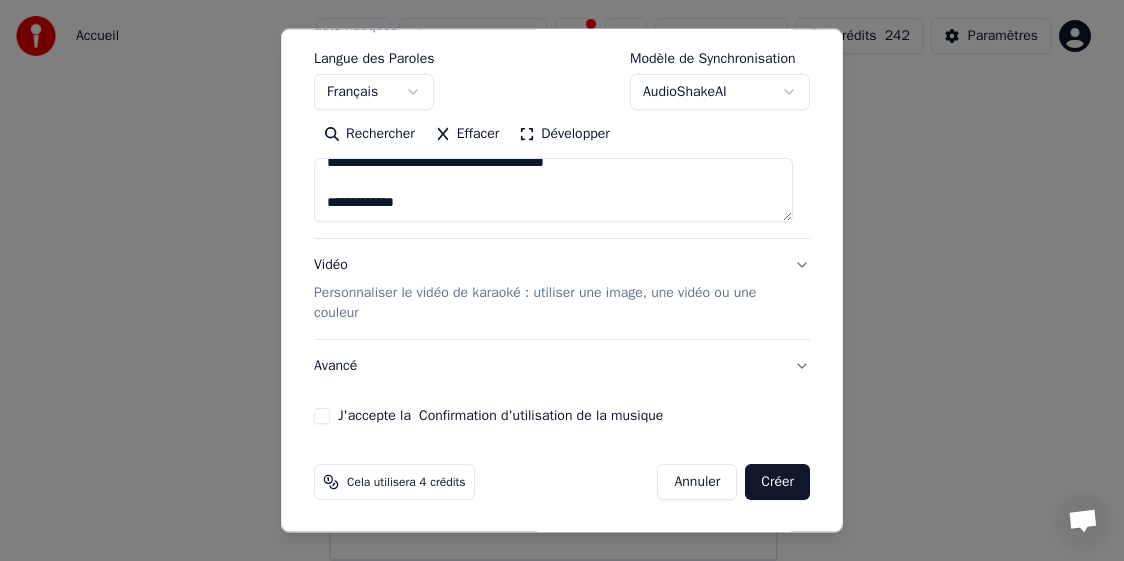click on "J'accepte la   Confirmation d'utilisation de la musique" at bounding box center [322, 416] 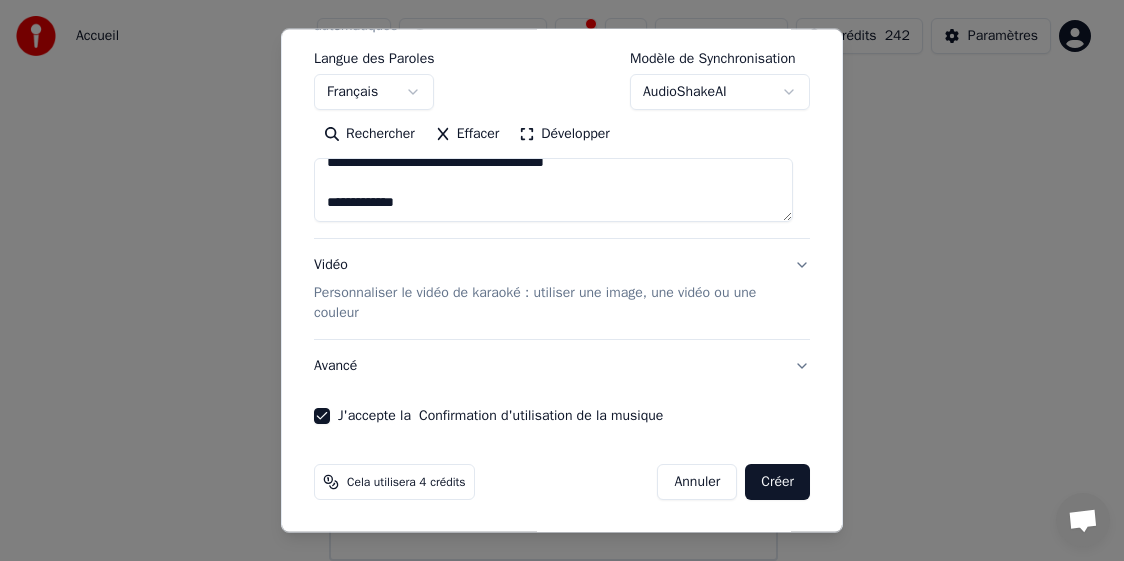 click on "Créer" at bounding box center [777, 482] 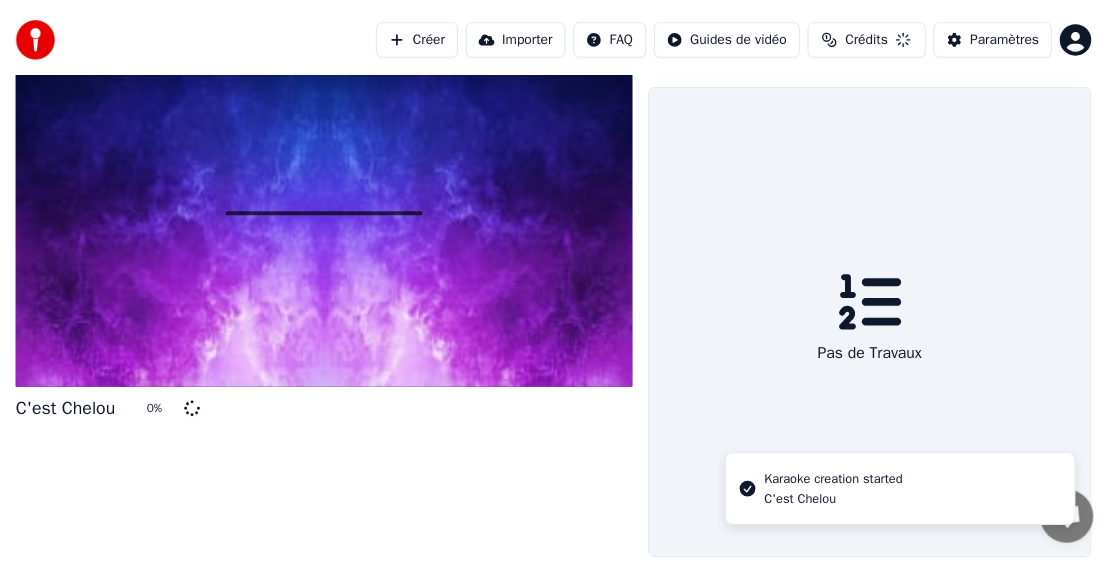 scroll, scrollTop: 36, scrollLeft: 0, axis: vertical 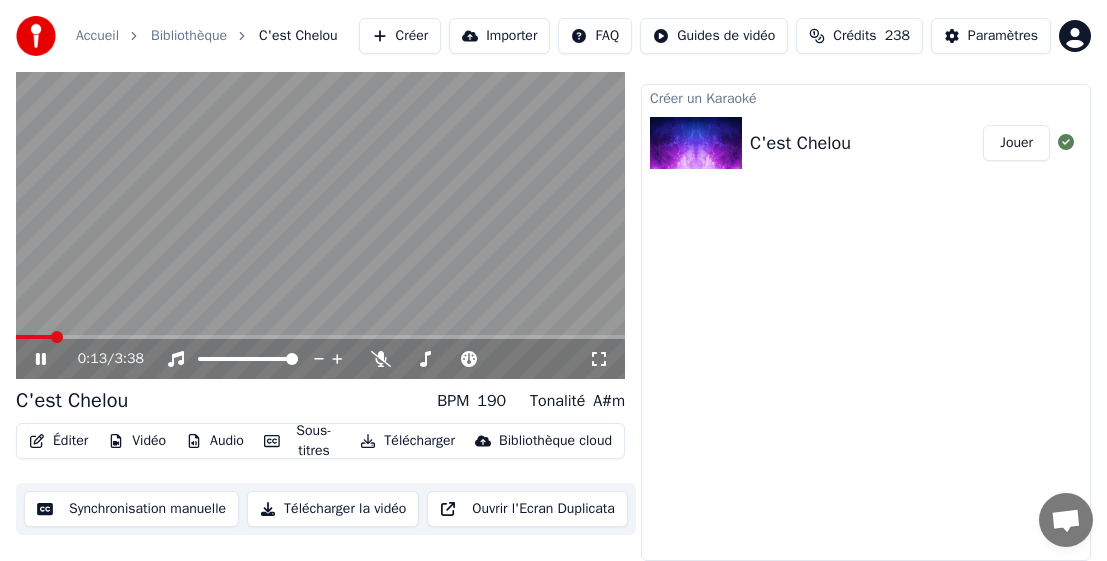 click at bounding box center [320, 337] 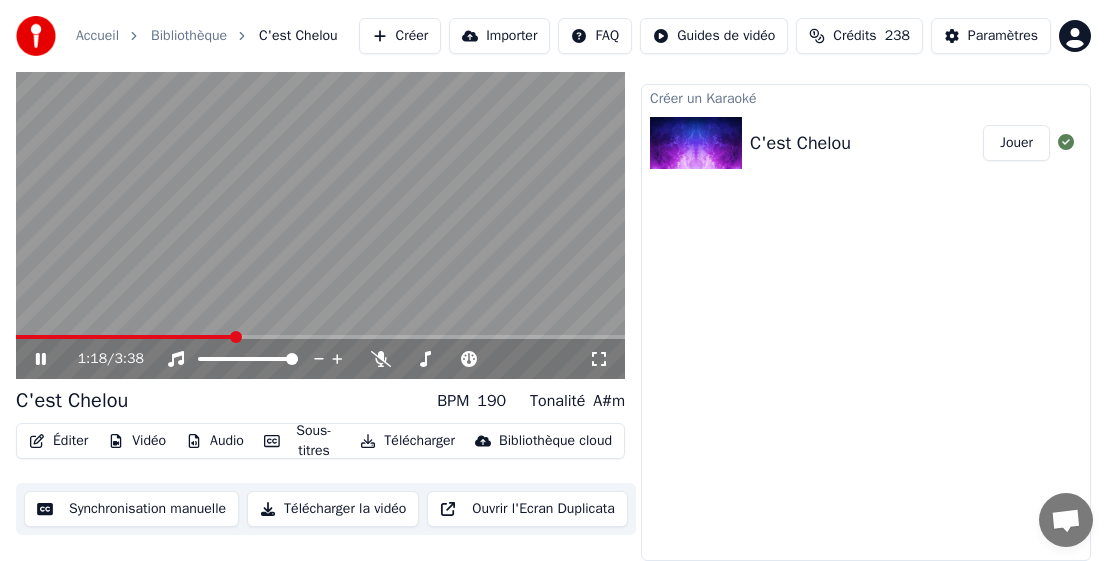 click 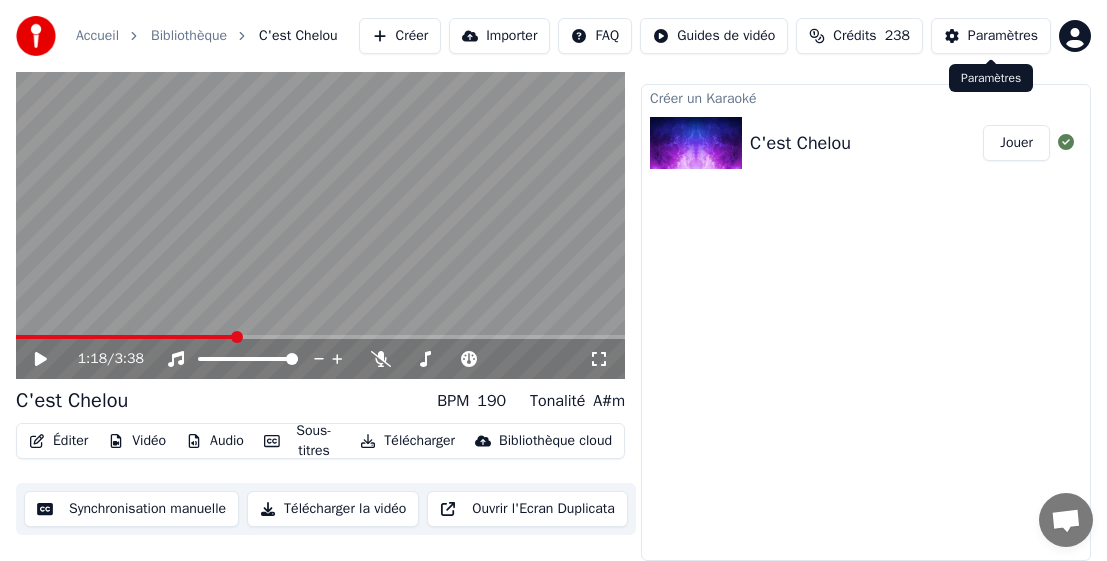 click on "Paramètres" at bounding box center (1003, 36) 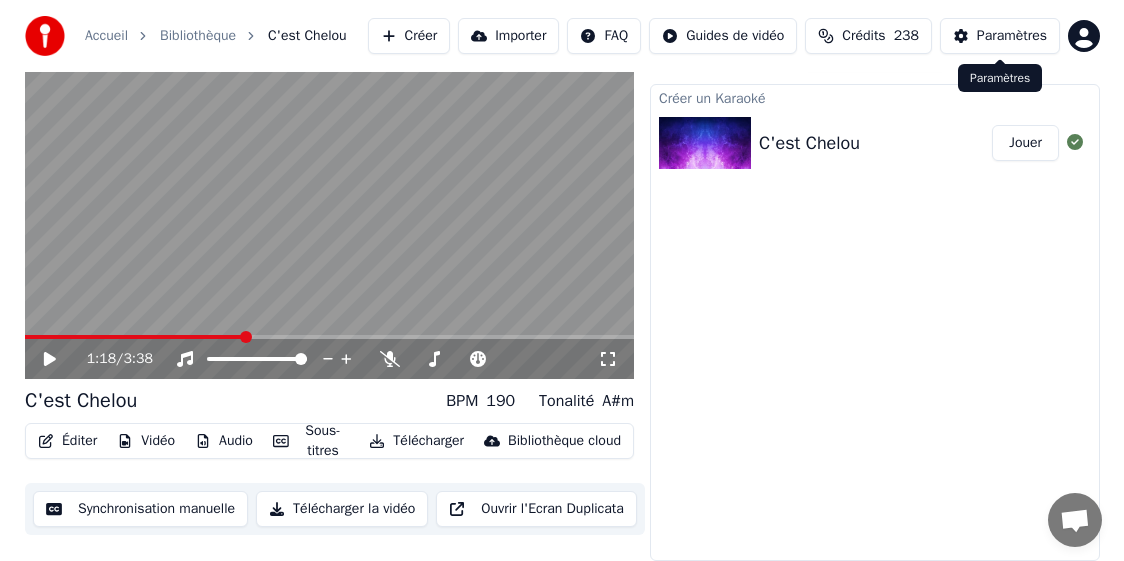scroll, scrollTop: 0, scrollLeft: 0, axis: both 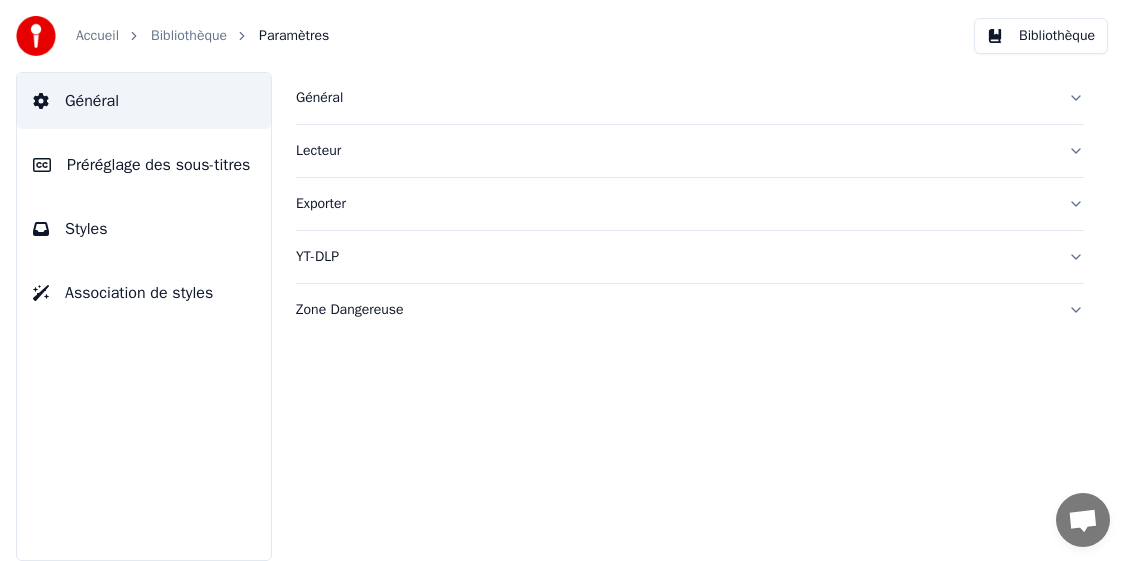 click on "Général" at bounding box center [674, 98] 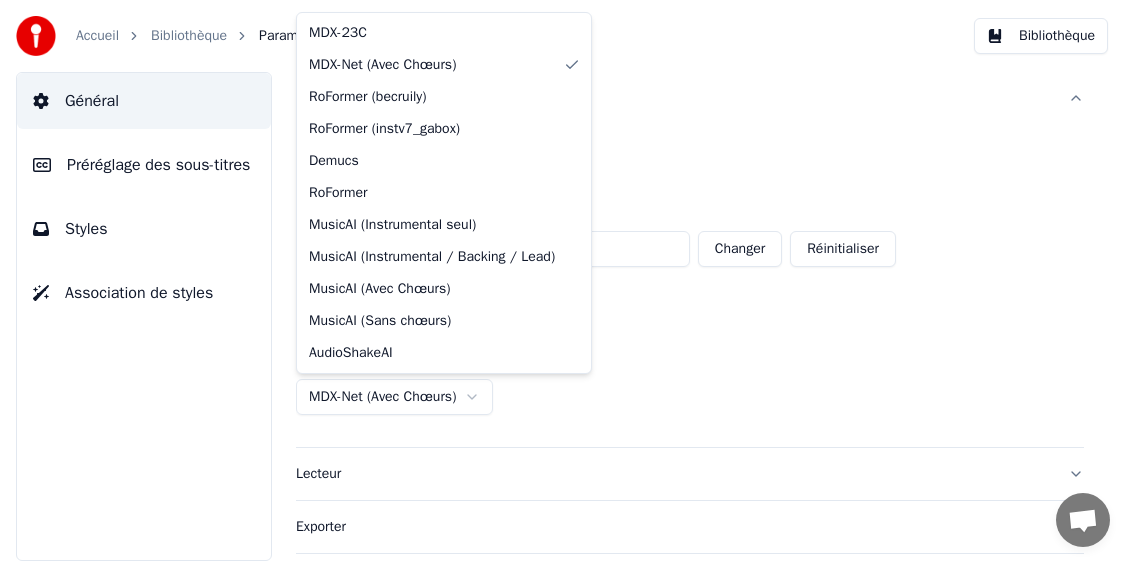 click on "**********" at bounding box center [562, 280] 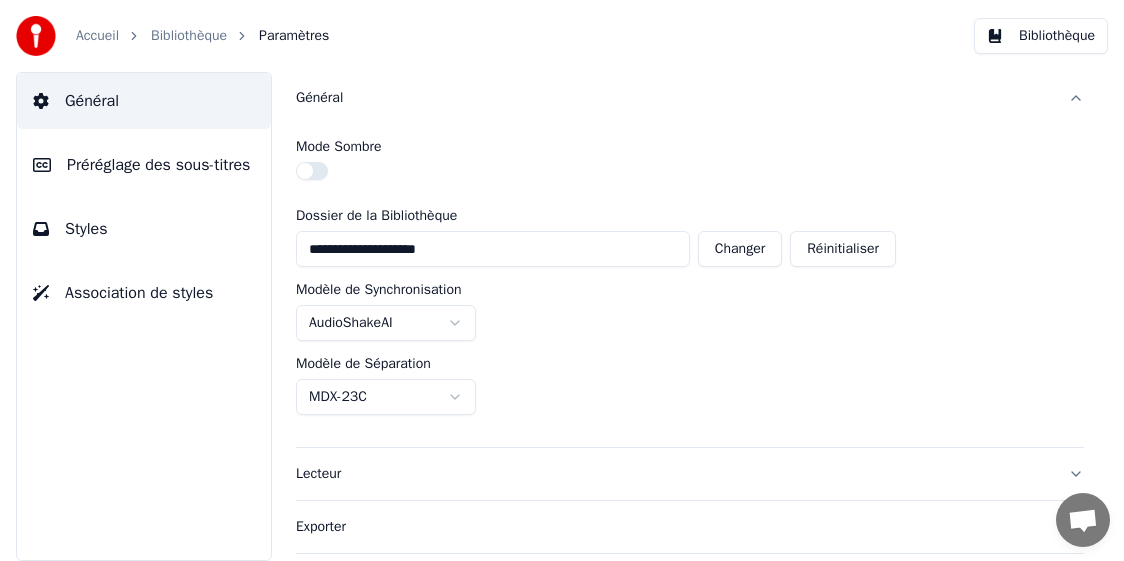click on "Accueil" at bounding box center [97, 36] 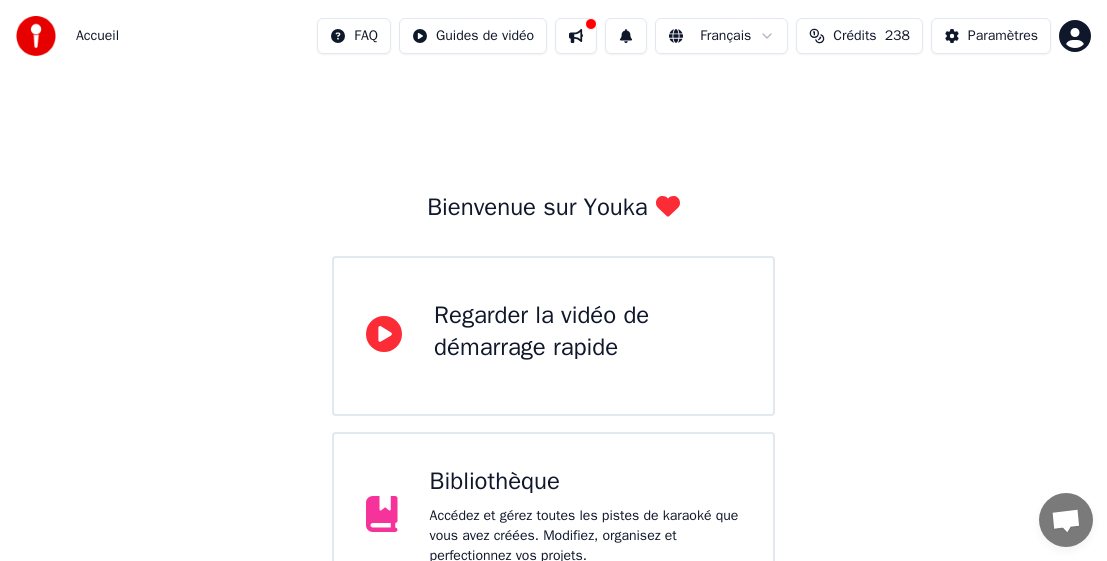 click on "Bibliothèque" at bounding box center (585, 482) 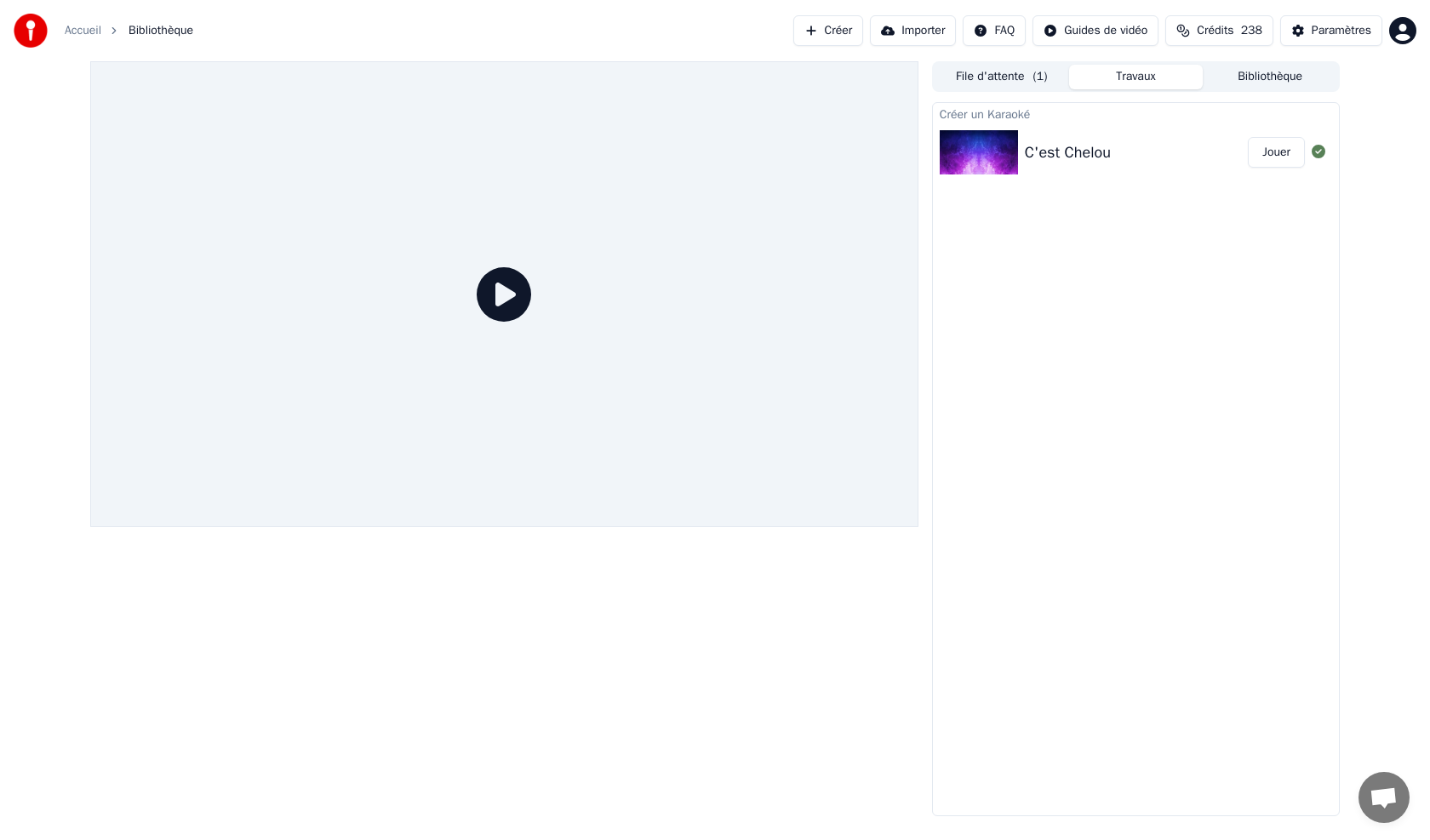 click on "Créer un Karaoké C'est Chelou  Jouer" at bounding box center (1135, 459) 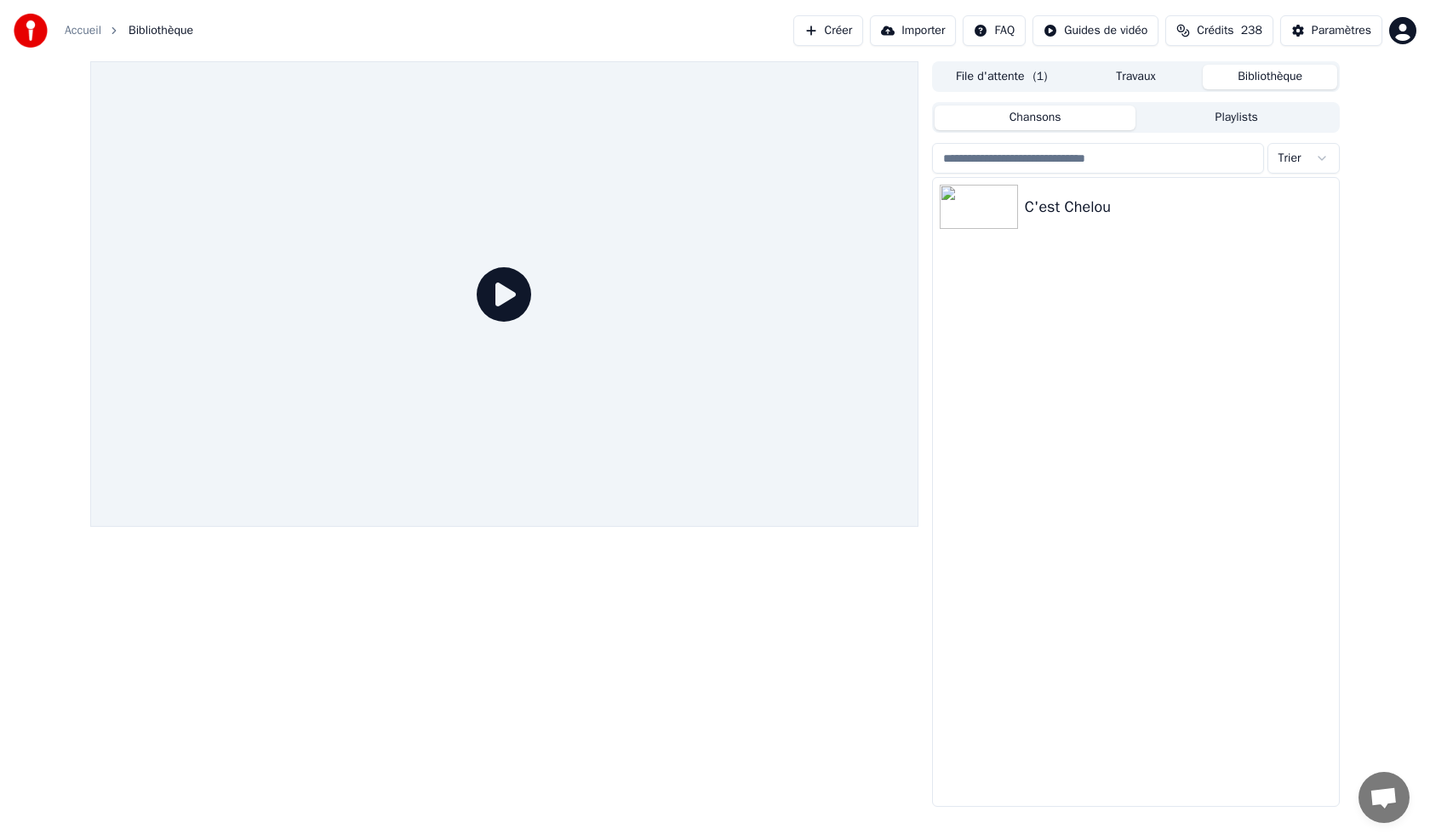 click on "Bibliothèque" at bounding box center (1270, 77) 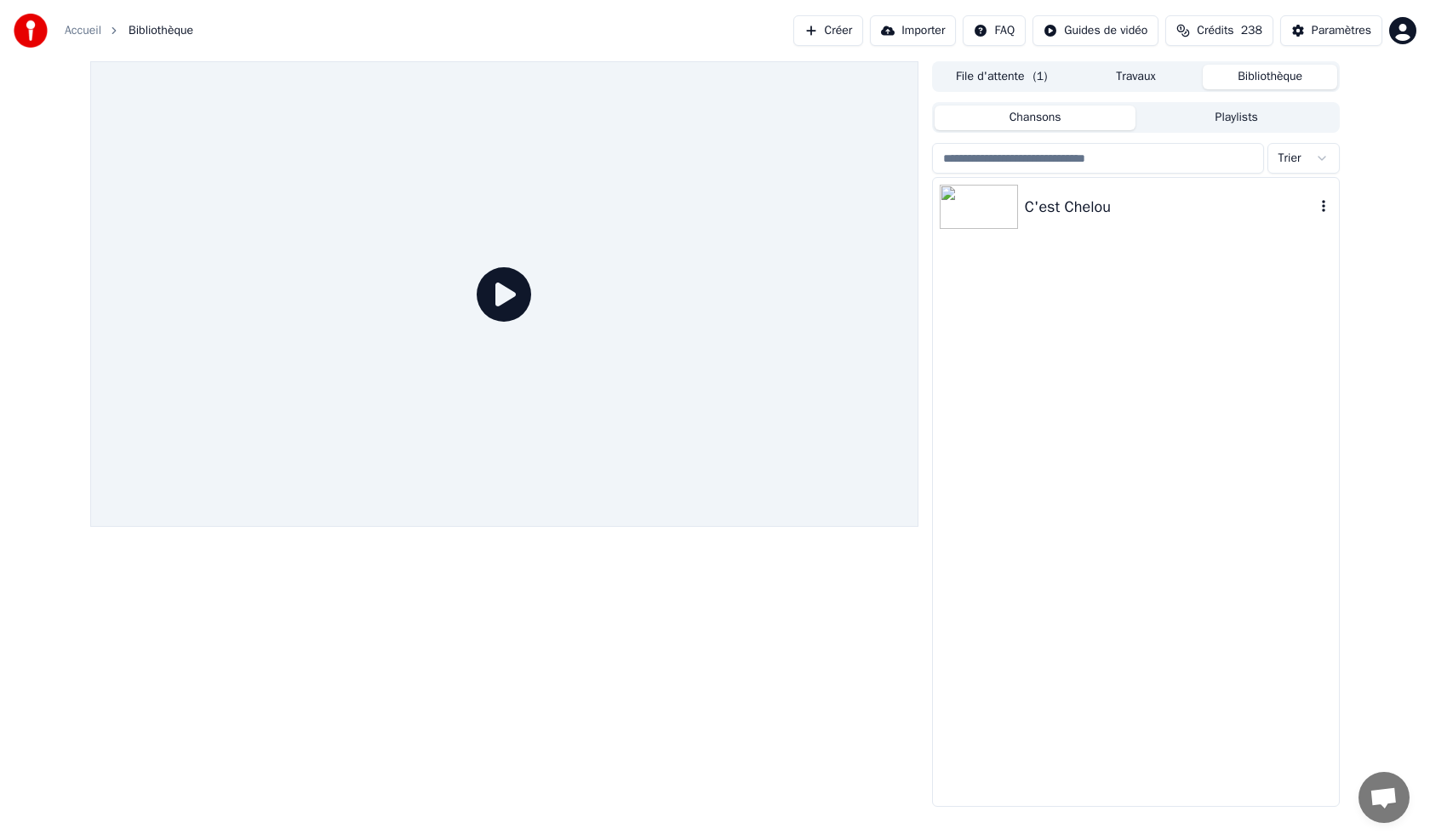 click 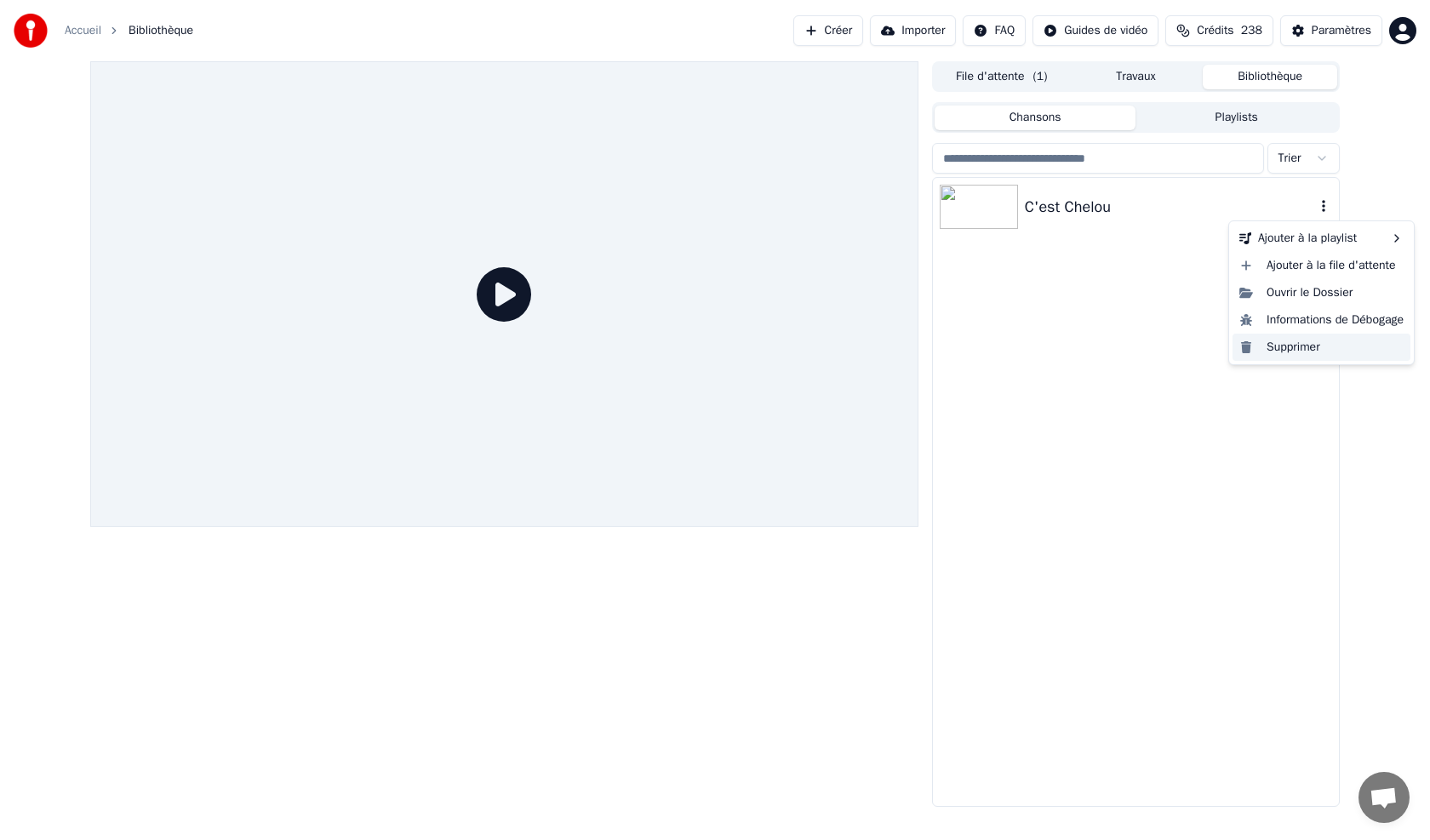 click on "Supprimer" at bounding box center [1321, 347] 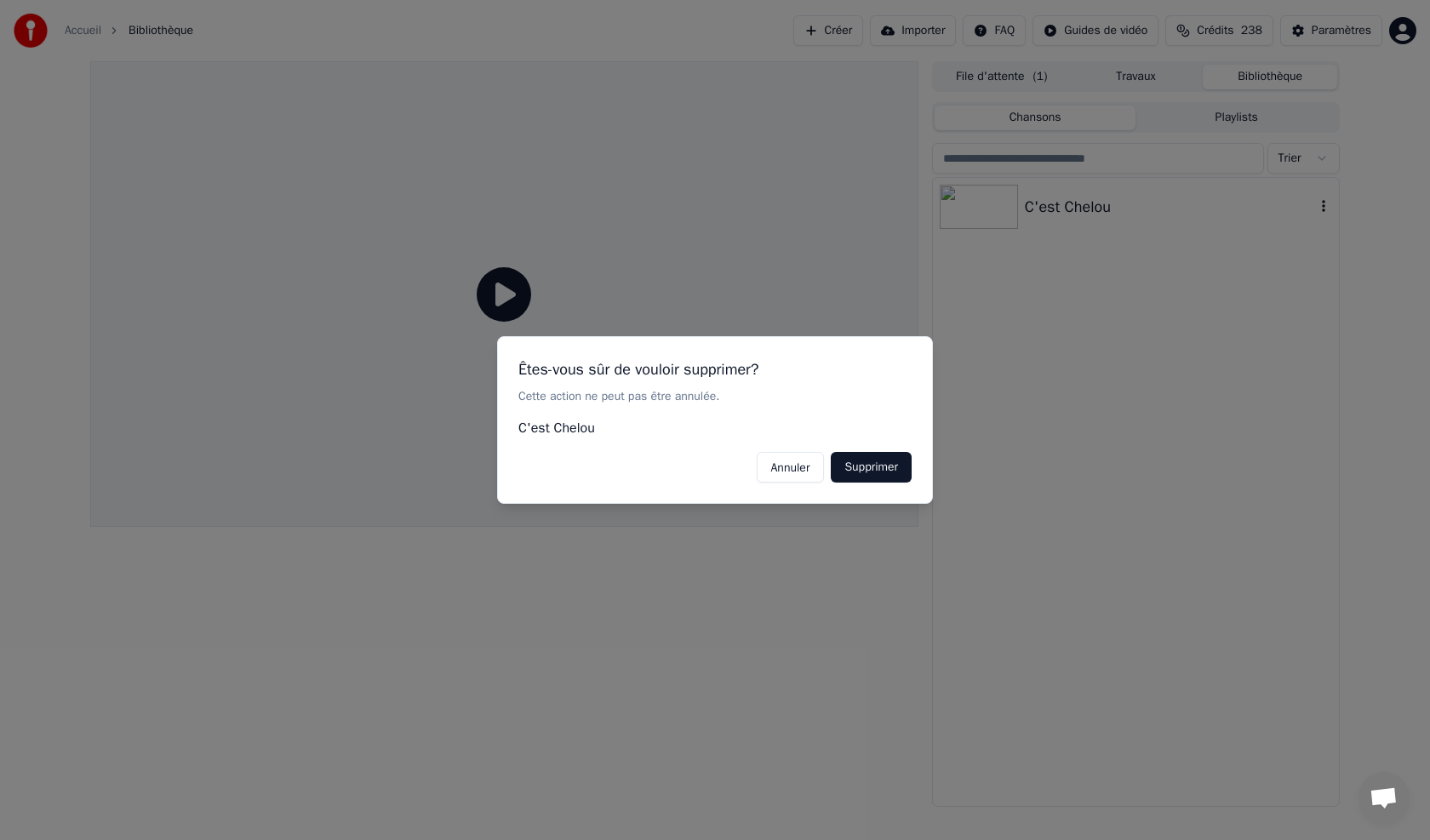 click on "Supprimer" at bounding box center [871, 467] 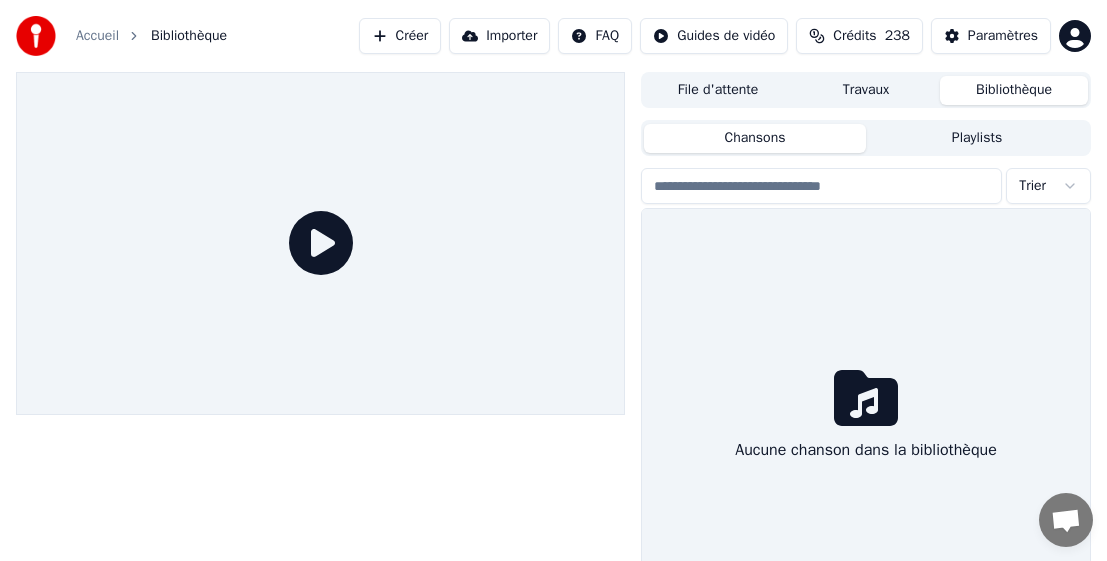 click on "Créer" at bounding box center (400, 36) 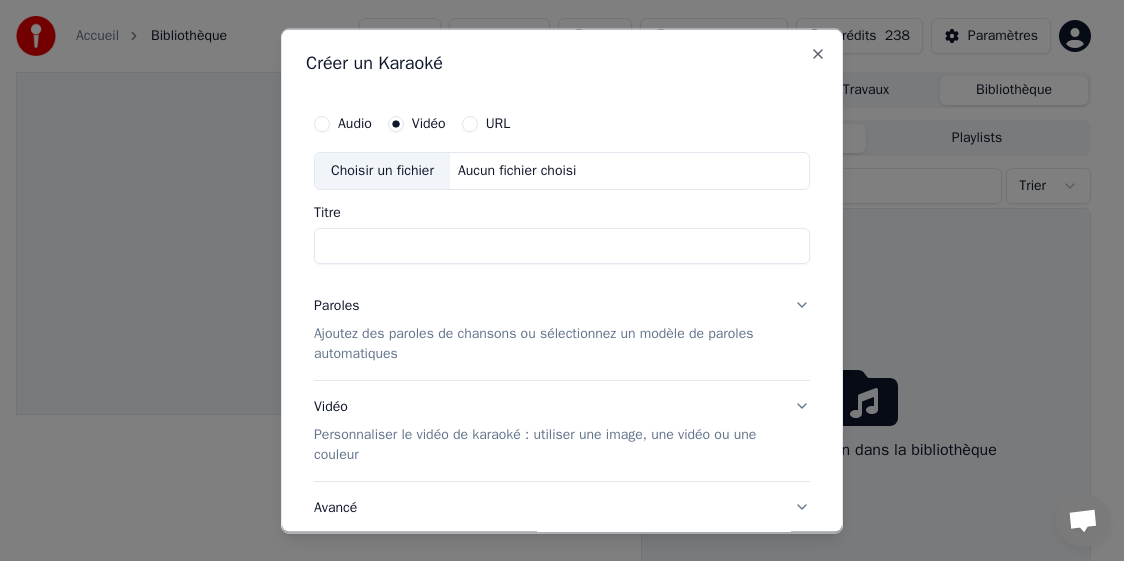 click on "Choisir un fichier" at bounding box center (382, 170) 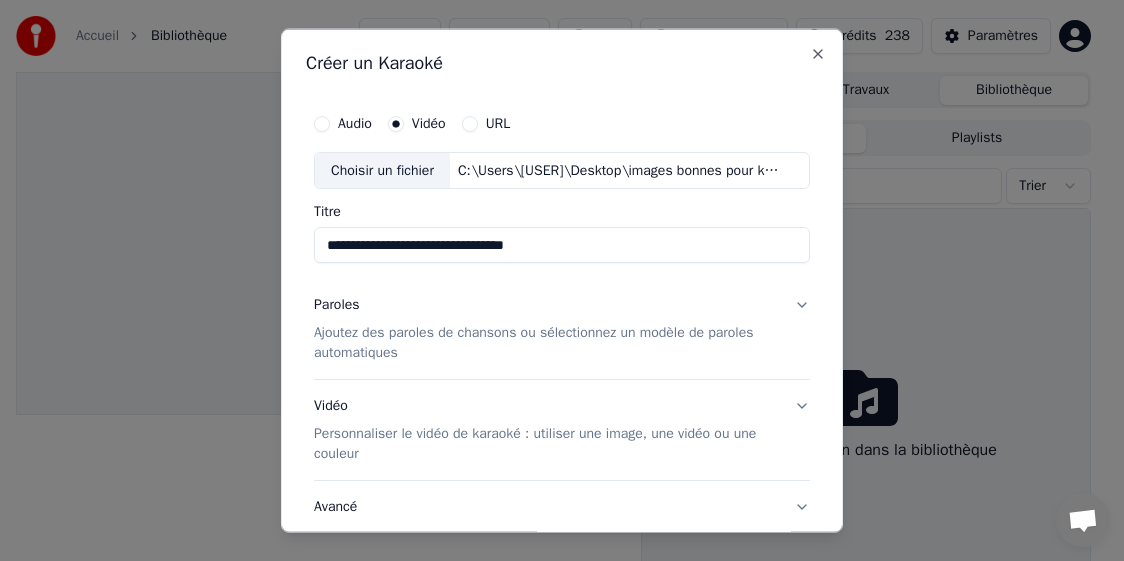 drag, startPoint x: 373, startPoint y: 251, endPoint x: 219, endPoint y: 249, distance: 154.01299 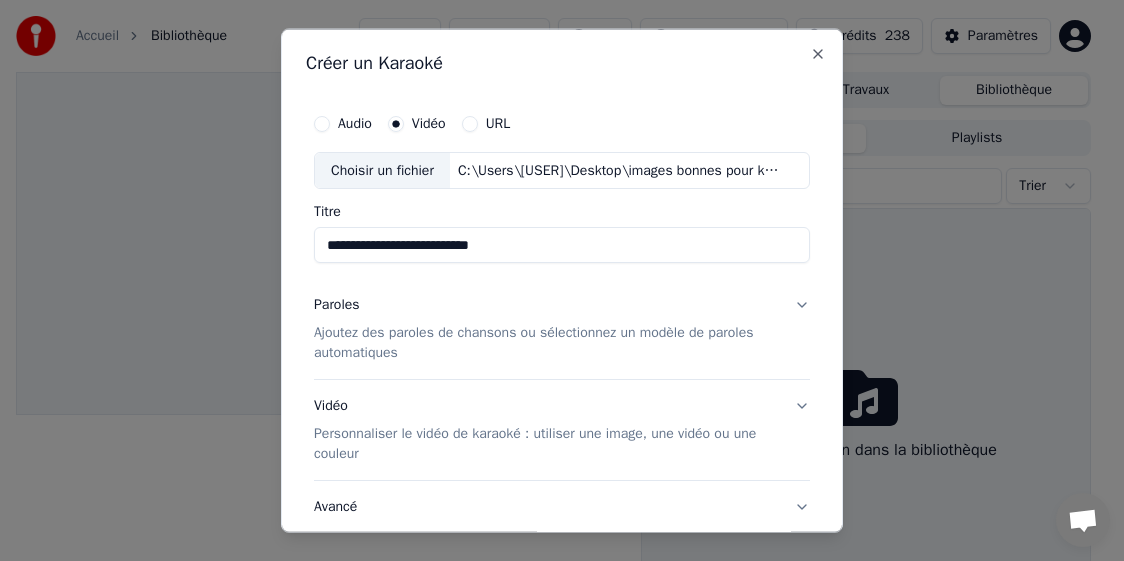 drag, startPoint x: 524, startPoint y: 245, endPoint x: 415, endPoint y: 254, distance: 109.370926 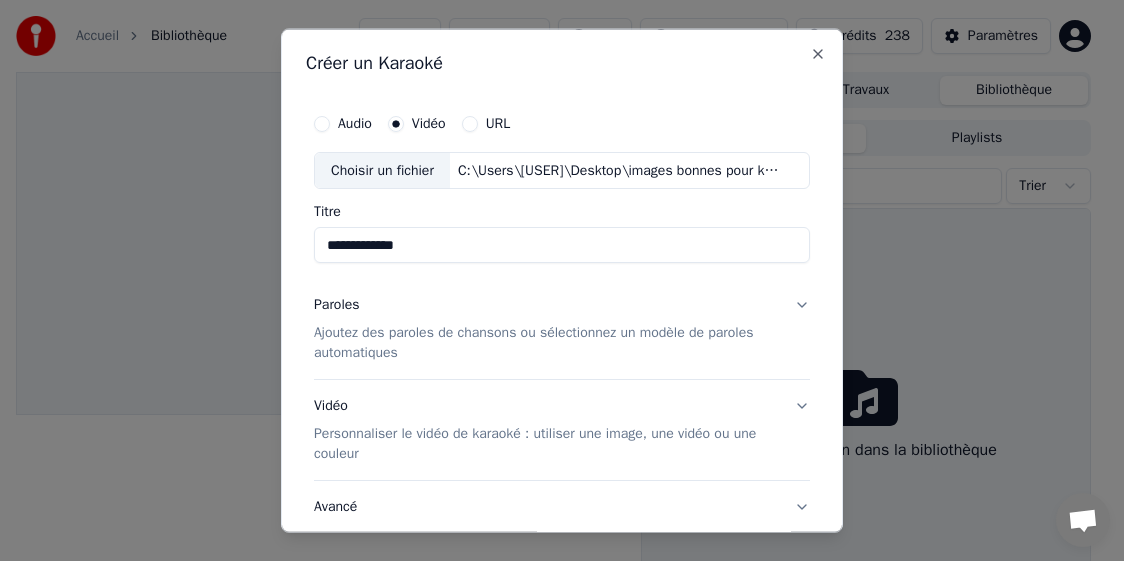 type on "**********" 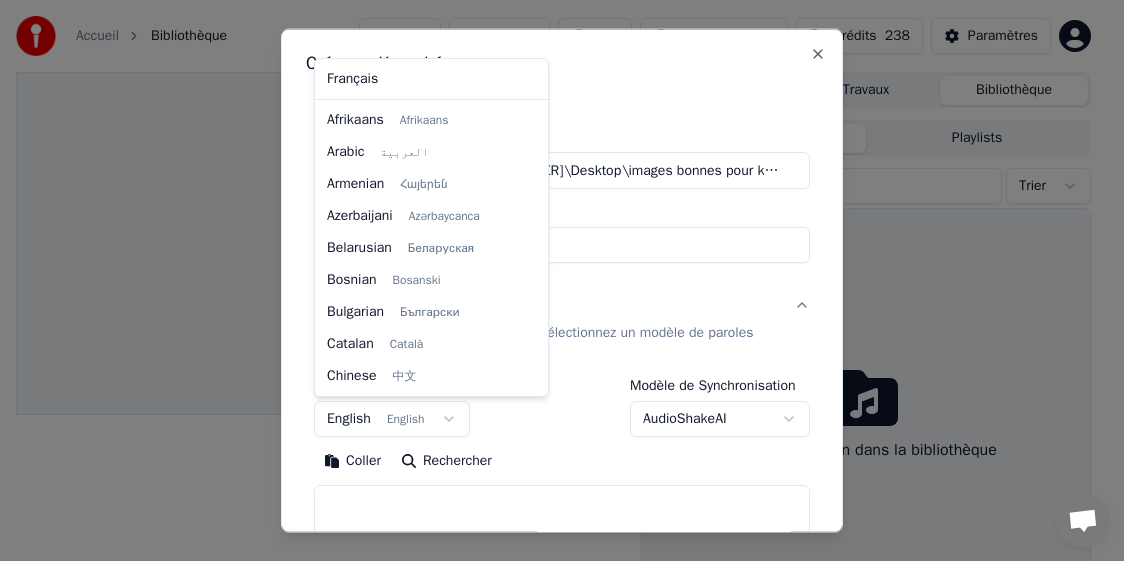 click on "**********" at bounding box center [553, 280] 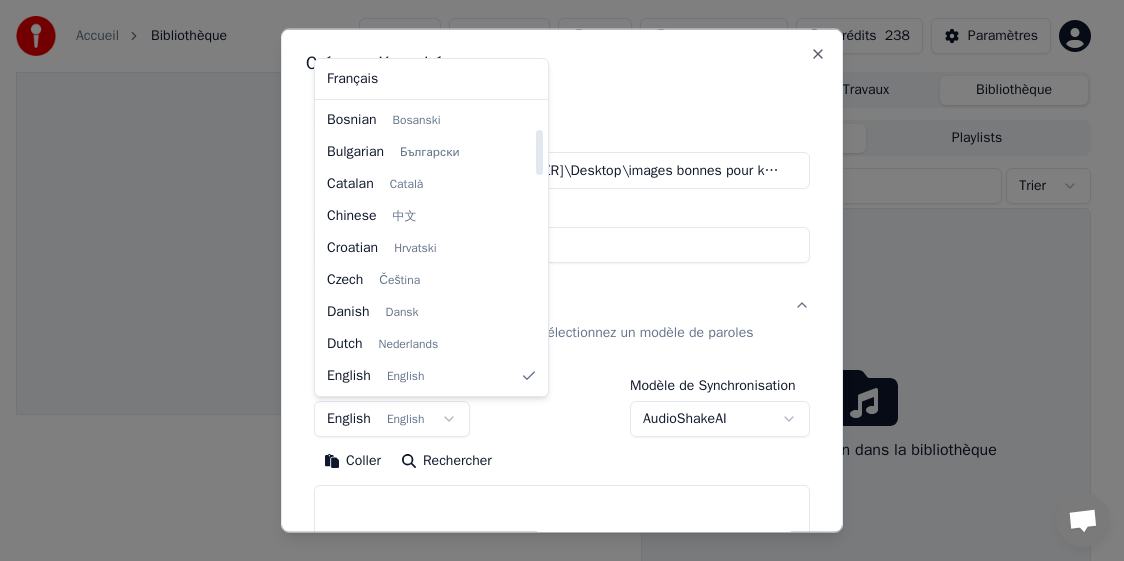 select on "**" 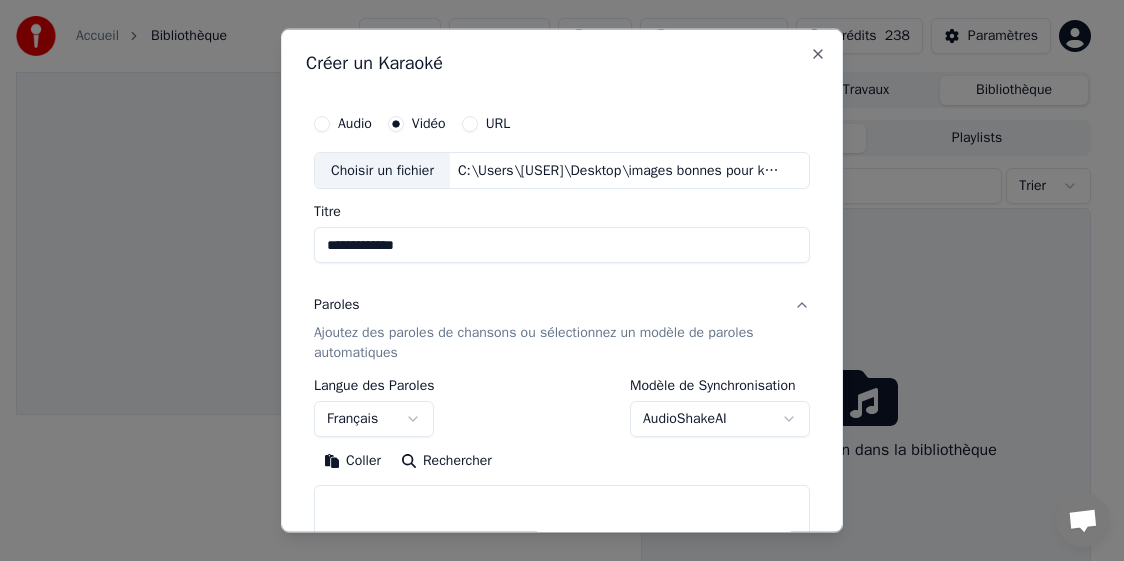 click on "Coller" at bounding box center [352, 461] 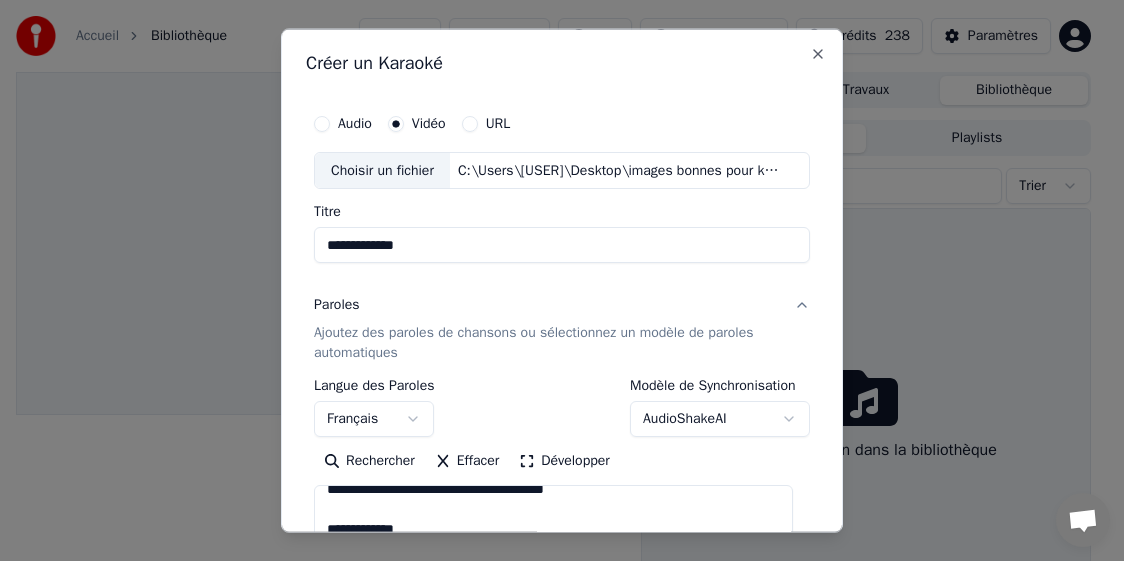 scroll, scrollTop: 1853, scrollLeft: 0, axis: vertical 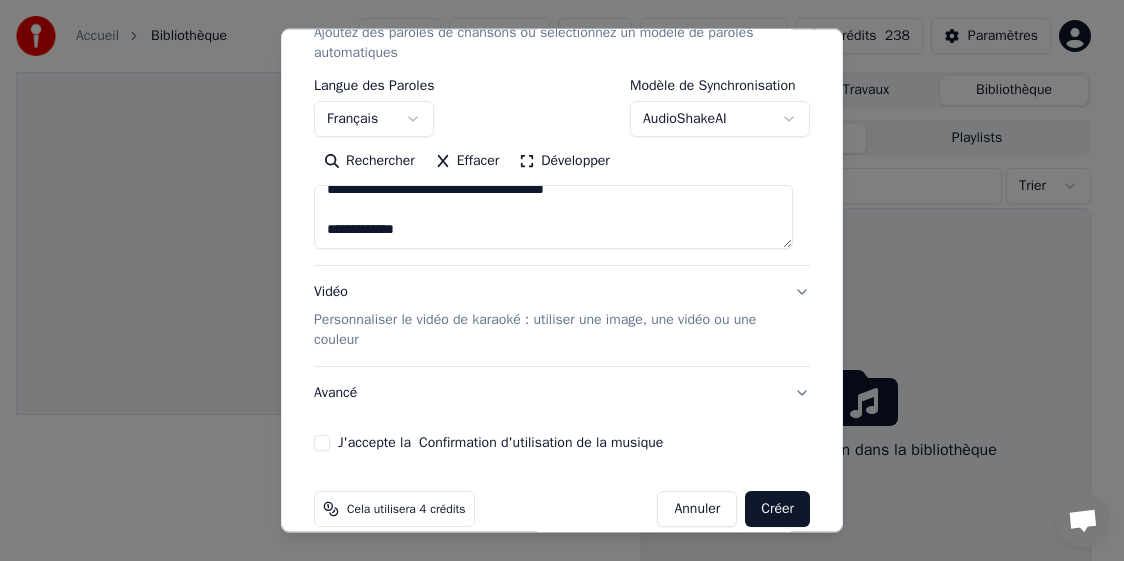 click on "J'accepte la   Confirmation d'utilisation de la musique" at bounding box center (322, 443) 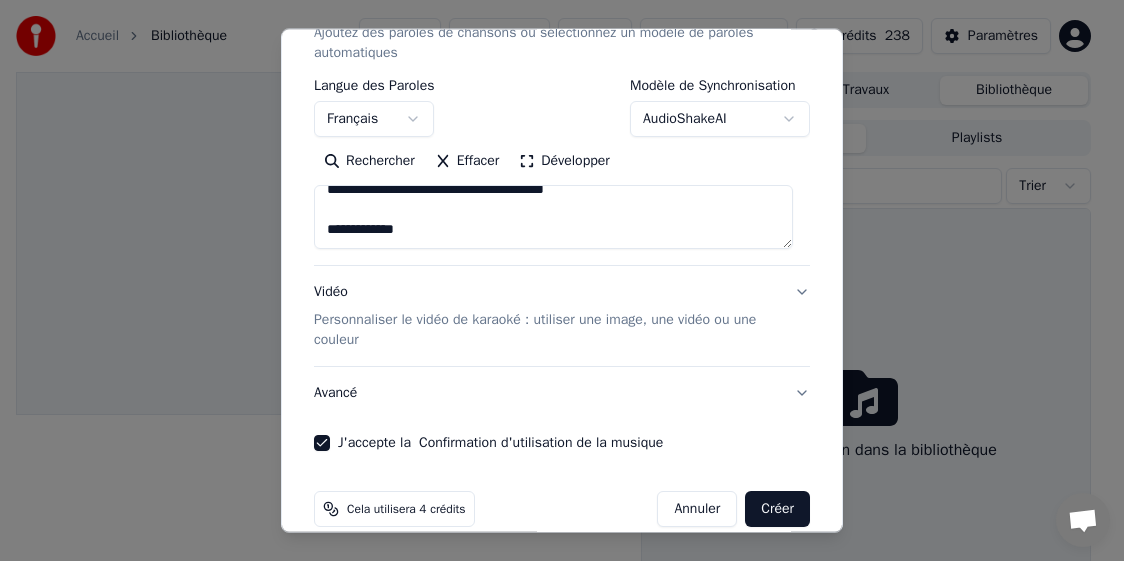 click on "Créer" at bounding box center (777, 509) 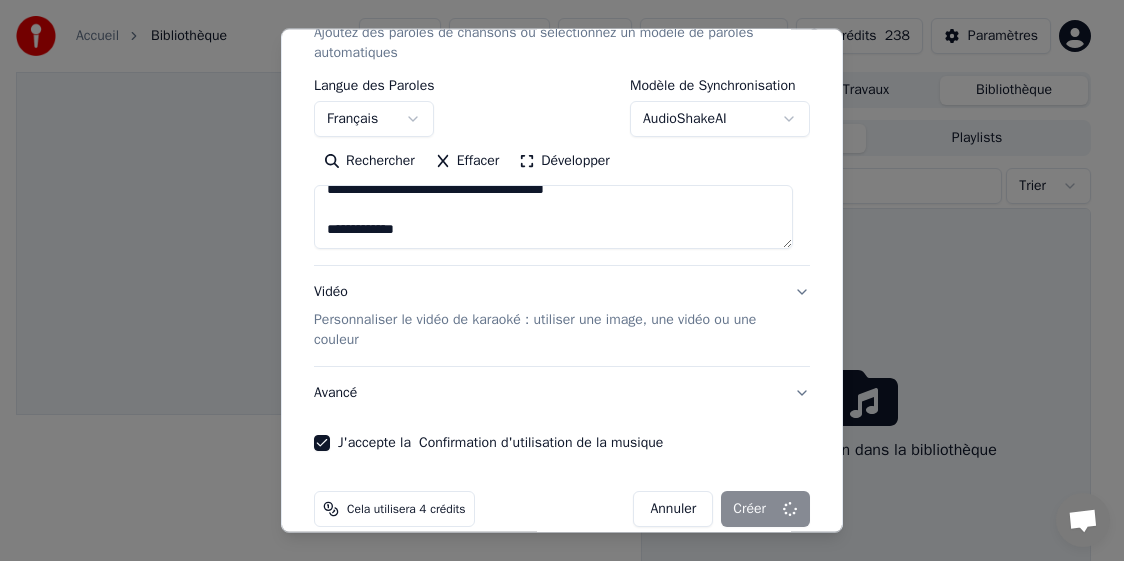 type on "**********" 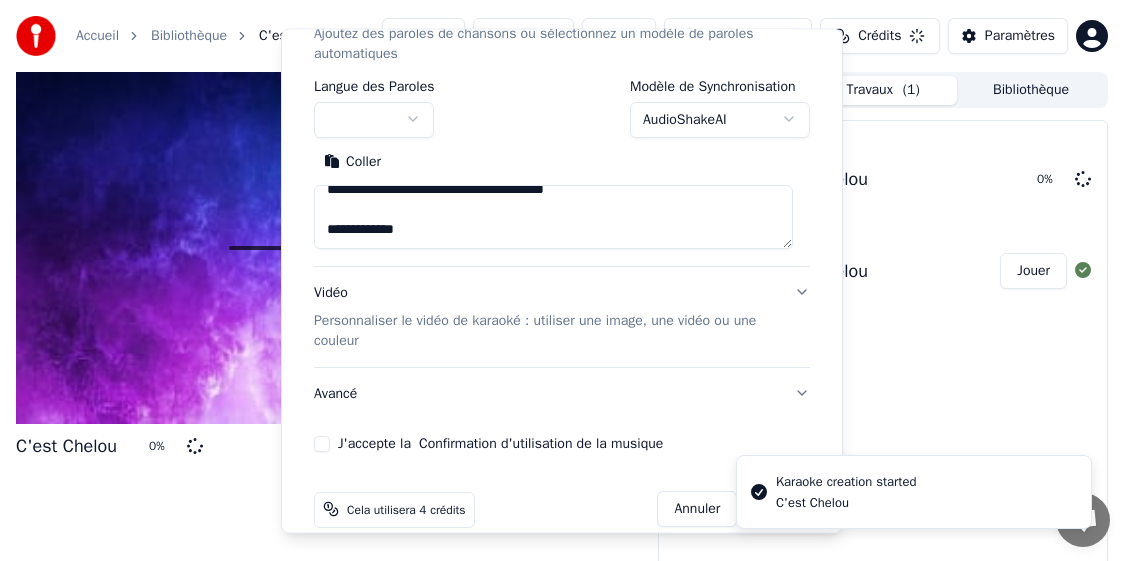 type 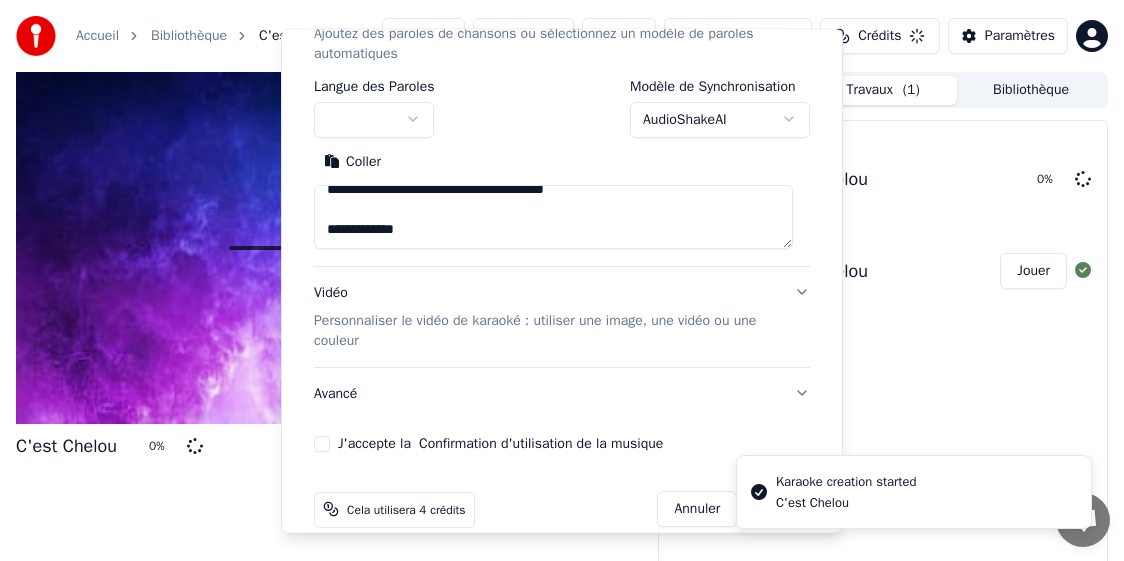 type 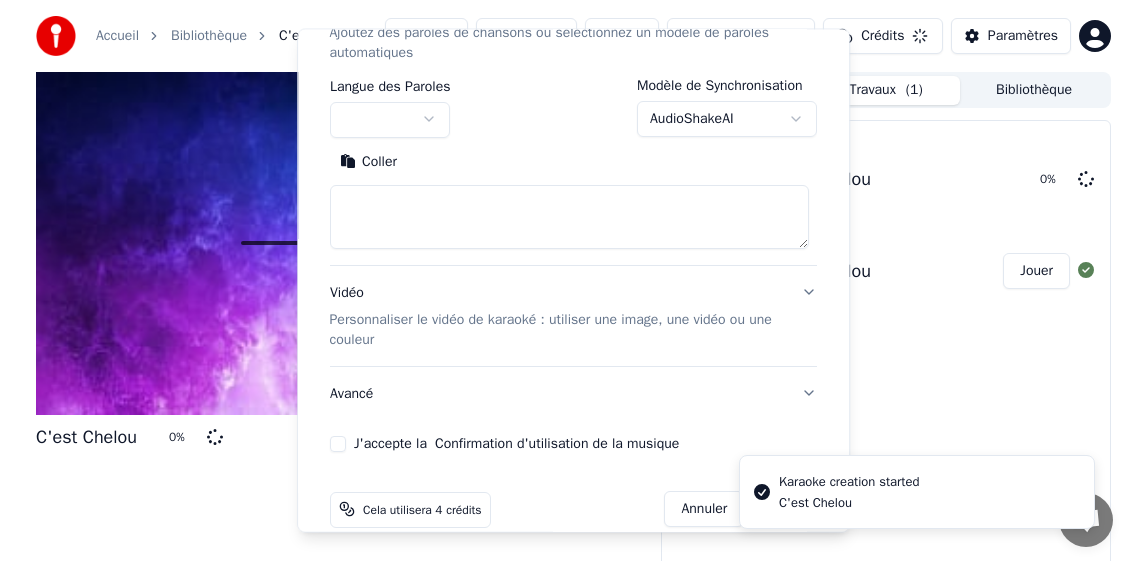 scroll, scrollTop: 0, scrollLeft: 0, axis: both 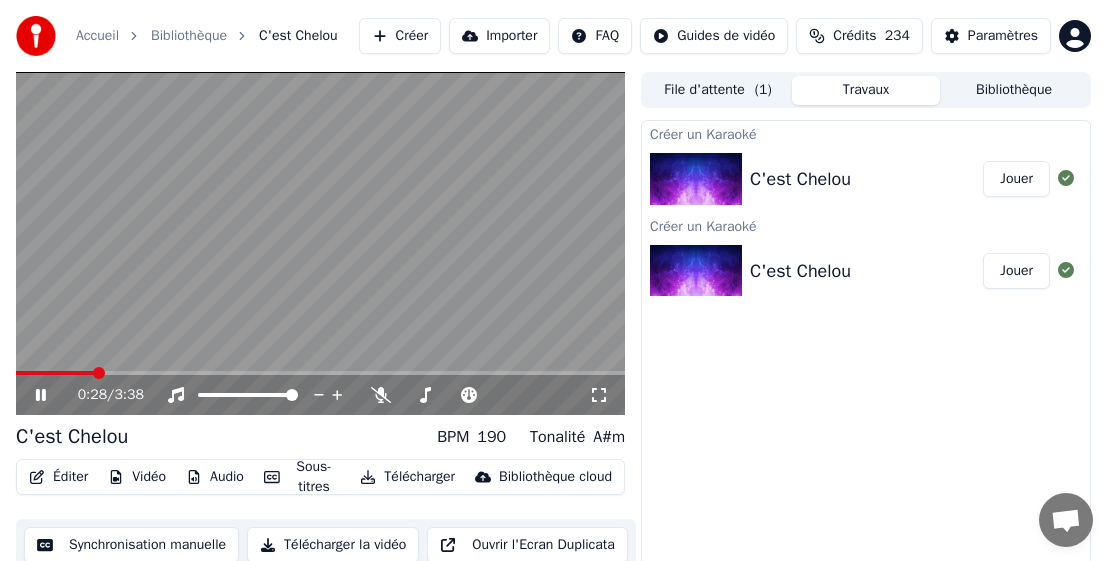 click at bounding box center (320, 243) 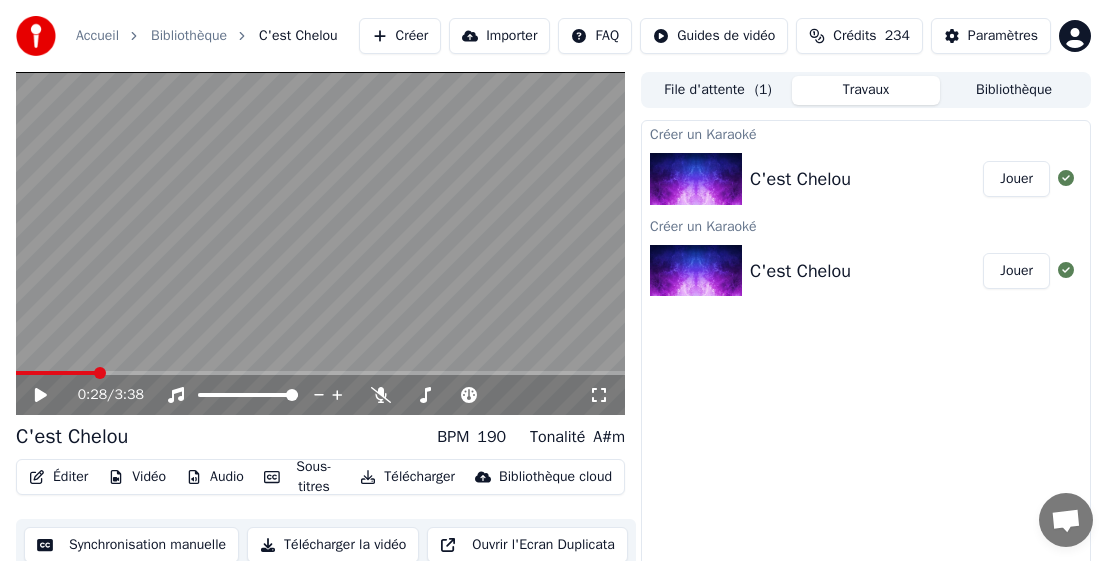 click 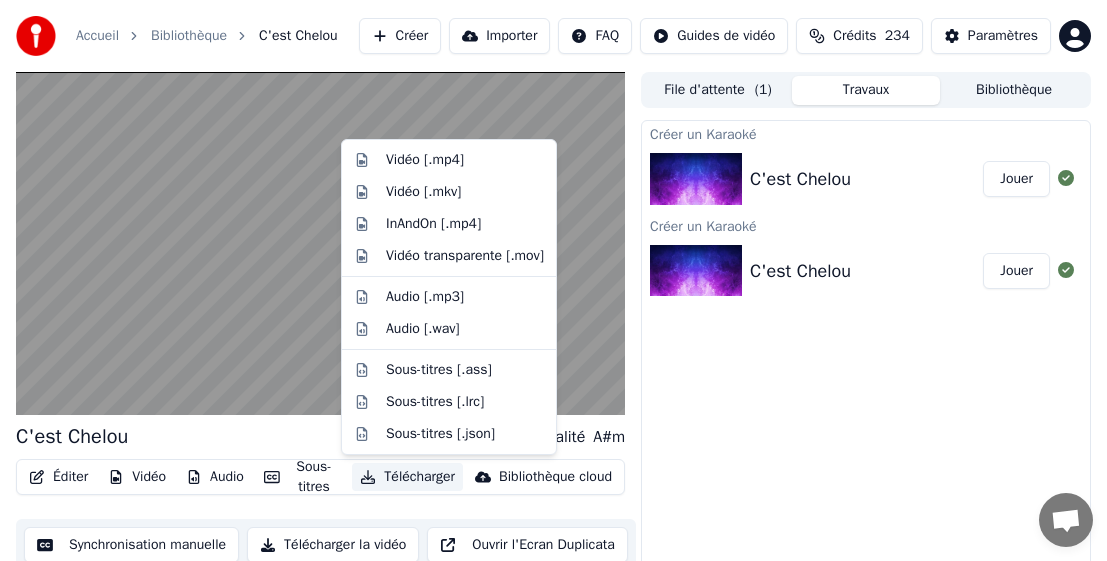 click on "Télécharger" at bounding box center [407, 477] 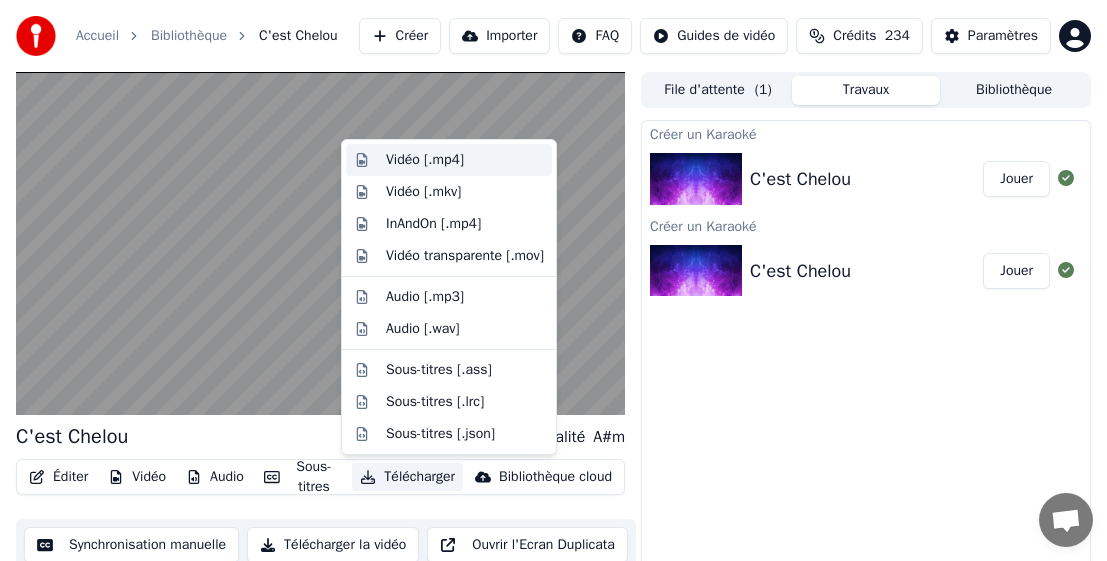 click on "Vidéo [.mp4]" at bounding box center [425, 160] 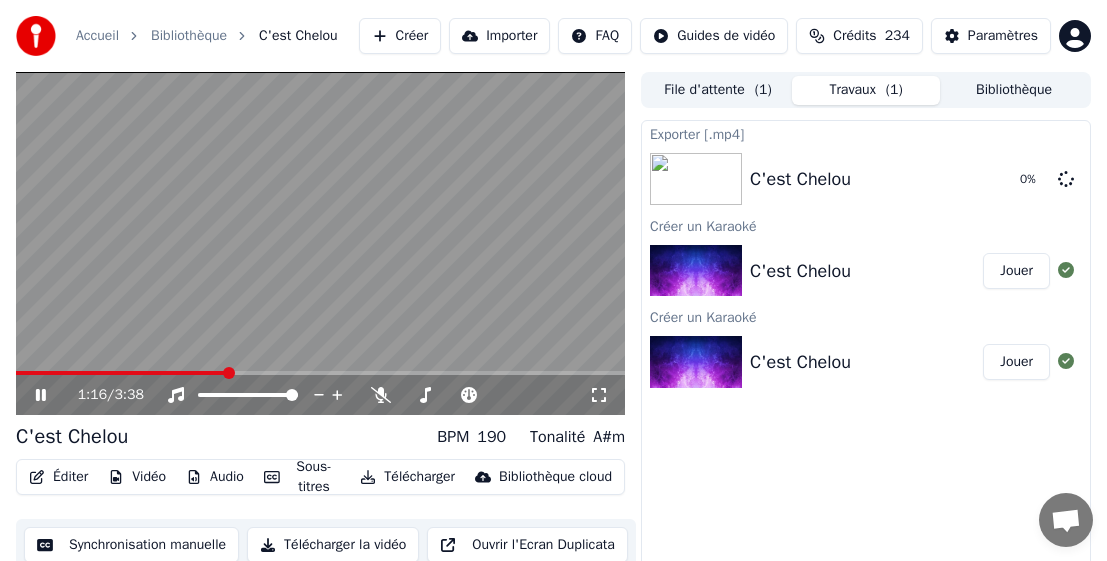 click 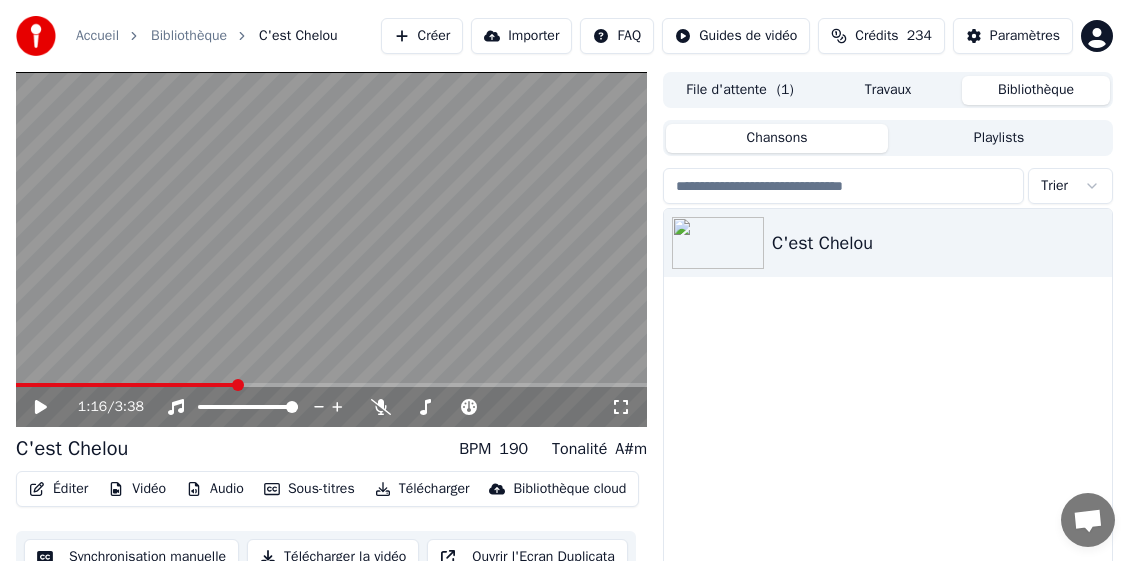 click on "Bibliothèque" at bounding box center [1036, 90] 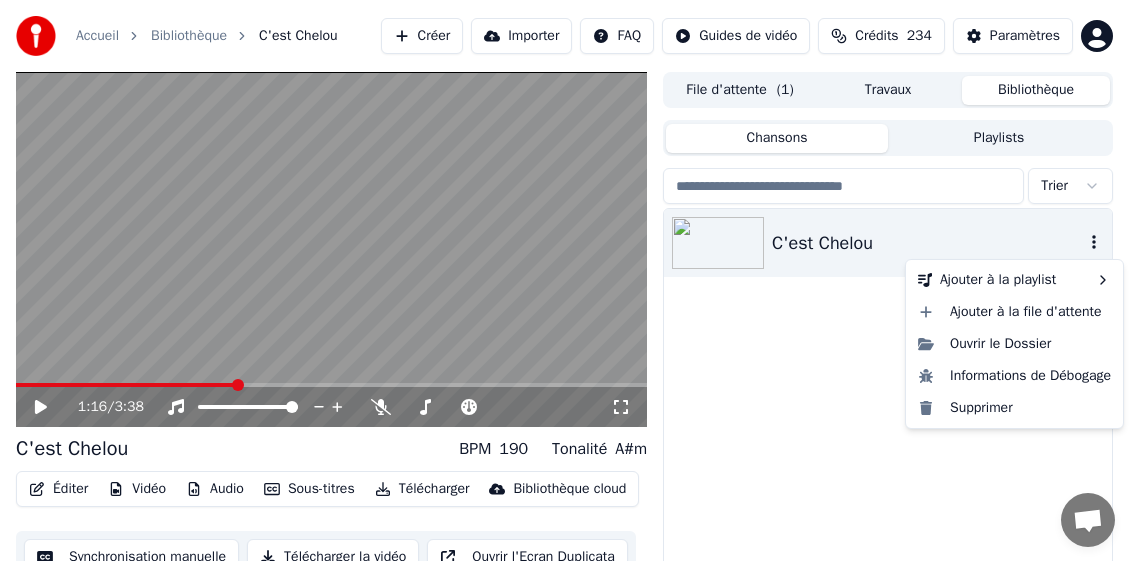 click 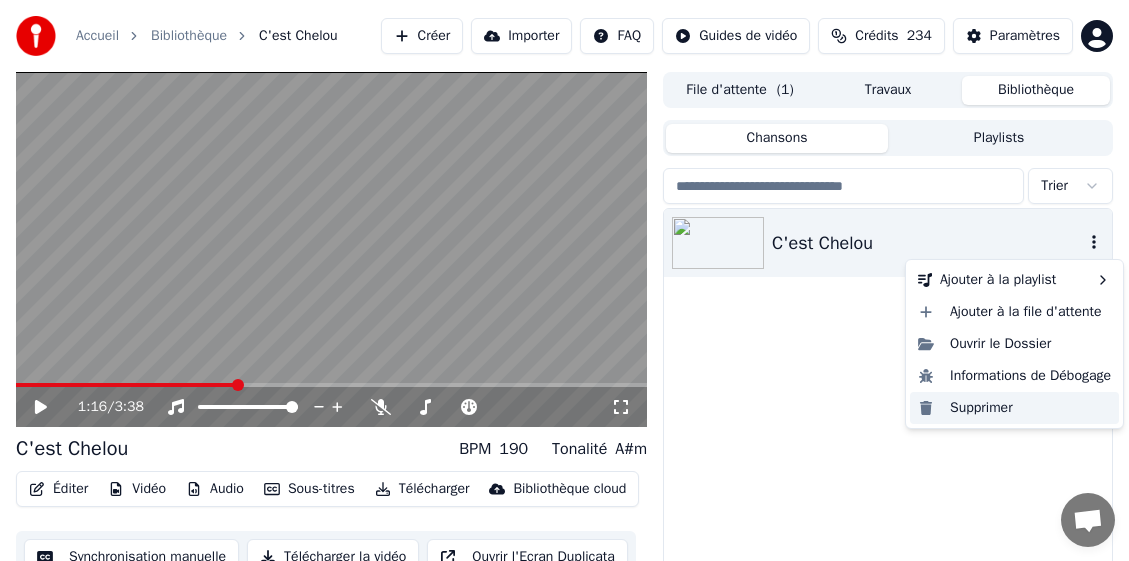 click on "Supprimer" at bounding box center [1014, 408] 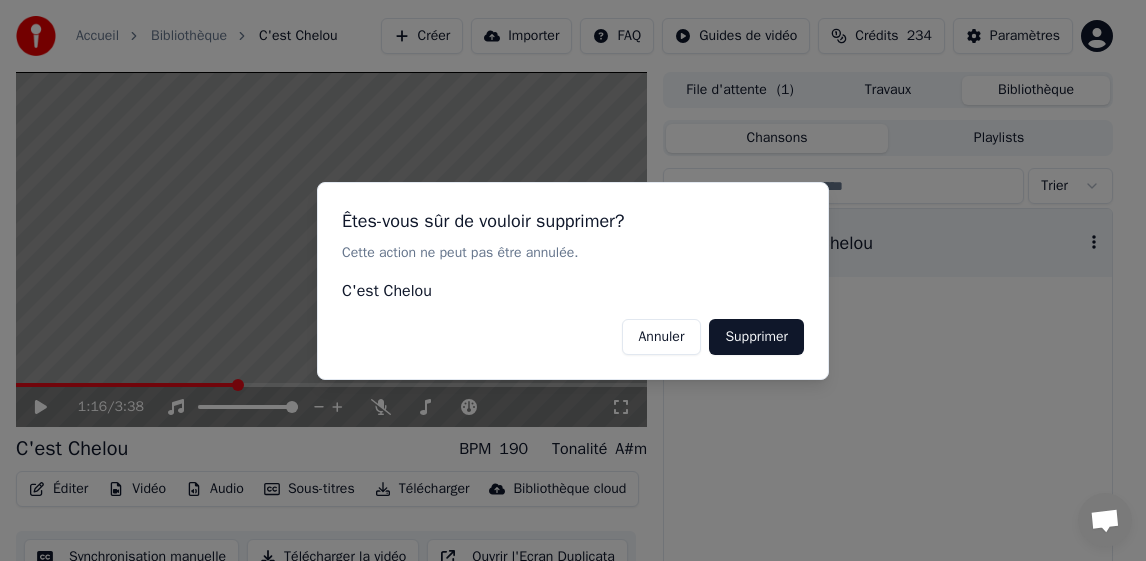 click on "Supprimer" at bounding box center (756, 336) 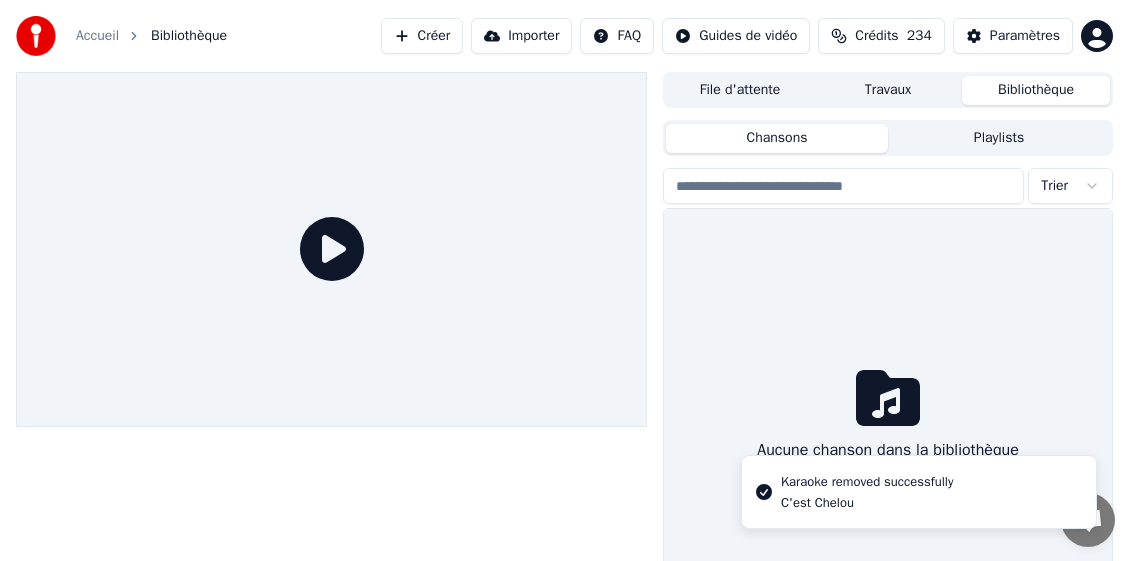 click on "Créer" at bounding box center [422, 36] 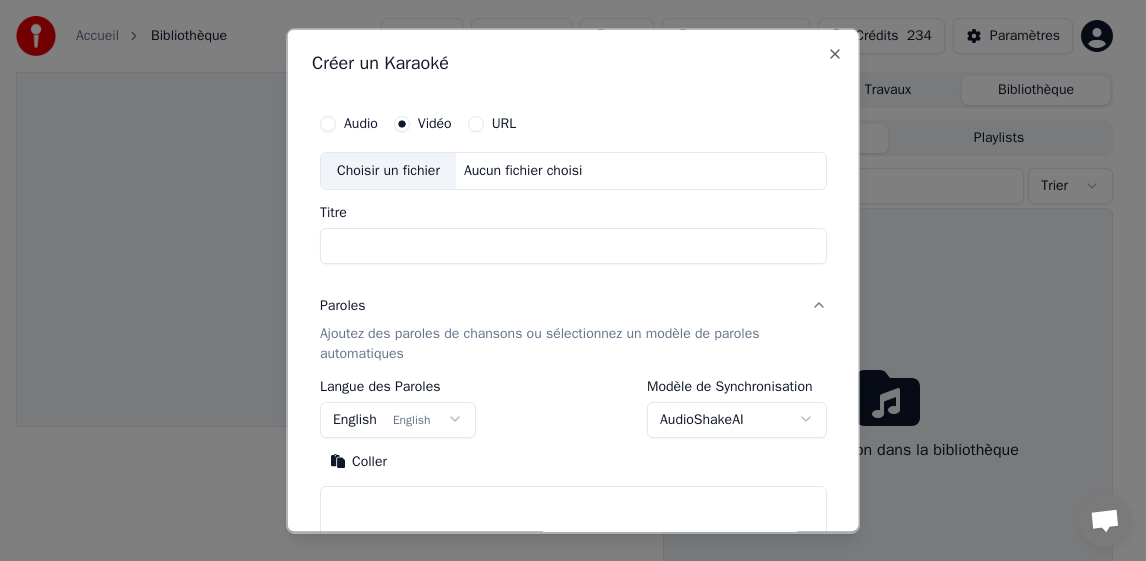 click on "Choisir un fichier" at bounding box center [388, 170] 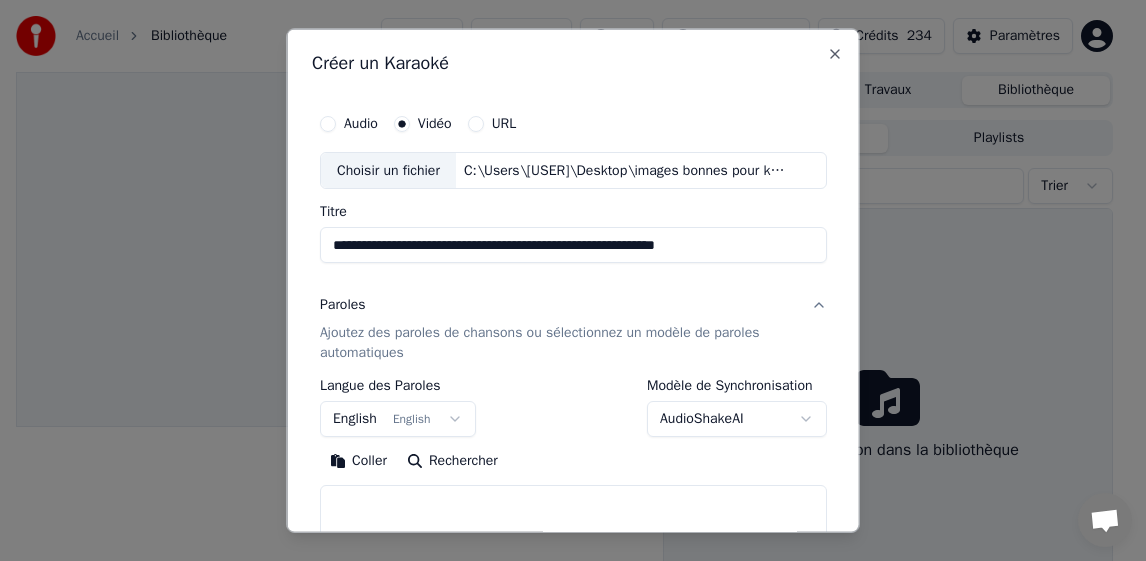 drag, startPoint x: 749, startPoint y: 248, endPoint x: 528, endPoint y: 257, distance: 221.18318 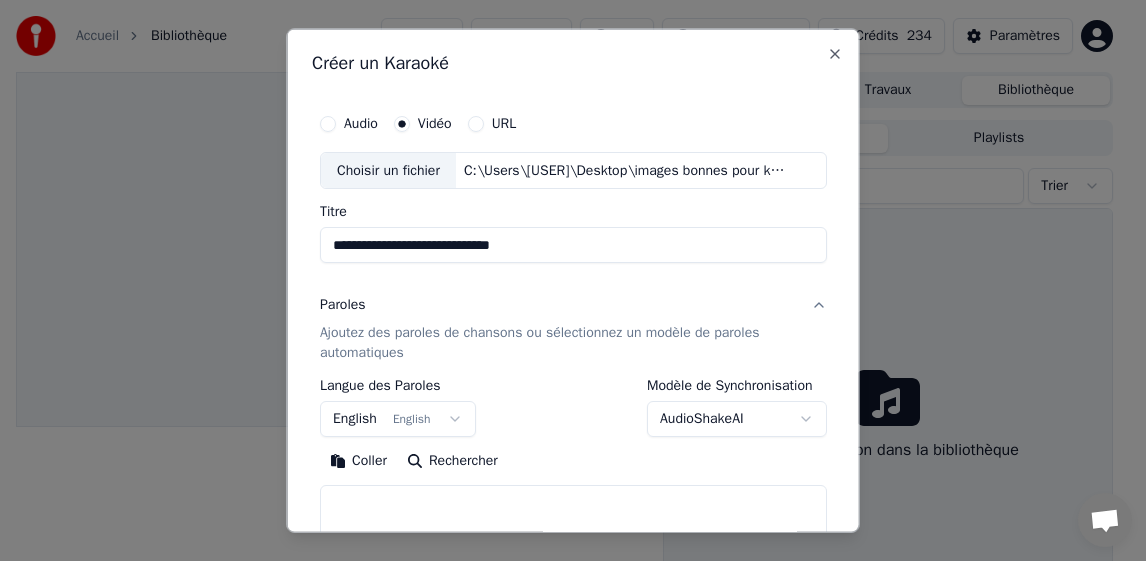 click on "**********" at bounding box center (573, 245) 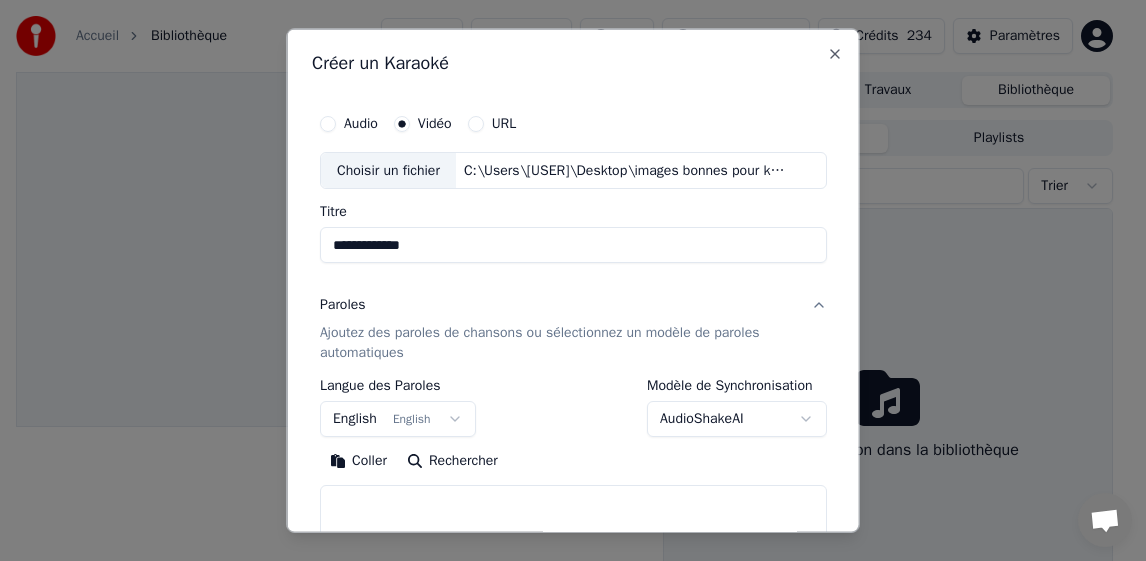 type on "**********" 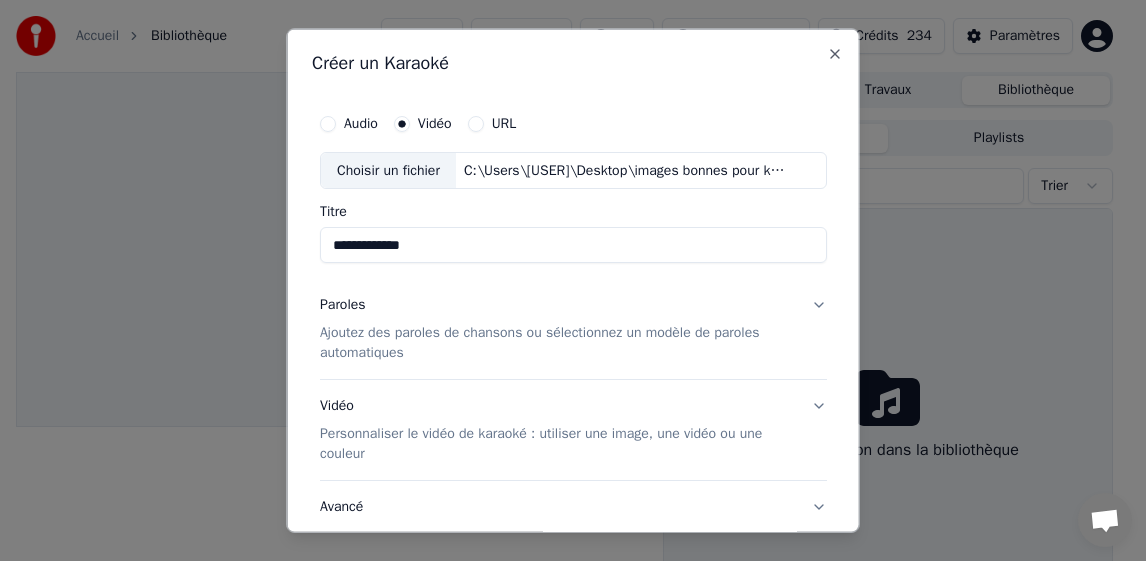 click on "Ajoutez des paroles de chansons ou sélectionnez un modèle de paroles automatiques" at bounding box center [557, 343] 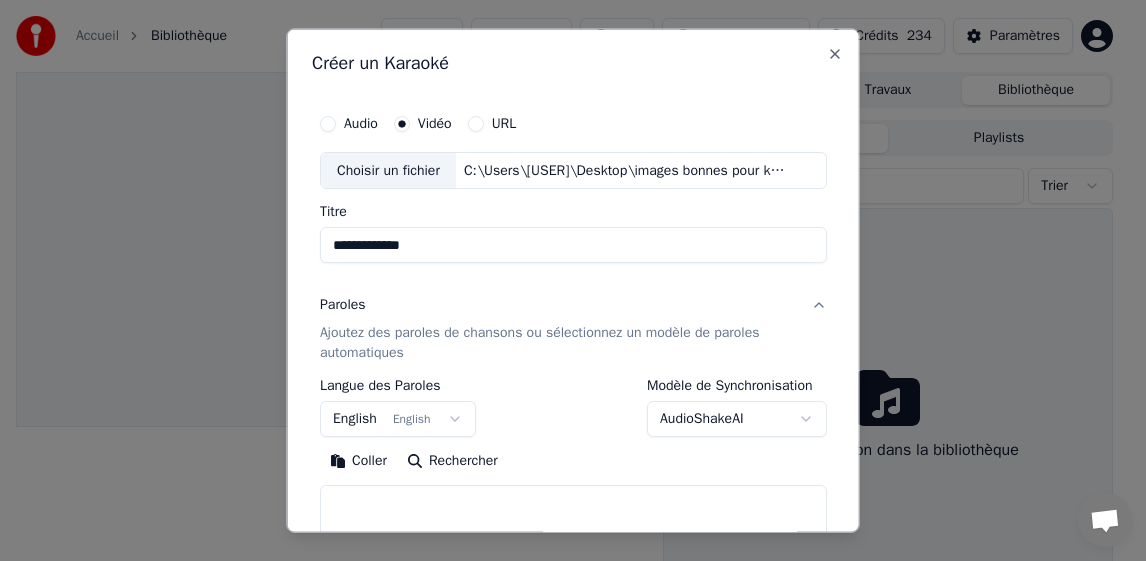 click on "**********" at bounding box center [564, 280] 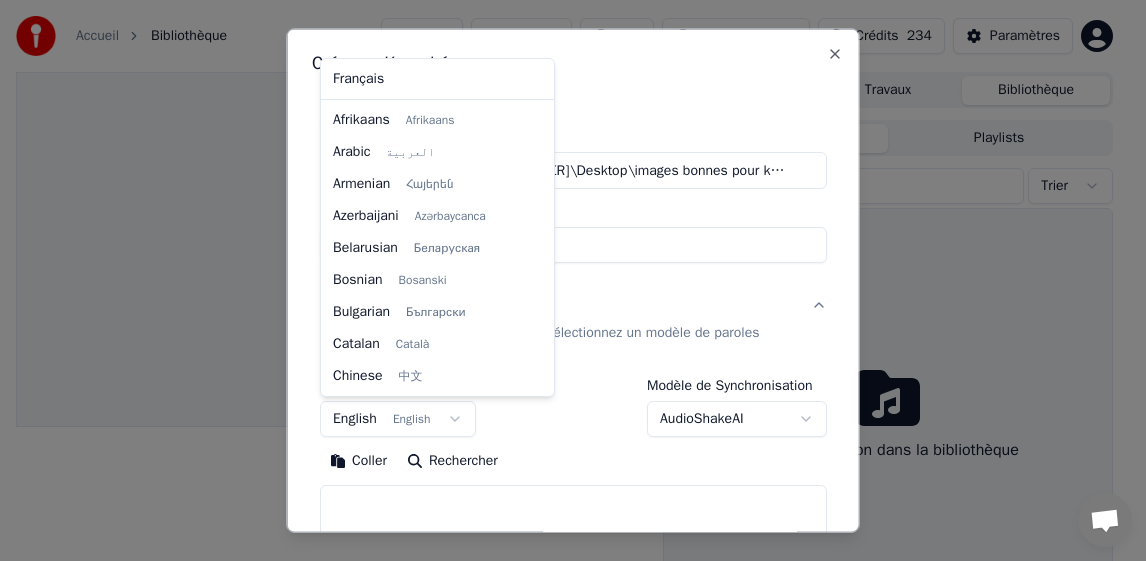 scroll, scrollTop: 160, scrollLeft: 0, axis: vertical 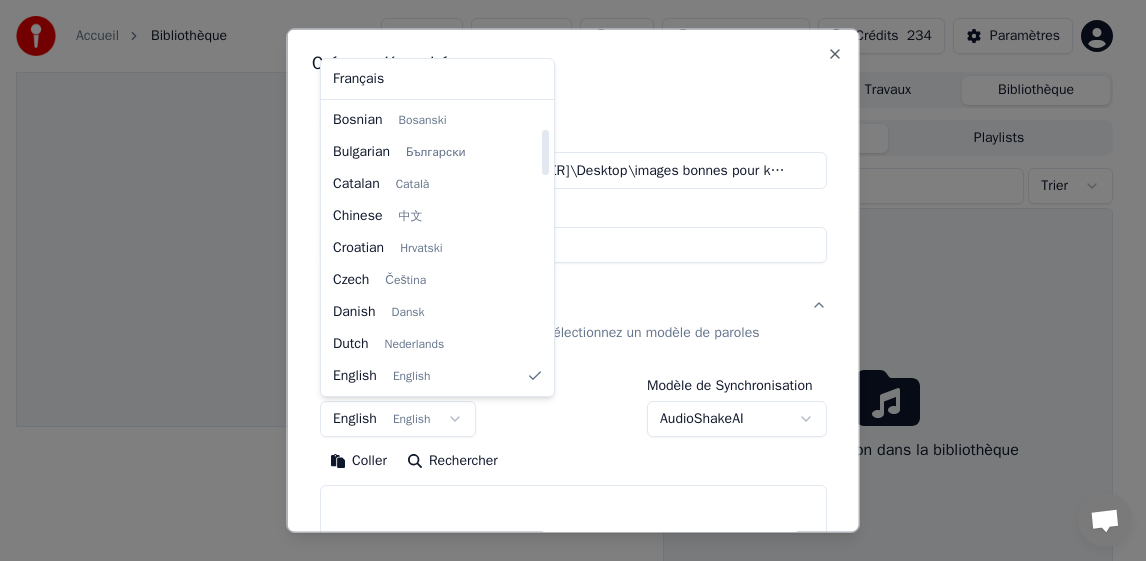 select on "**" 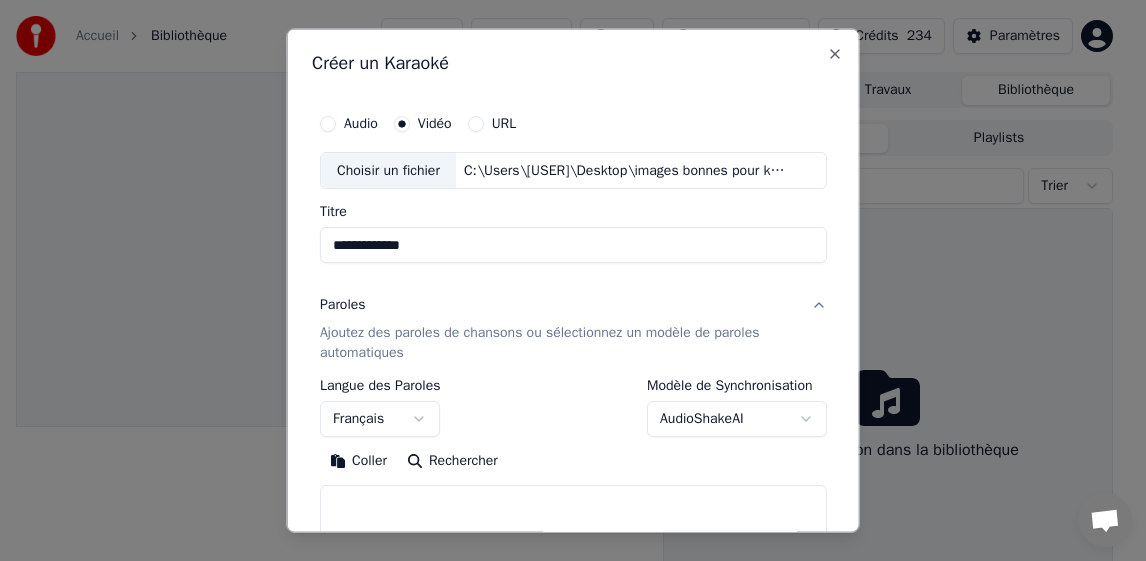 drag, startPoint x: 354, startPoint y: 463, endPoint x: 401, endPoint y: 463, distance: 47 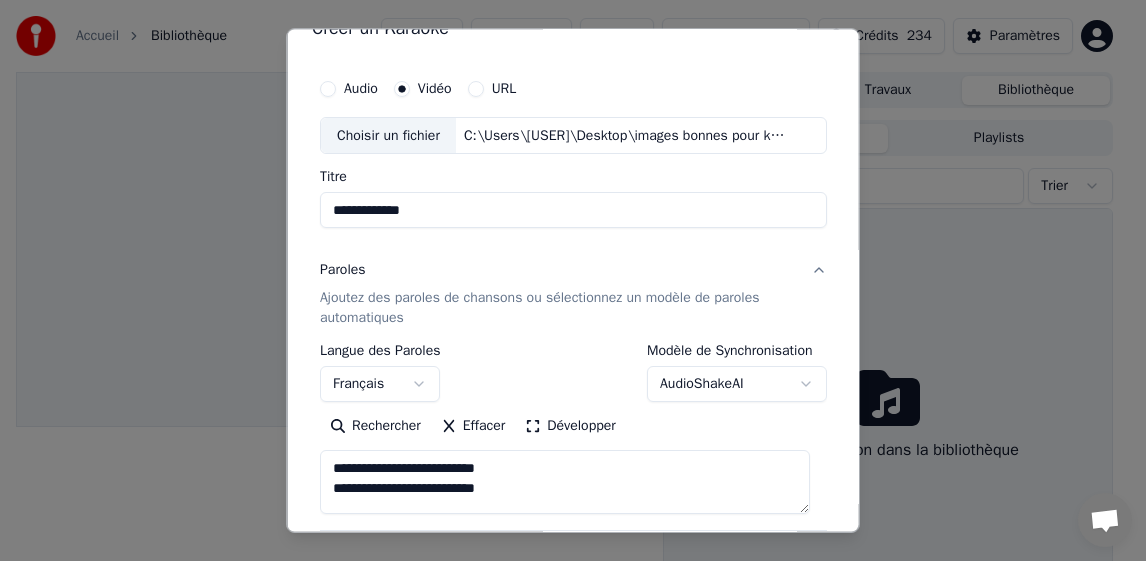 scroll, scrollTop: 0, scrollLeft: 0, axis: both 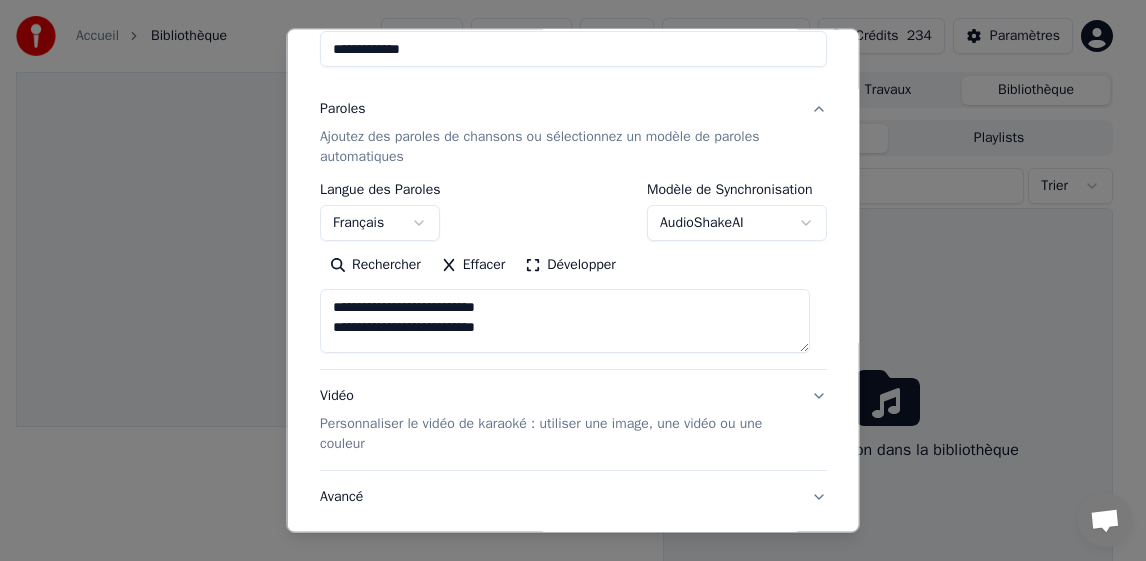 type on "**********" 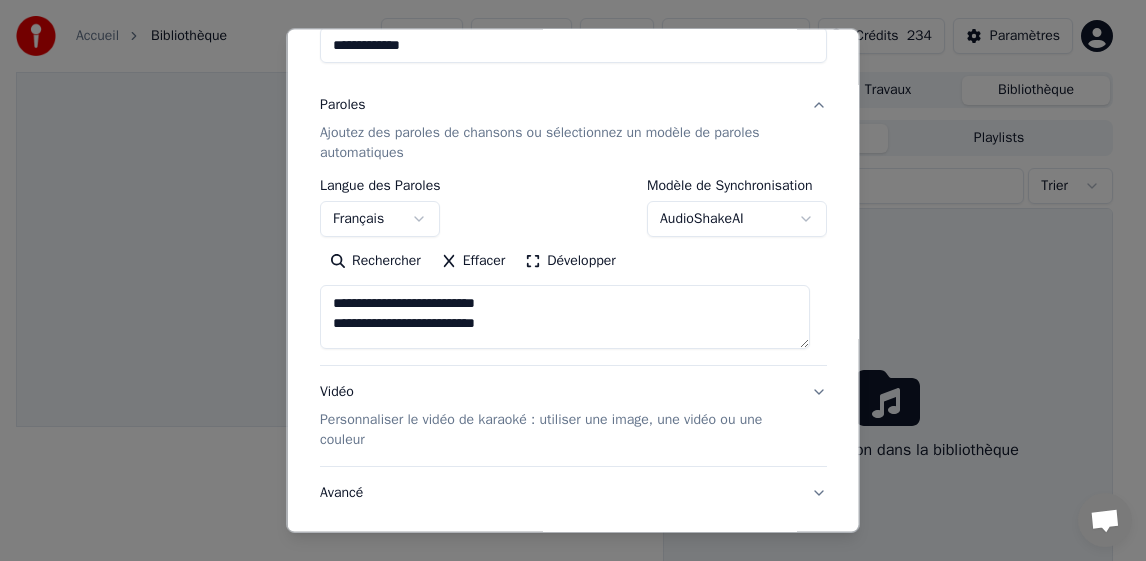 drag, startPoint x: 481, startPoint y: 328, endPoint x: 320, endPoint y: 302, distance: 163.08586 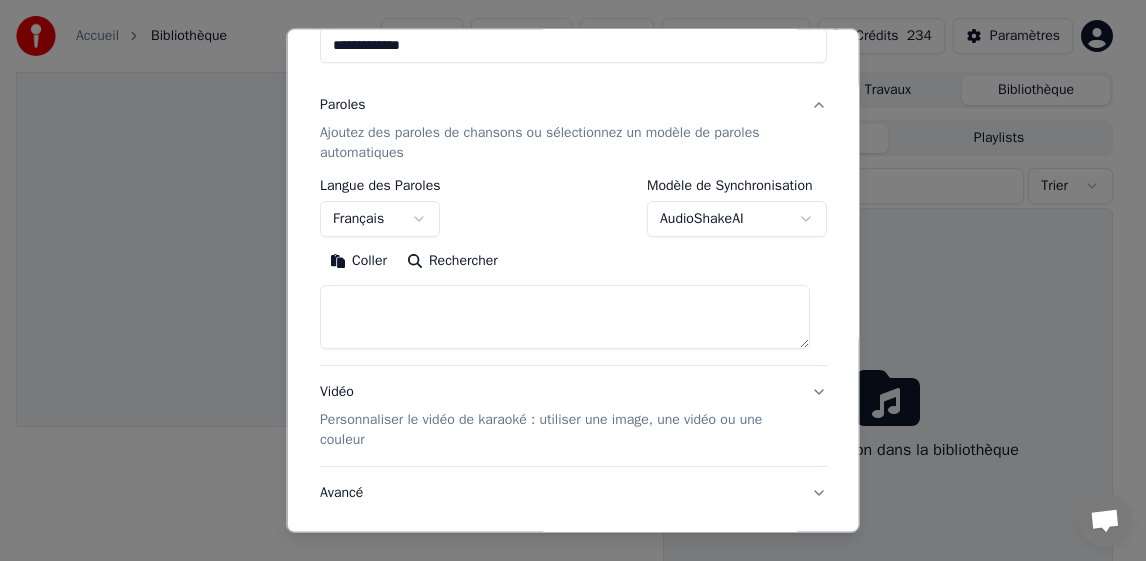 click on "Coller" at bounding box center [358, 261] 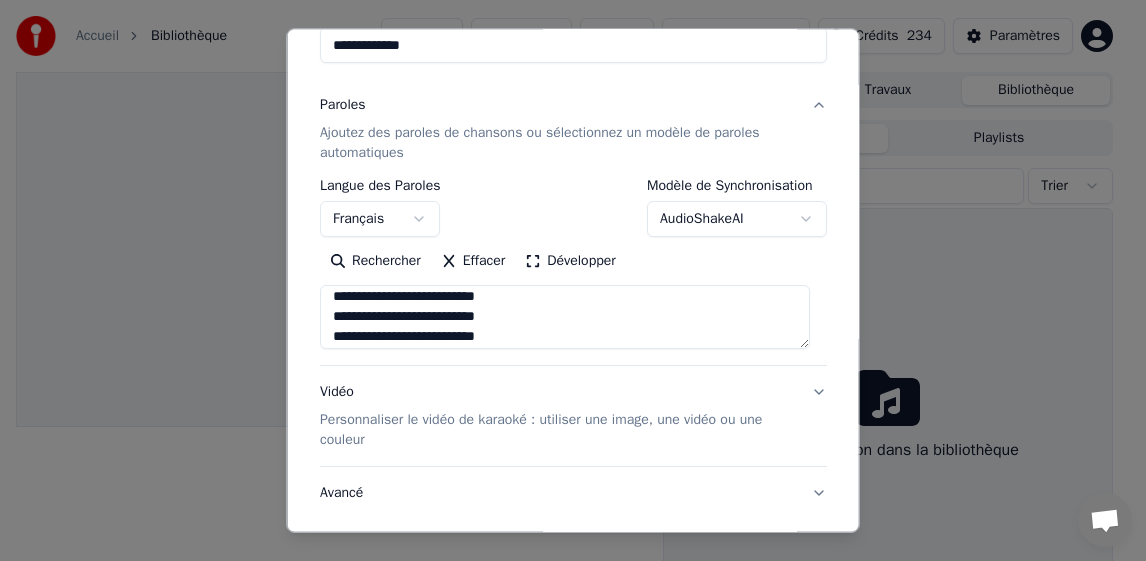 scroll, scrollTop: 833, scrollLeft: 0, axis: vertical 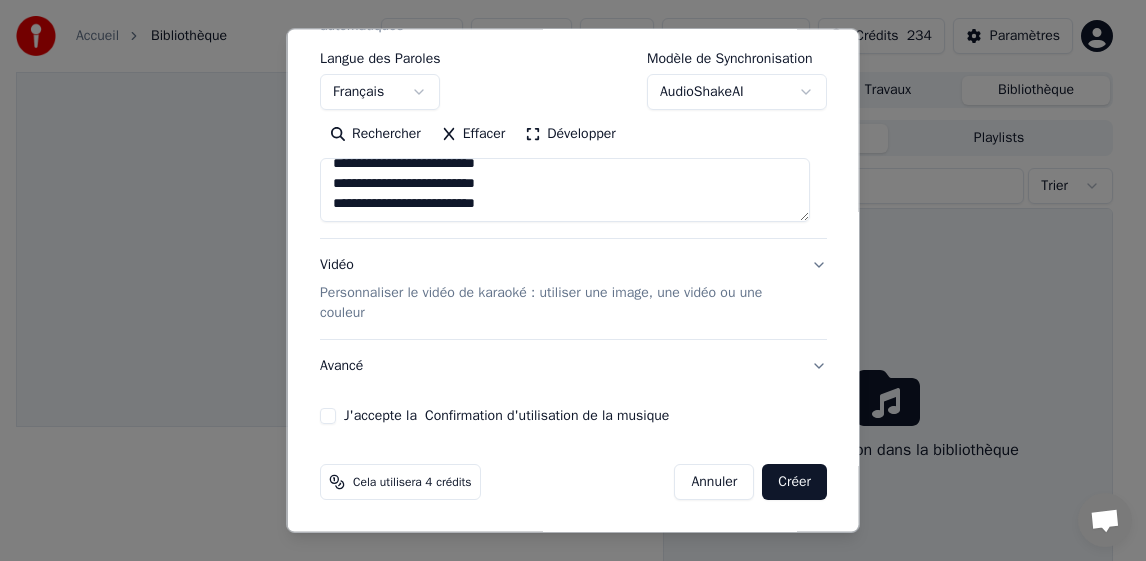 drag, startPoint x: 334, startPoint y: 414, endPoint x: 336, endPoint y: 425, distance: 11.18034 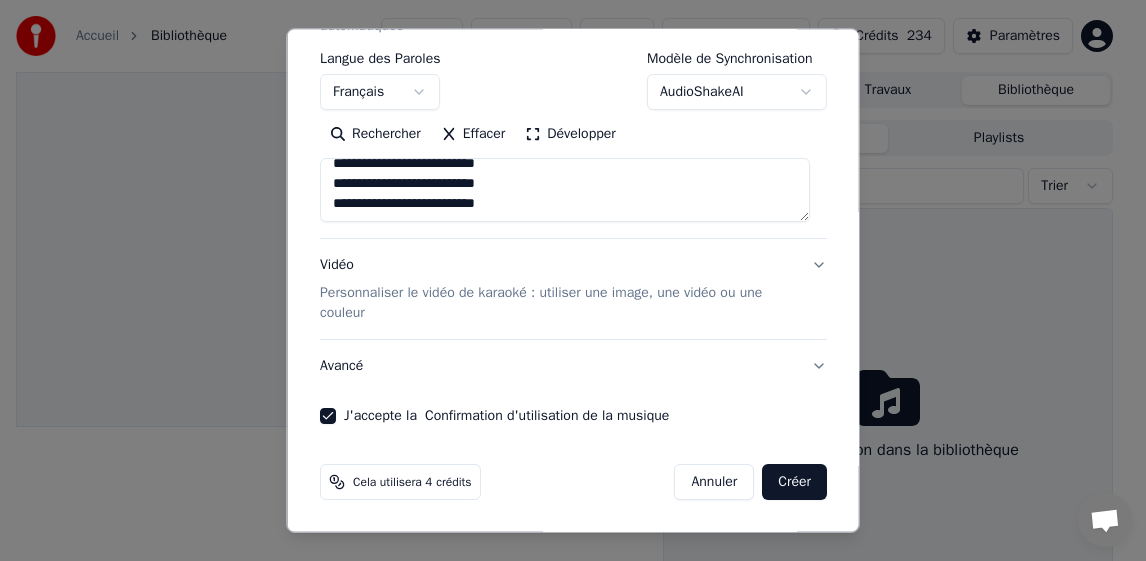 click on "Créer" at bounding box center [794, 482] 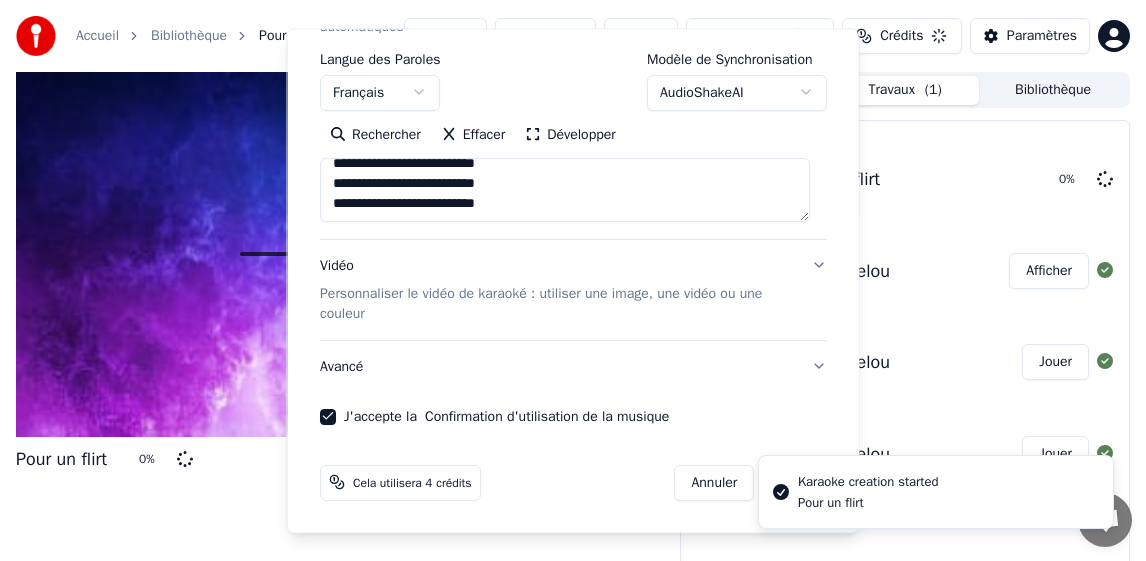 type on "**********" 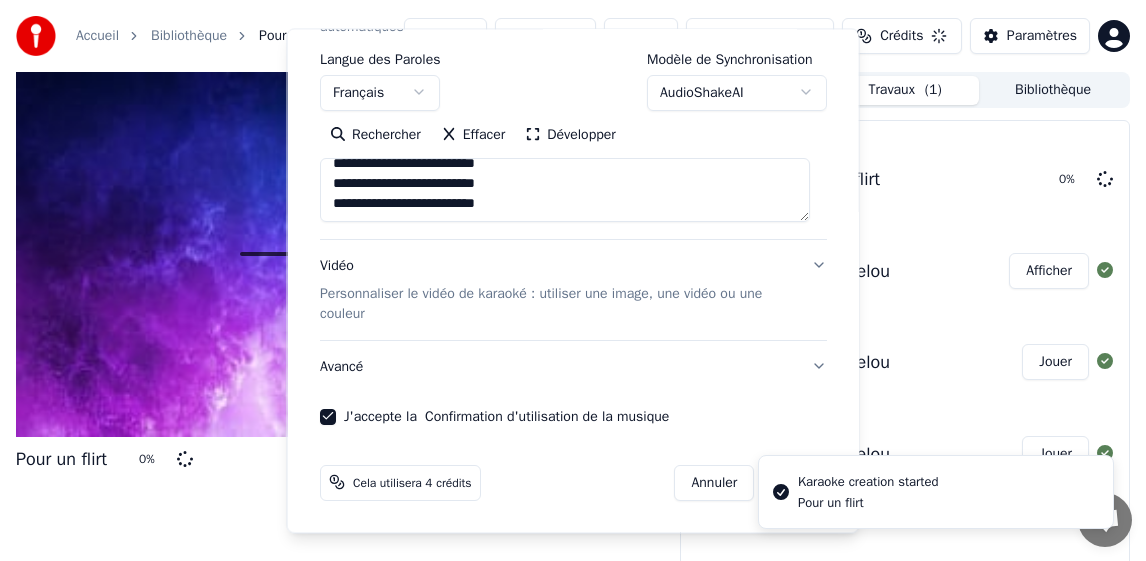 type 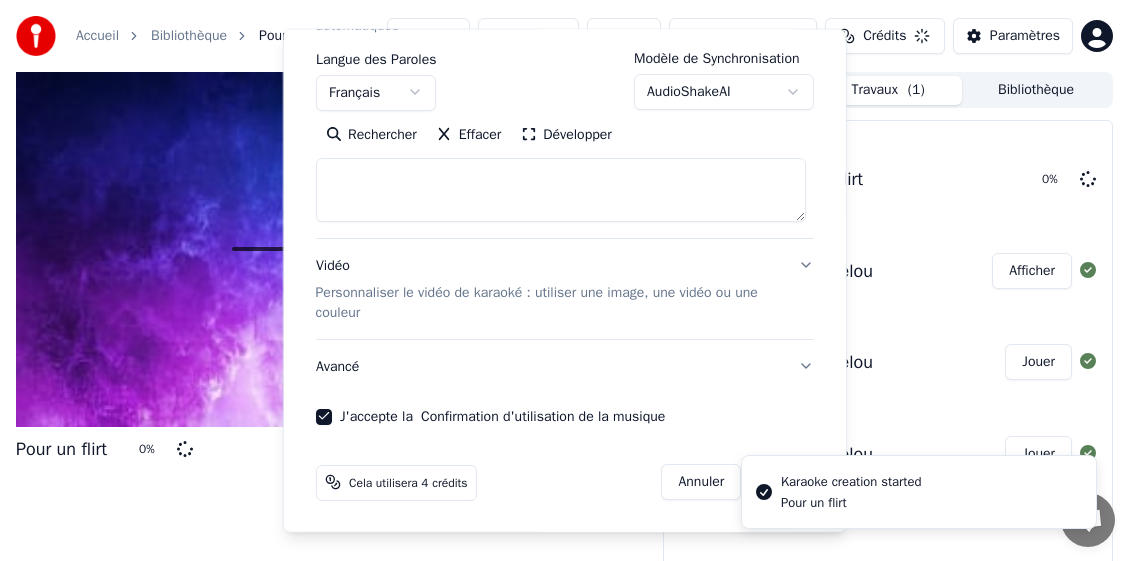 select 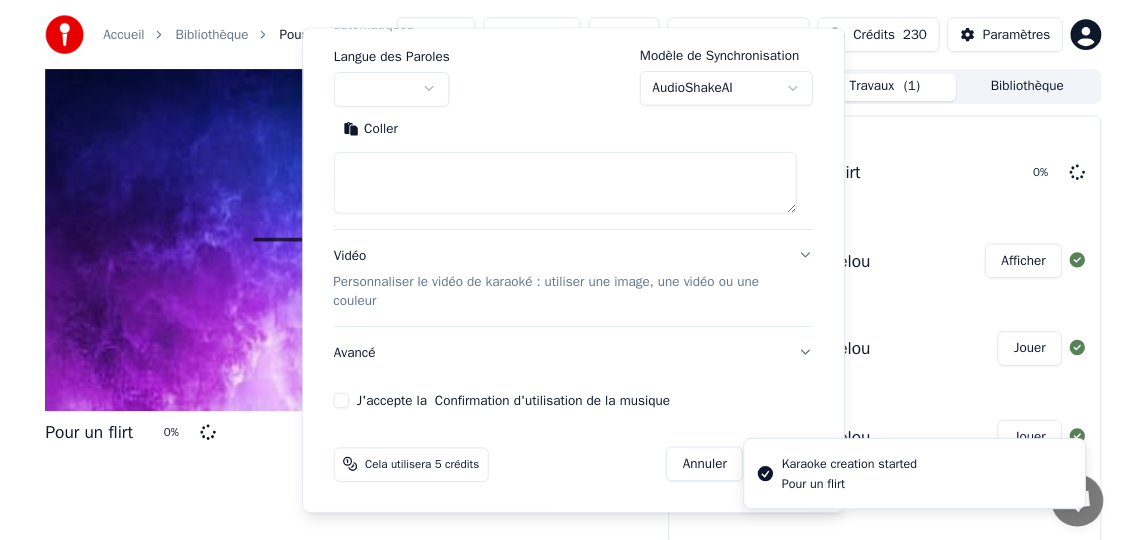 scroll, scrollTop: 0, scrollLeft: 0, axis: both 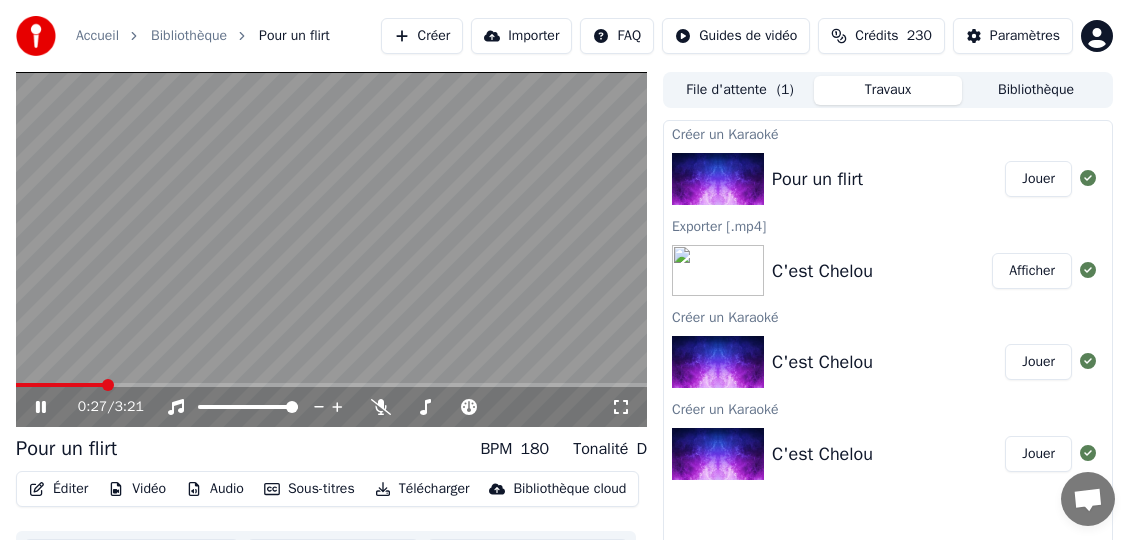 click on "0:27  /  3:21" at bounding box center [331, 407] 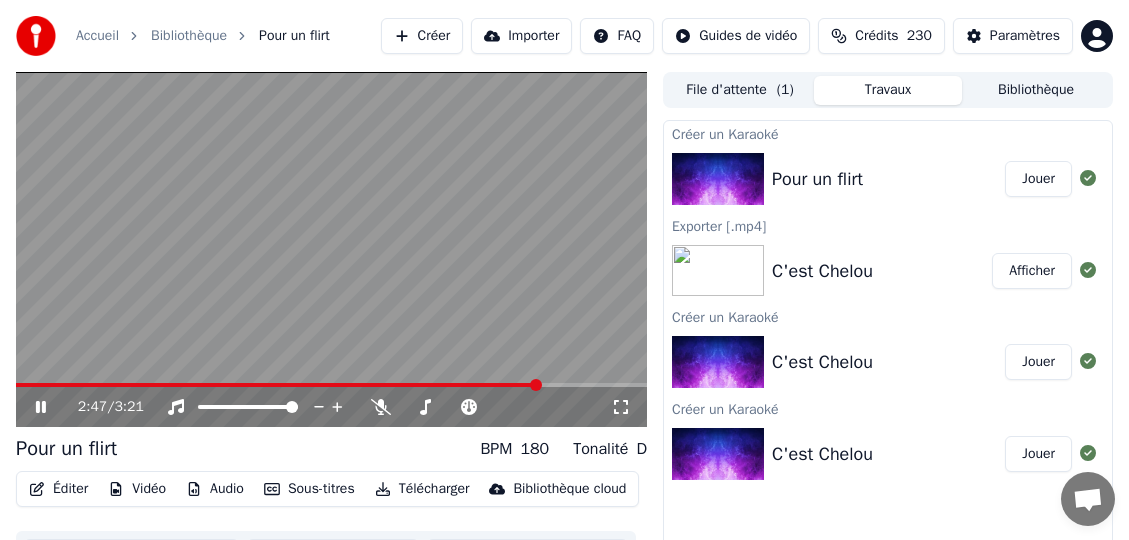 click at bounding box center [331, 385] 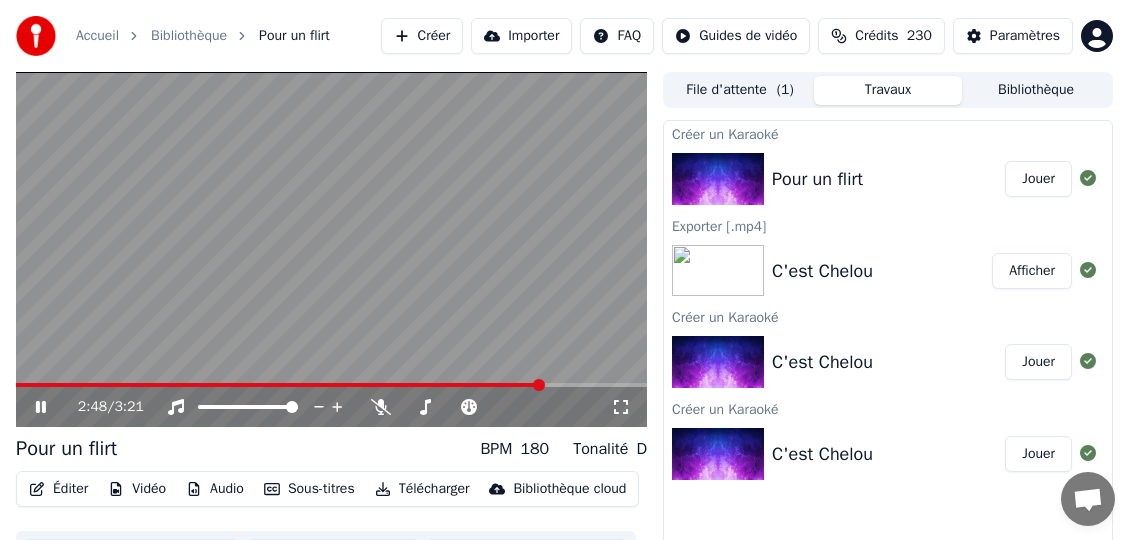 click on "Télécharger" at bounding box center [422, 489] 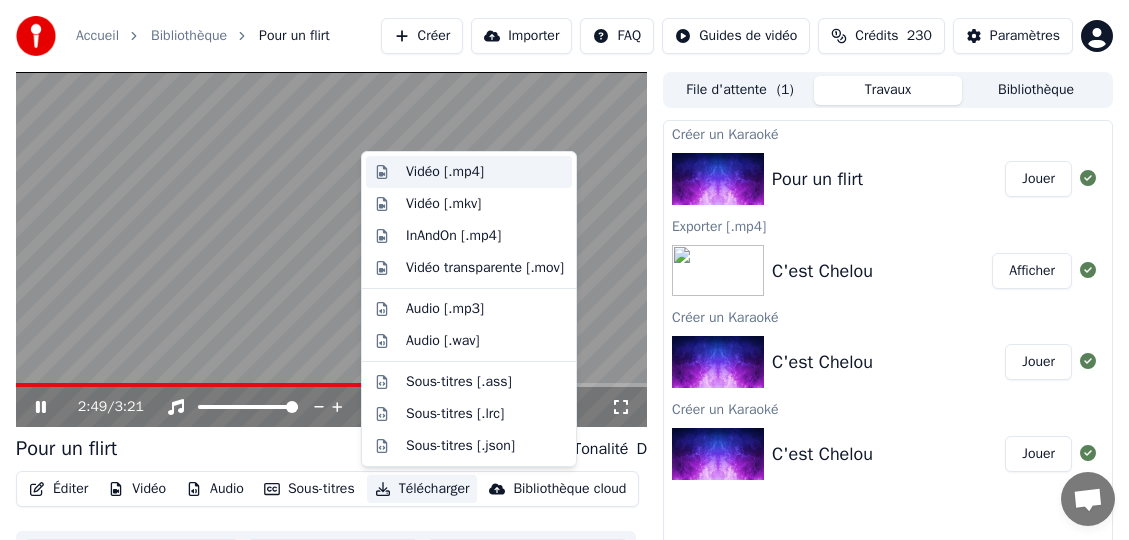 click on "Vidéo [.mp4]" at bounding box center (445, 172) 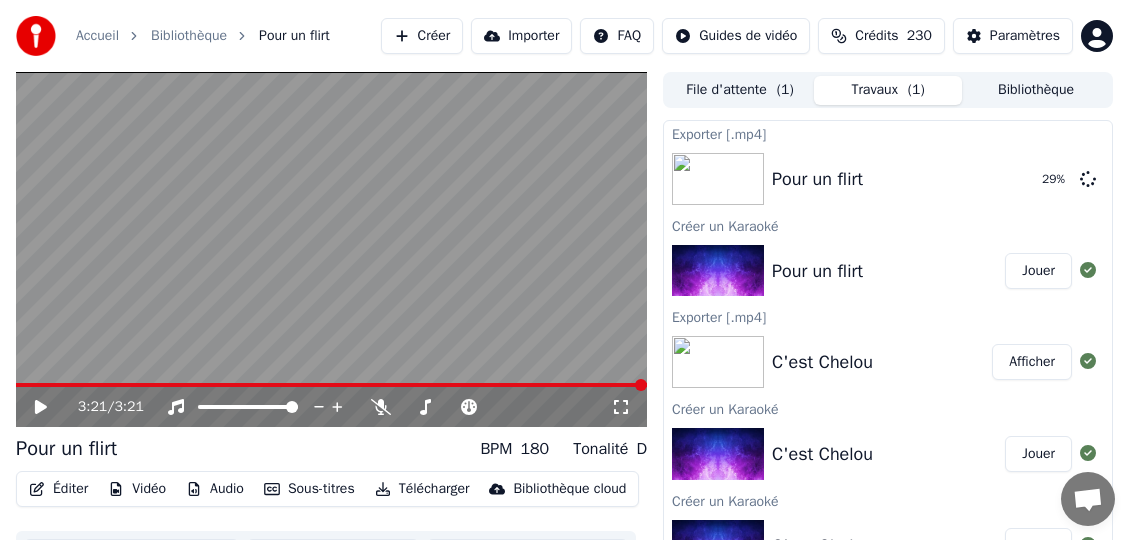 click at bounding box center [331, 249] 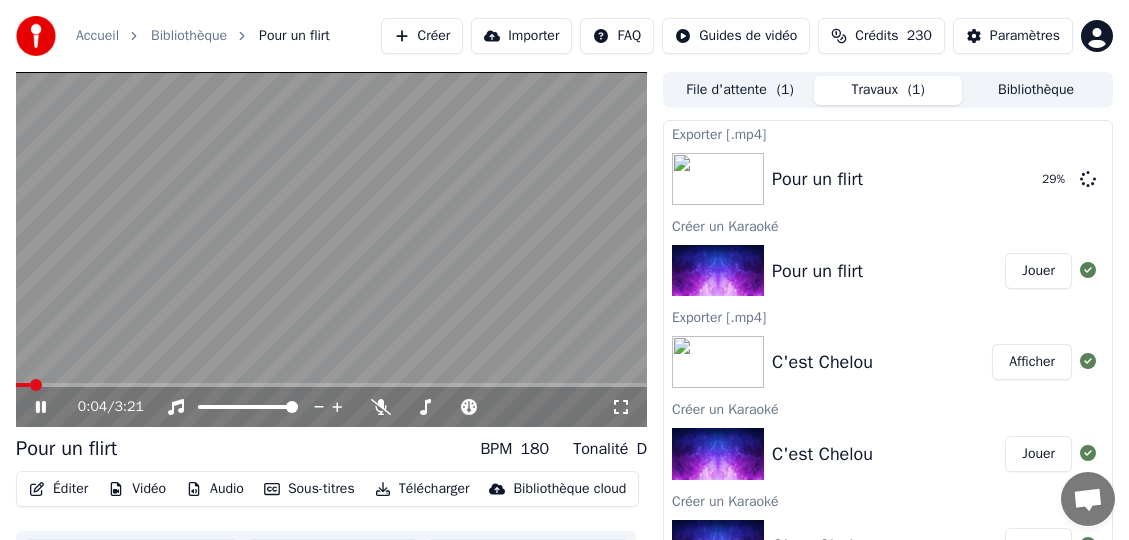 click 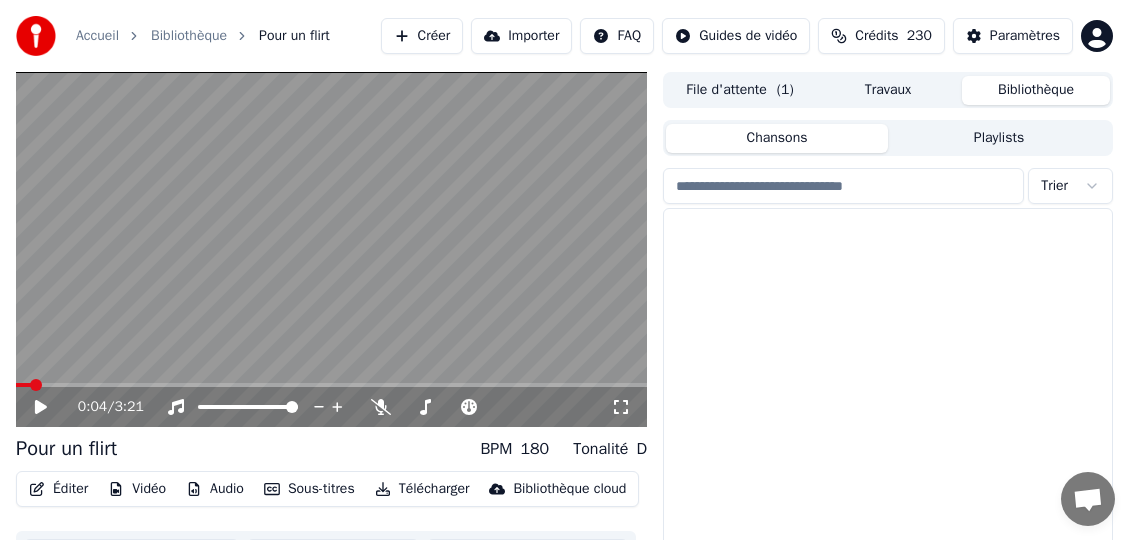 click on "Bibliothèque" at bounding box center [1036, 90] 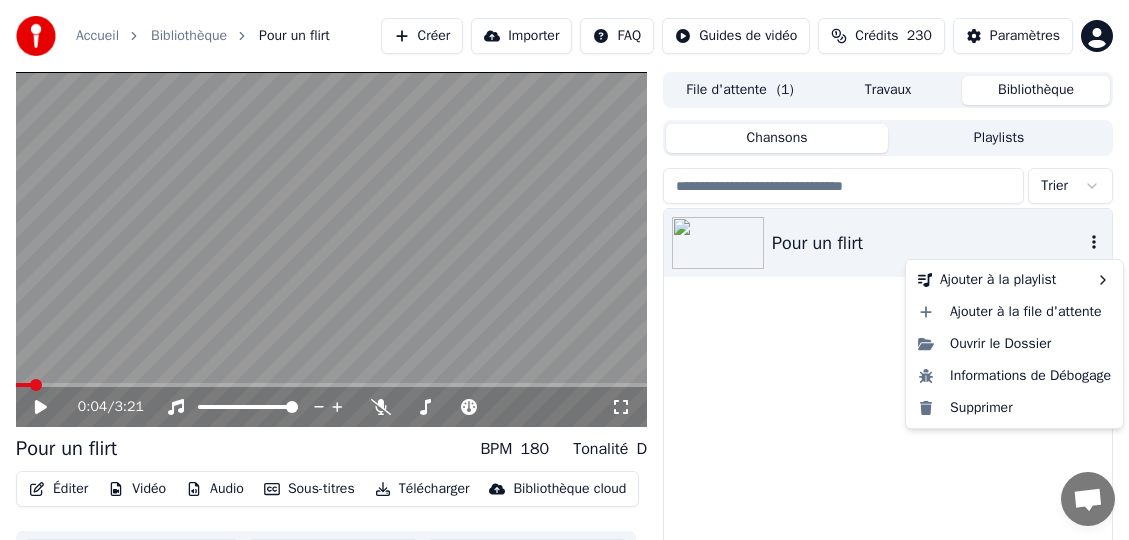 click 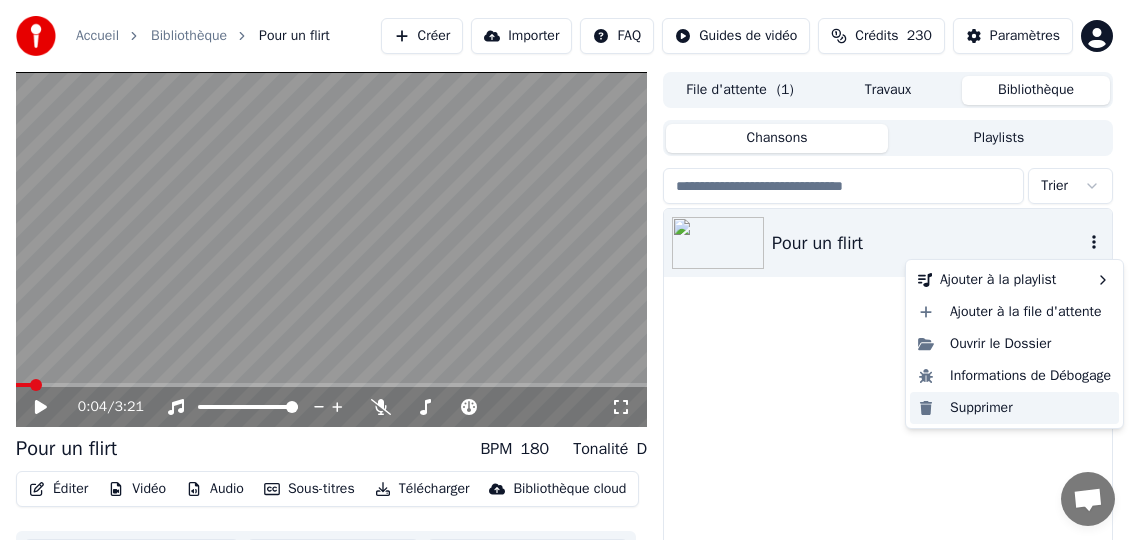 click on "Supprimer" at bounding box center [1014, 408] 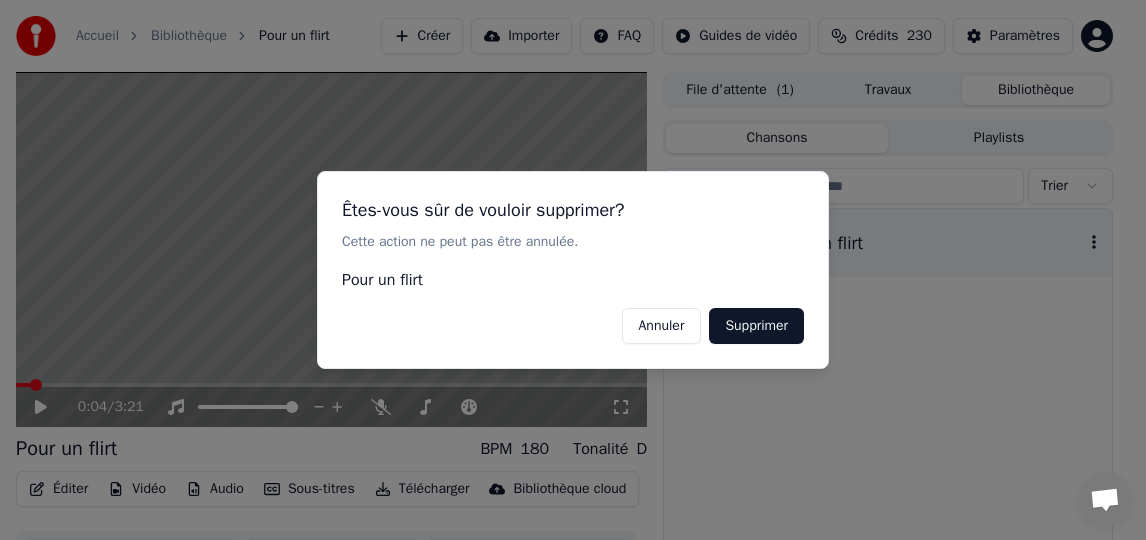 click on "Supprimer" at bounding box center [756, 326] 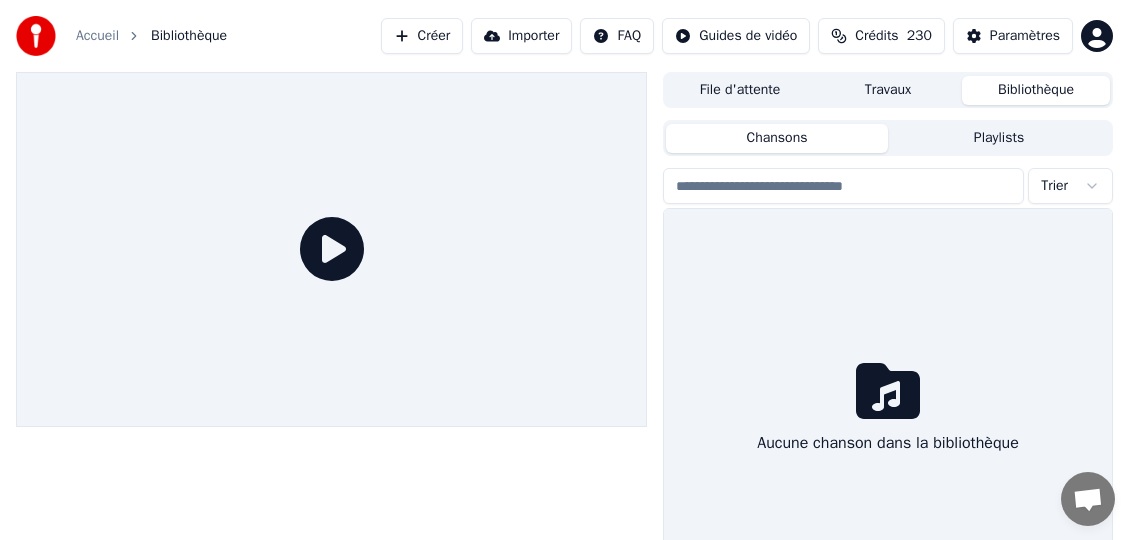 click at bounding box center (331, 249) 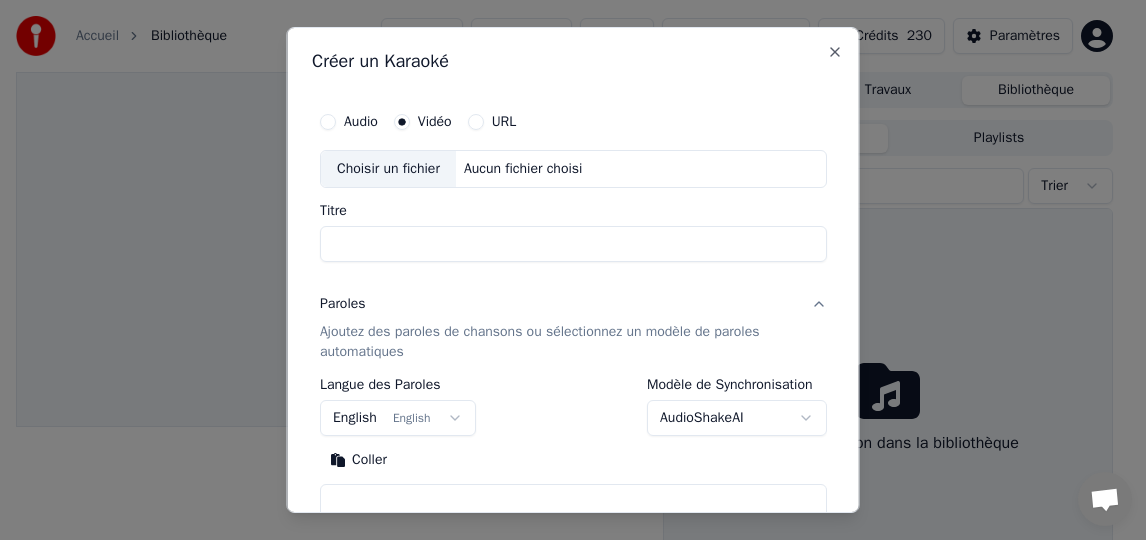 click on "Choisir un fichier" at bounding box center [388, 169] 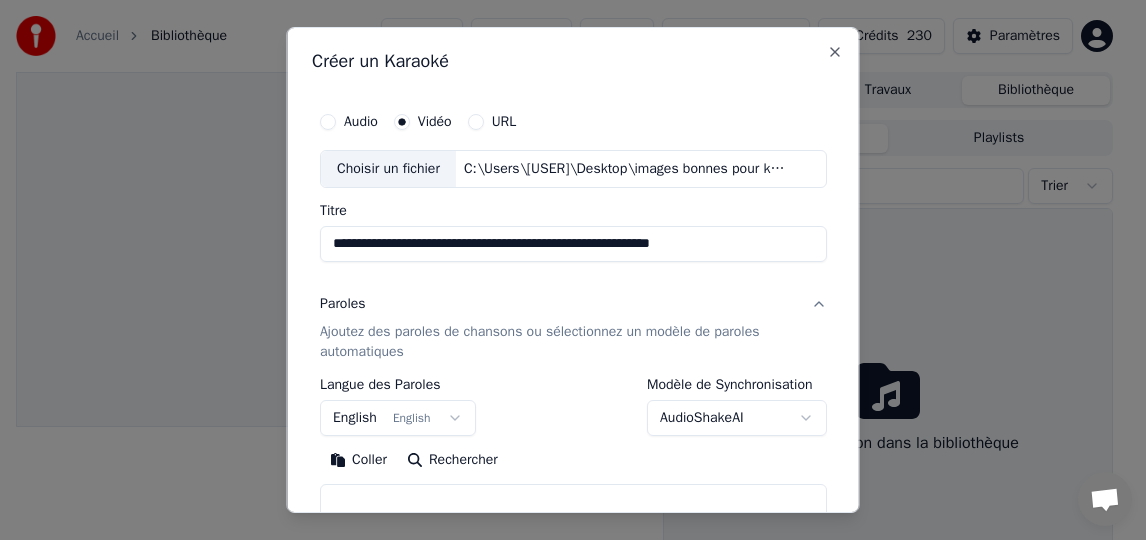 drag, startPoint x: 432, startPoint y: 244, endPoint x: 220, endPoint y: 232, distance: 212.33936 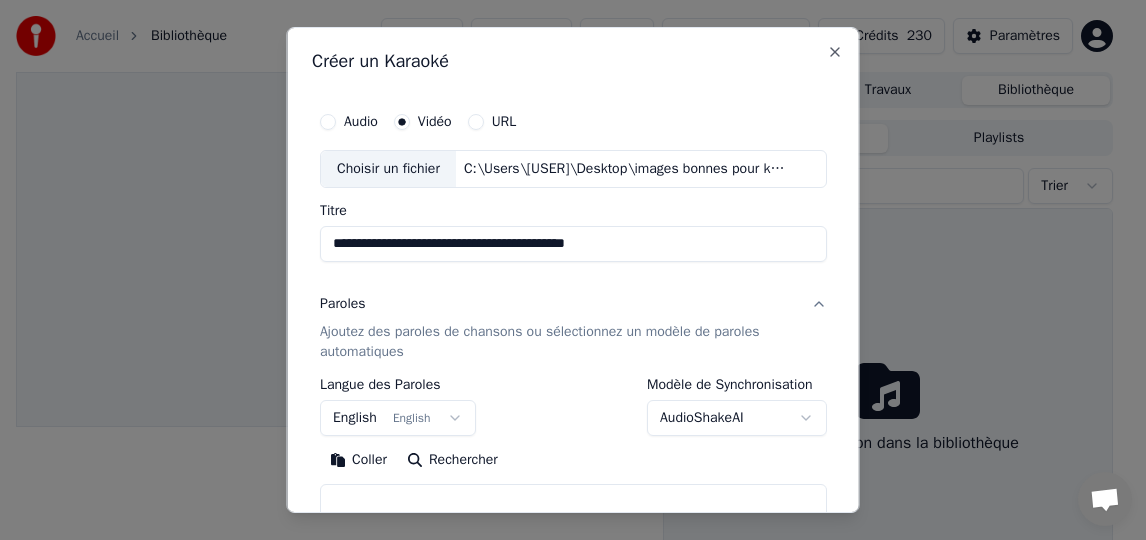 drag, startPoint x: 679, startPoint y: 242, endPoint x: 571, endPoint y: 251, distance: 108.37435 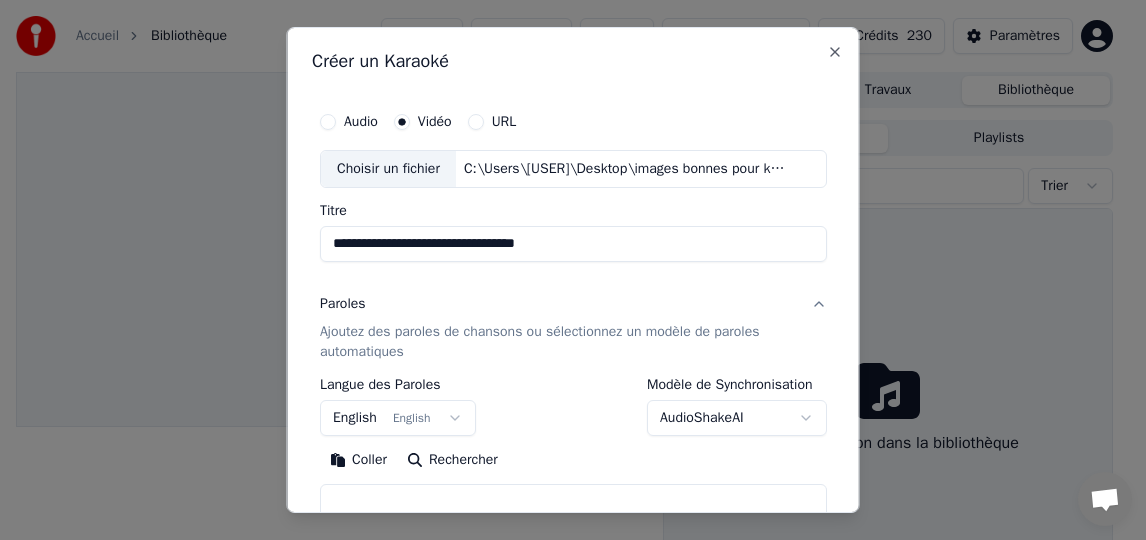 click on "**********" at bounding box center [573, 244] 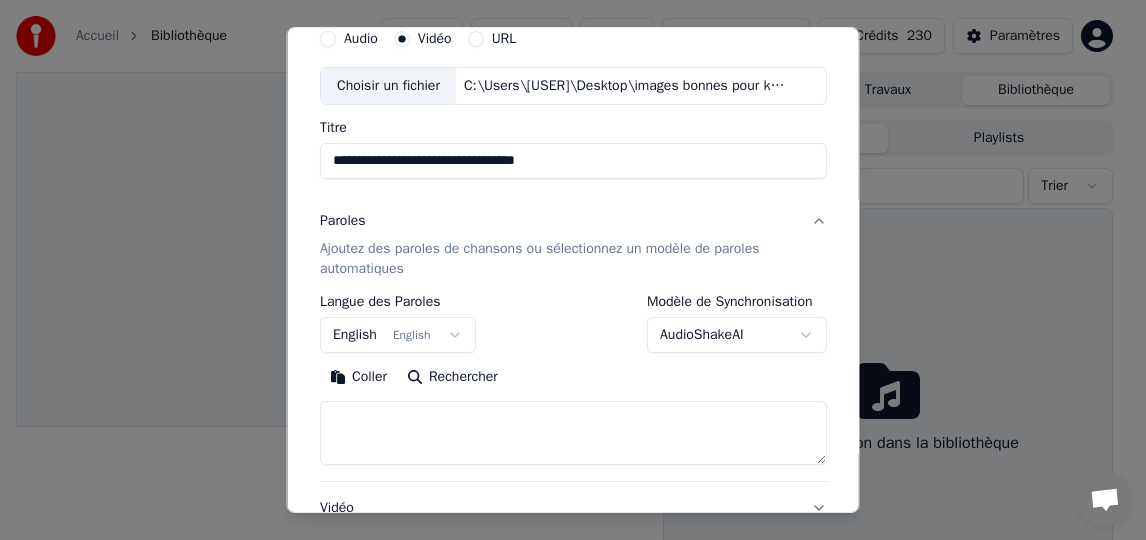 scroll, scrollTop: 200, scrollLeft: 0, axis: vertical 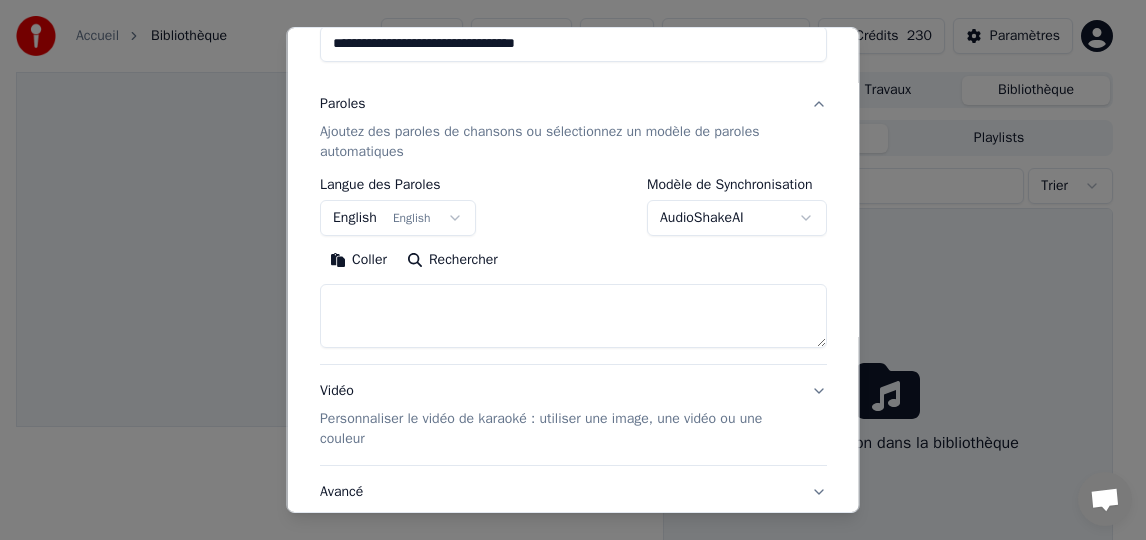 type on "**********" 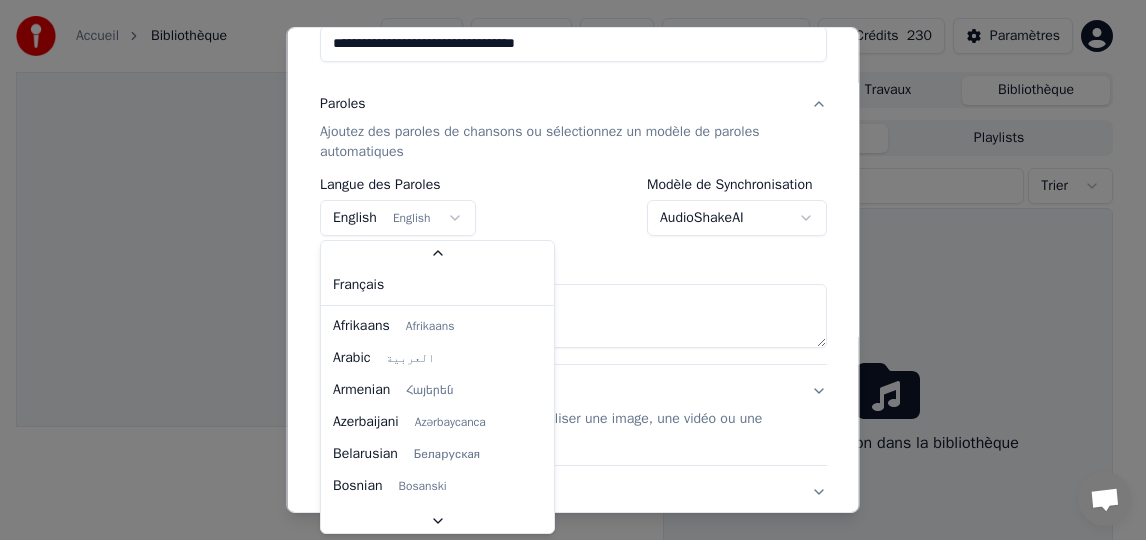 scroll, scrollTop: 89, scrollLeft: 0, axis: vertical 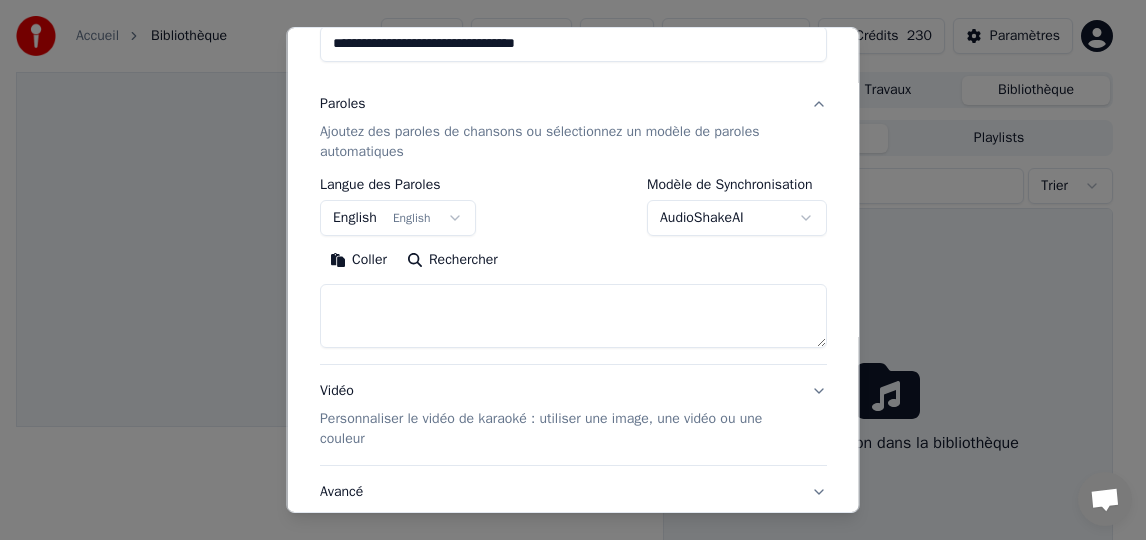 click on "**********" at bounding box center (564, 270) 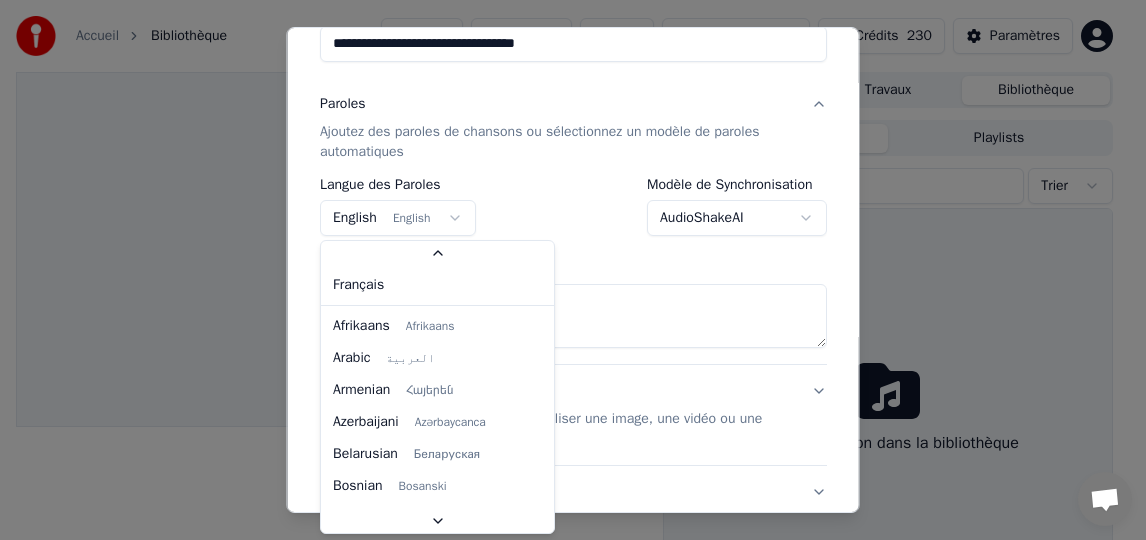 scroll, scrollTop: 89, scrollLeft: 0, axis: vertical 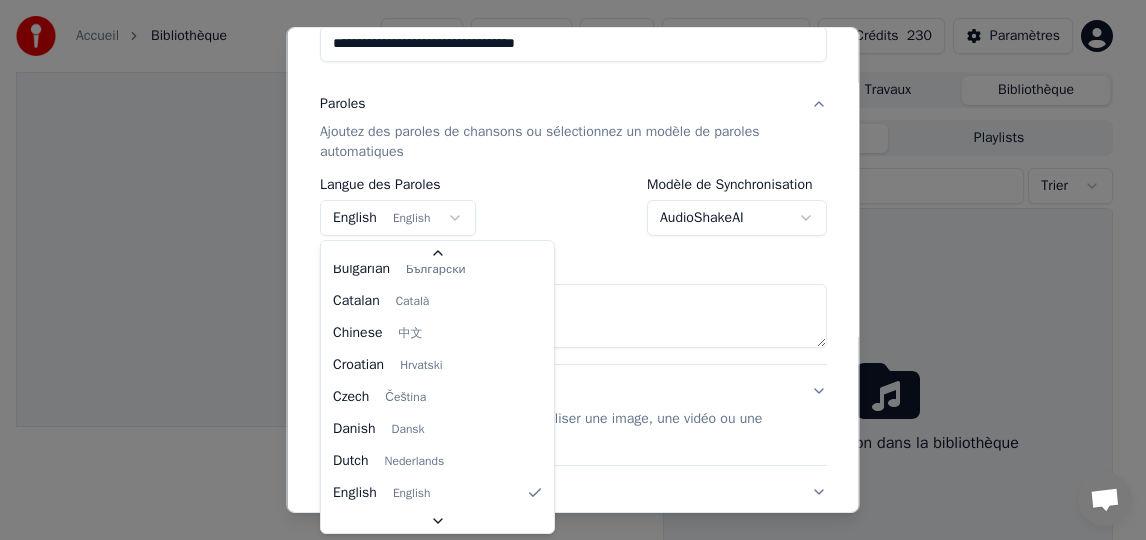 click on "**********" at bounding box center (564, 270) 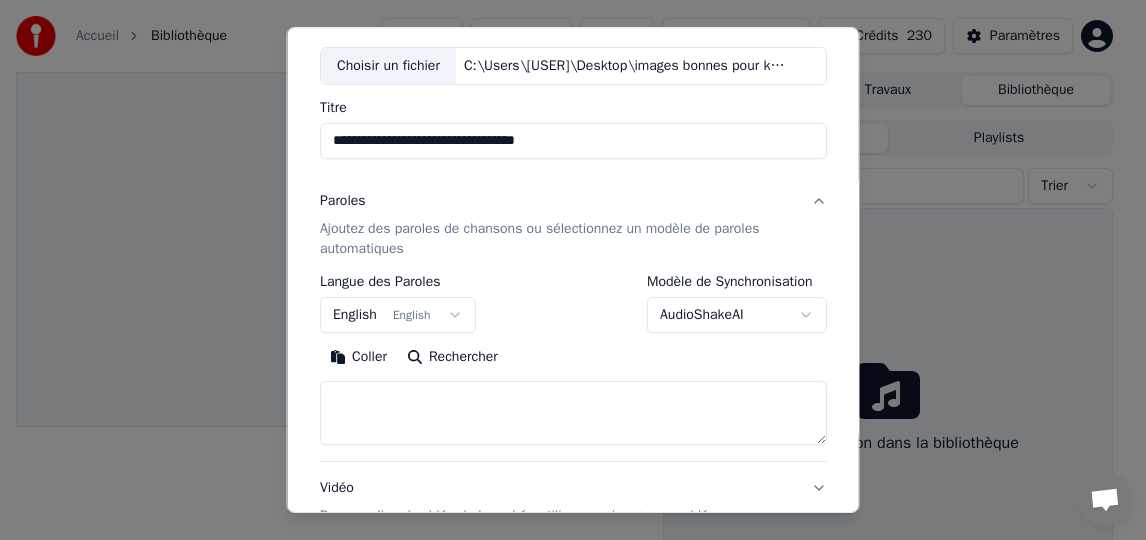 scroll, scrollTop: 0, scrollLeft: 0, axis: both 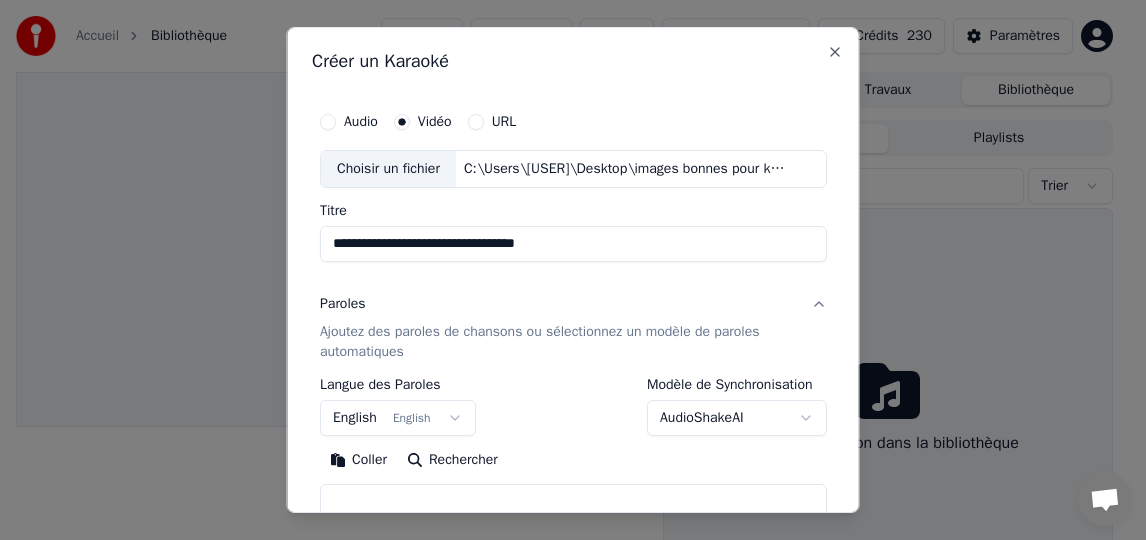 click on "**********" at bounding box center [564, 270] 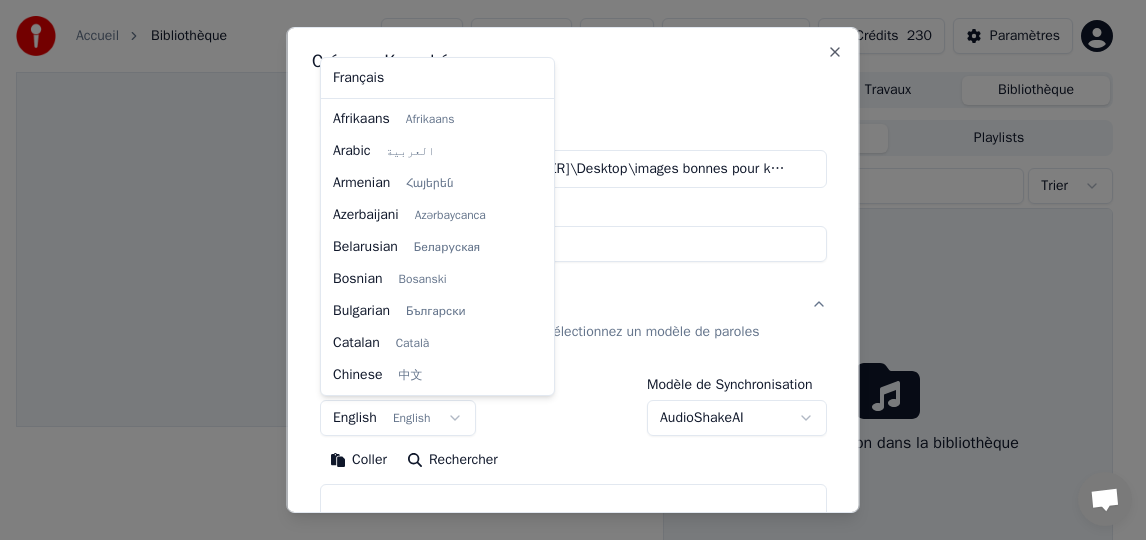 scroll, scrollTop: 160, scrollLeft: 0, axis: vertical 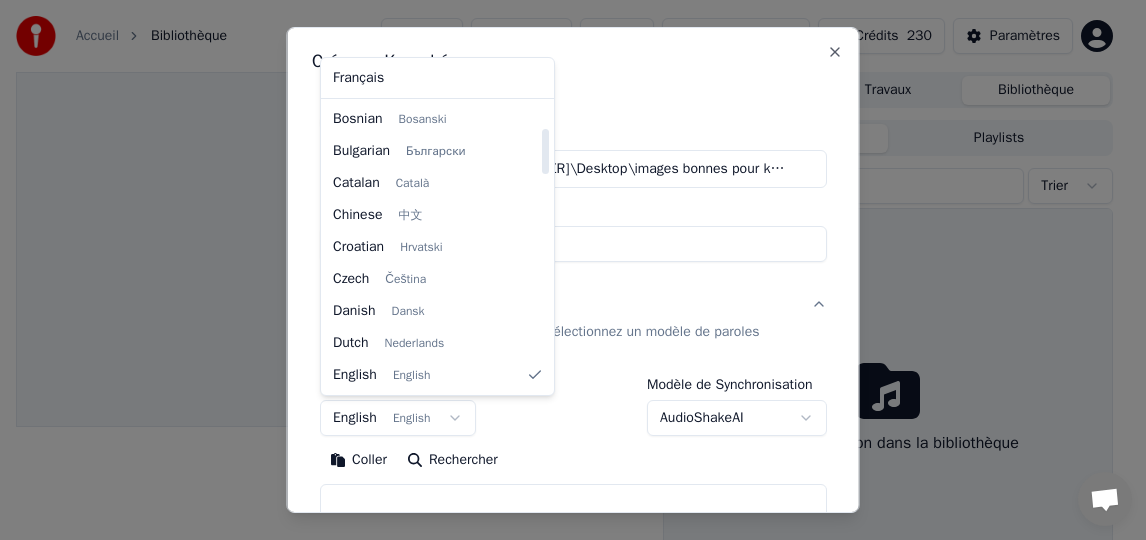 select on "**" 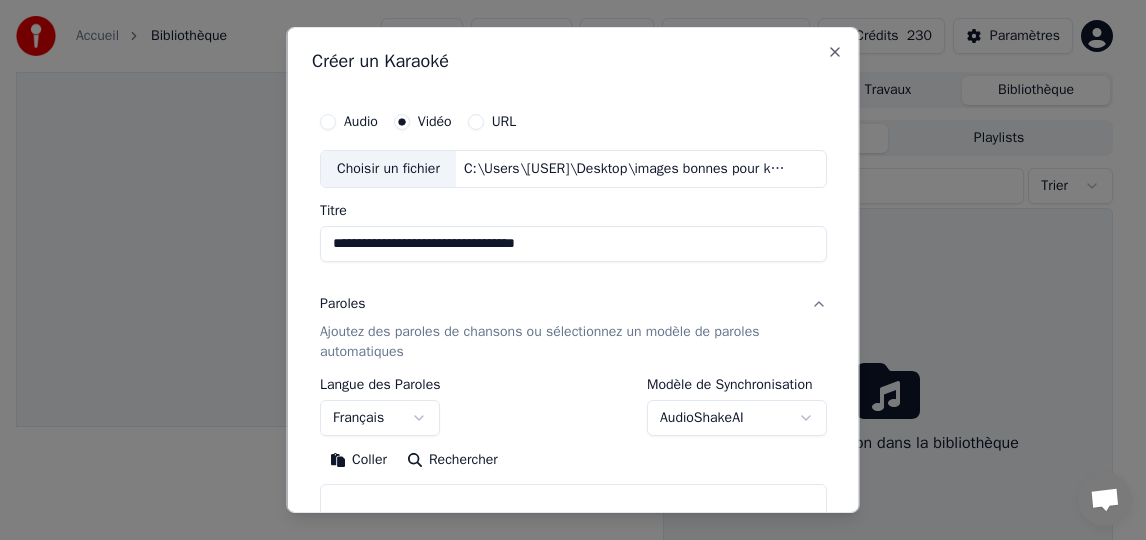 click on "Coller" at bounding box center (358, 460) 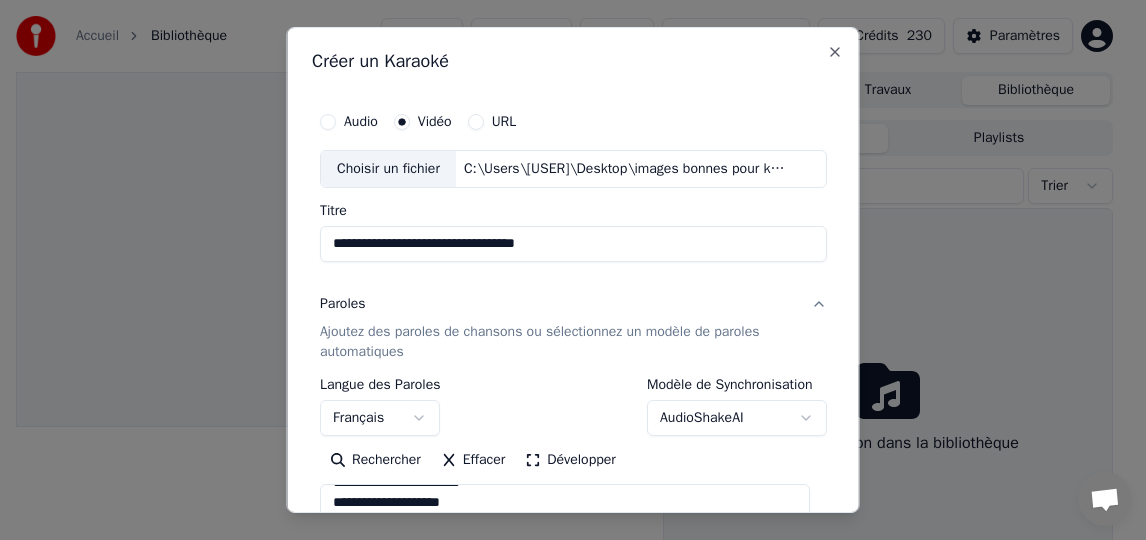 scroll, scrollTop: 673, scrollLeft: 0, axis: vertical 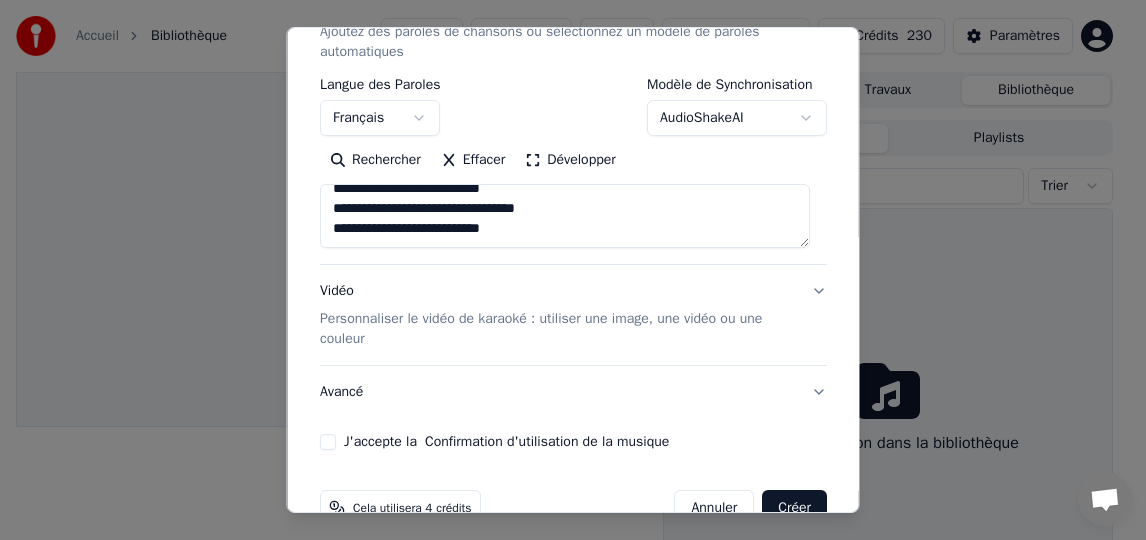 click on "J'accepte la   Confirmation d'utilisation de la musique" at bounding box center [328, 442] 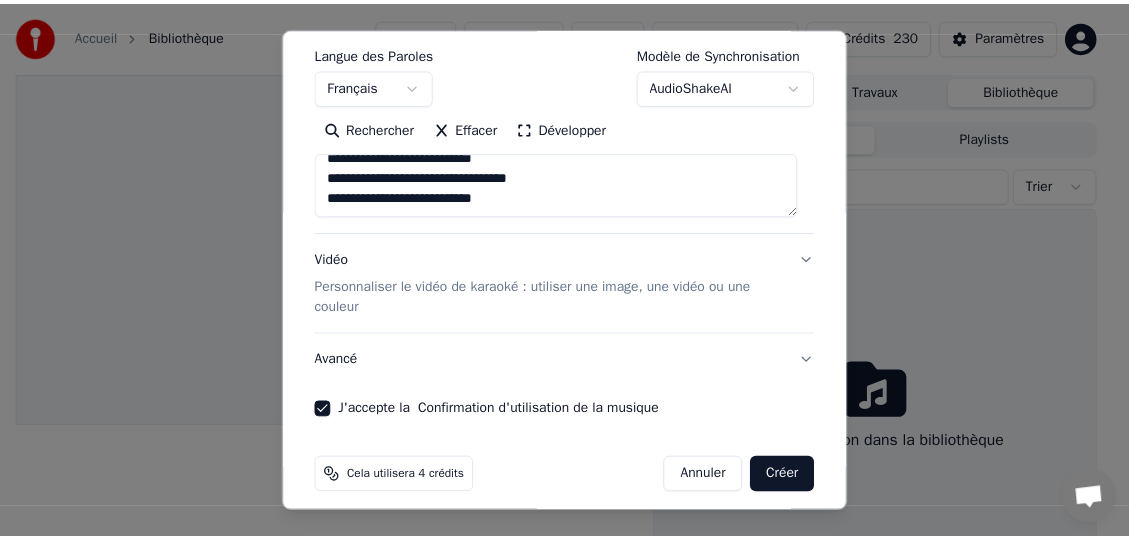 scroll, scrollTop: 346, scrollLeft: 0, axis: vertical 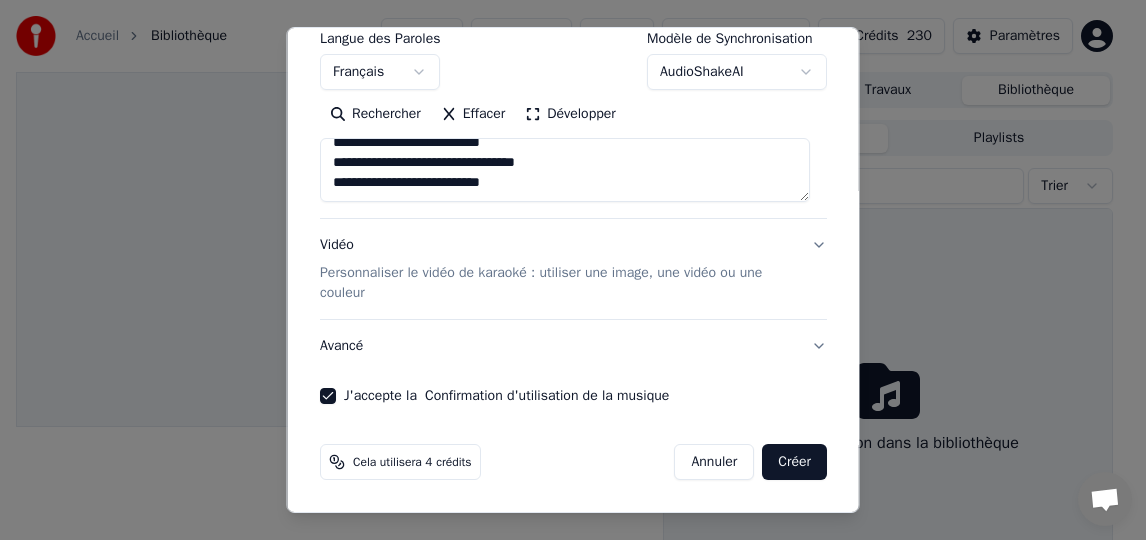 click on "Créer" at bounding box center [794, 462] 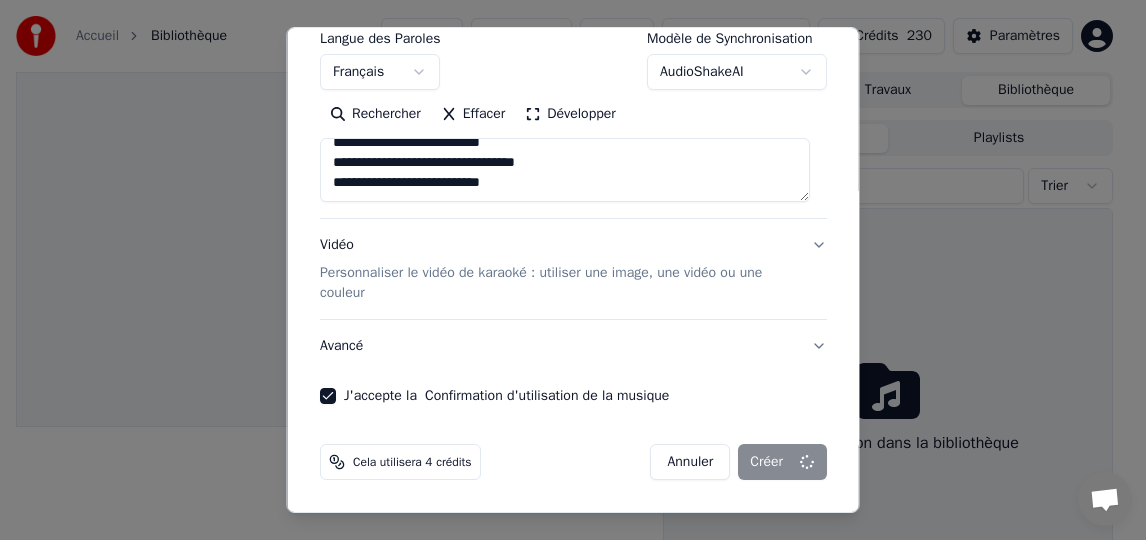 type on "**********" 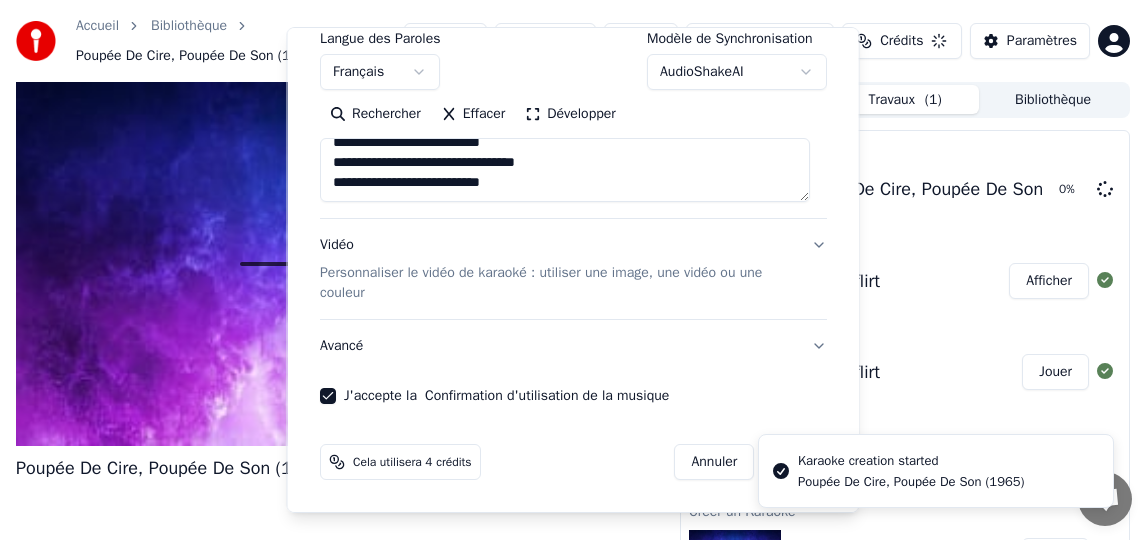 type 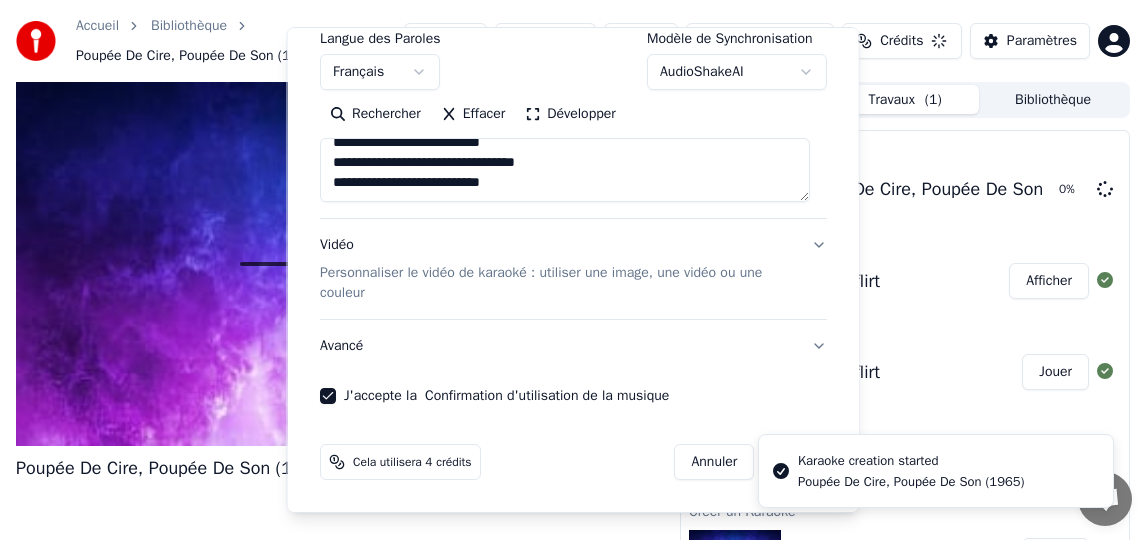 type 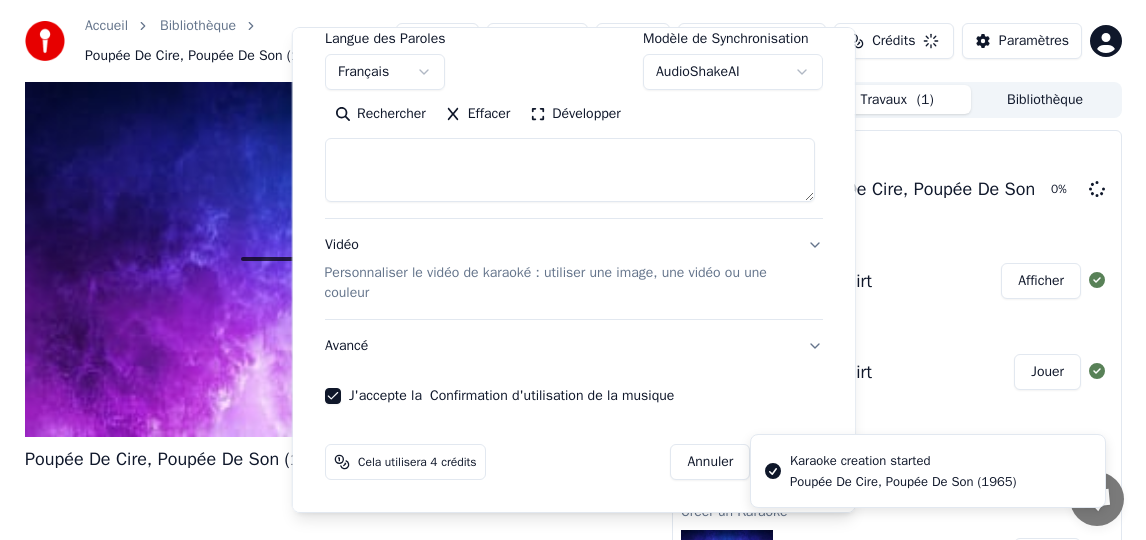 scroll, scrollTop: 0, scrollLeft: 0, axis: both 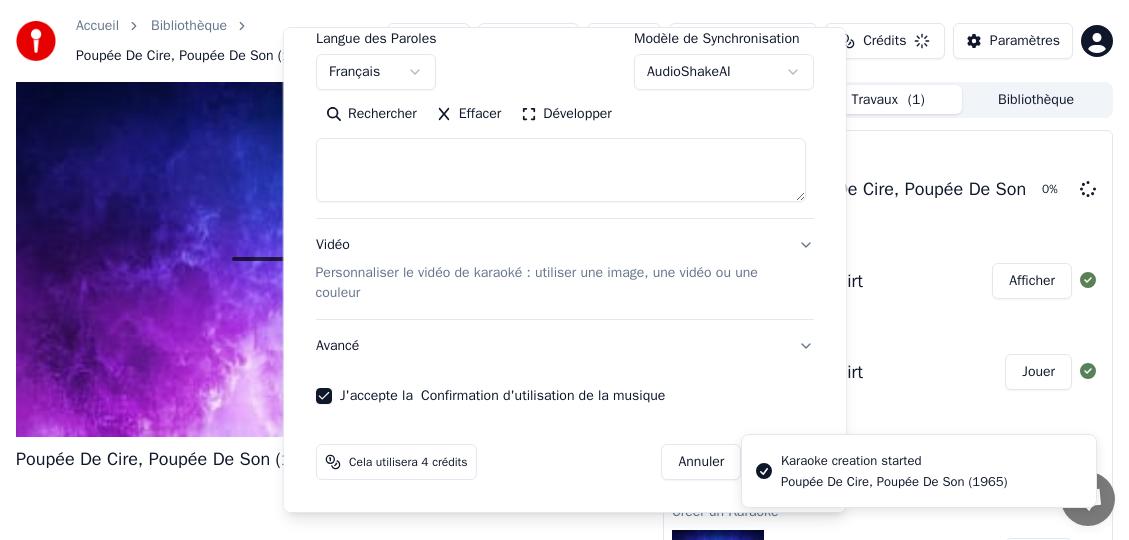 select 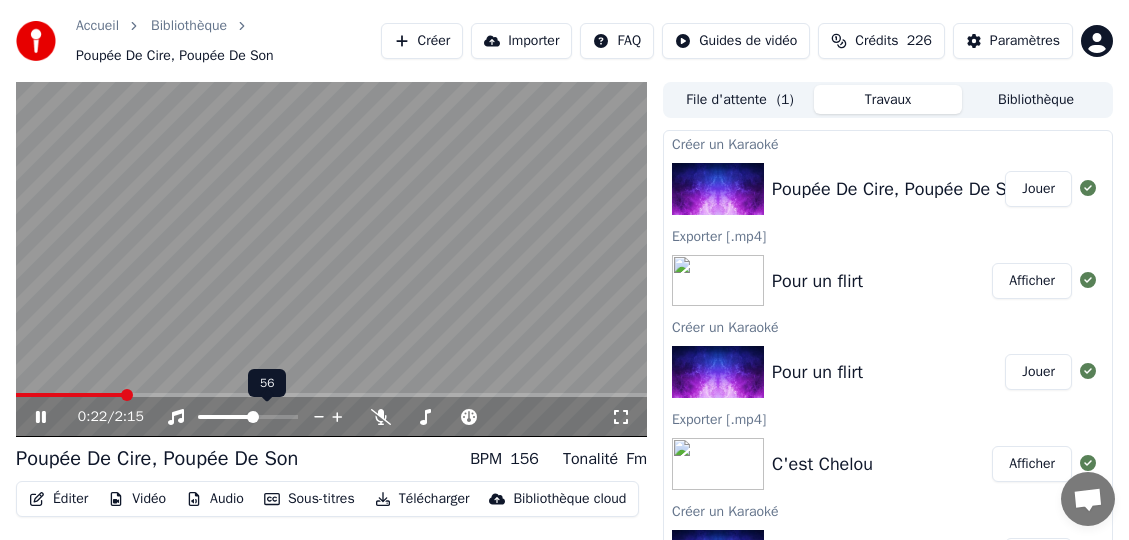 click at bounding box center (226, 417) 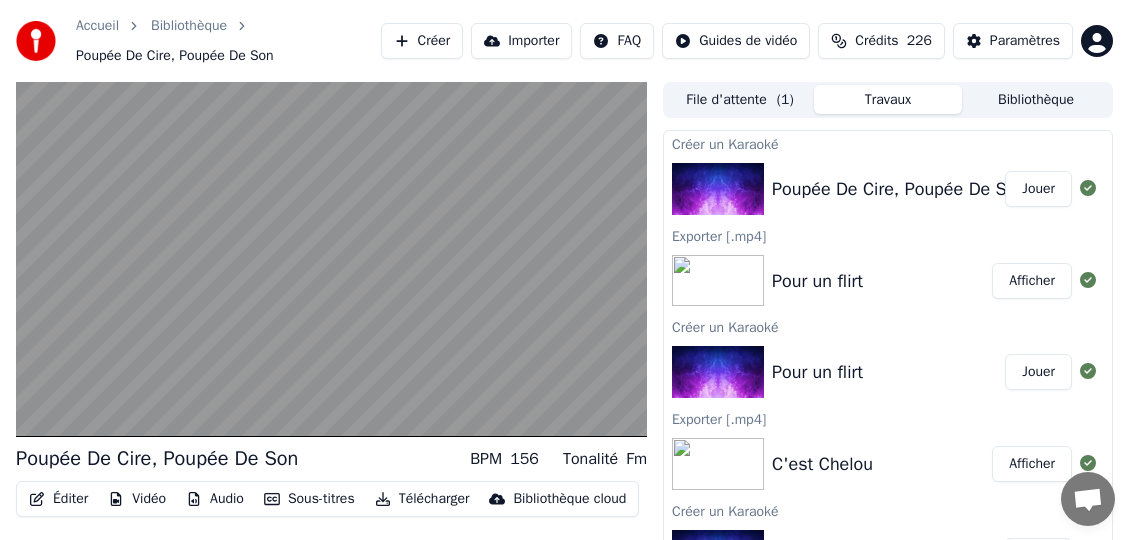 click on "Télécharger" at bounding box center [422, 499] 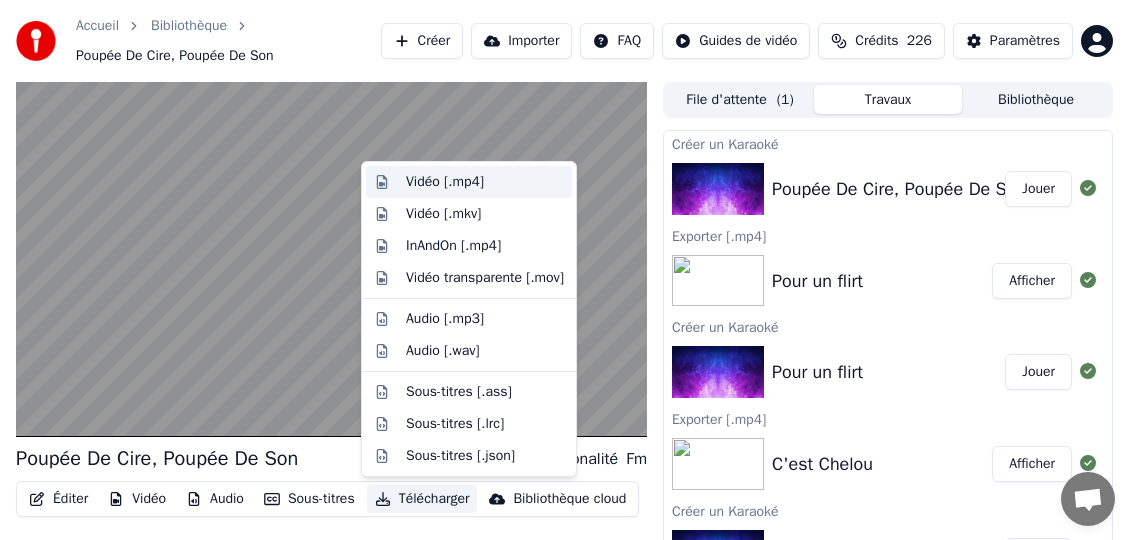 click on "Vidéo [.mp4]" at bounding box center (445, 182) 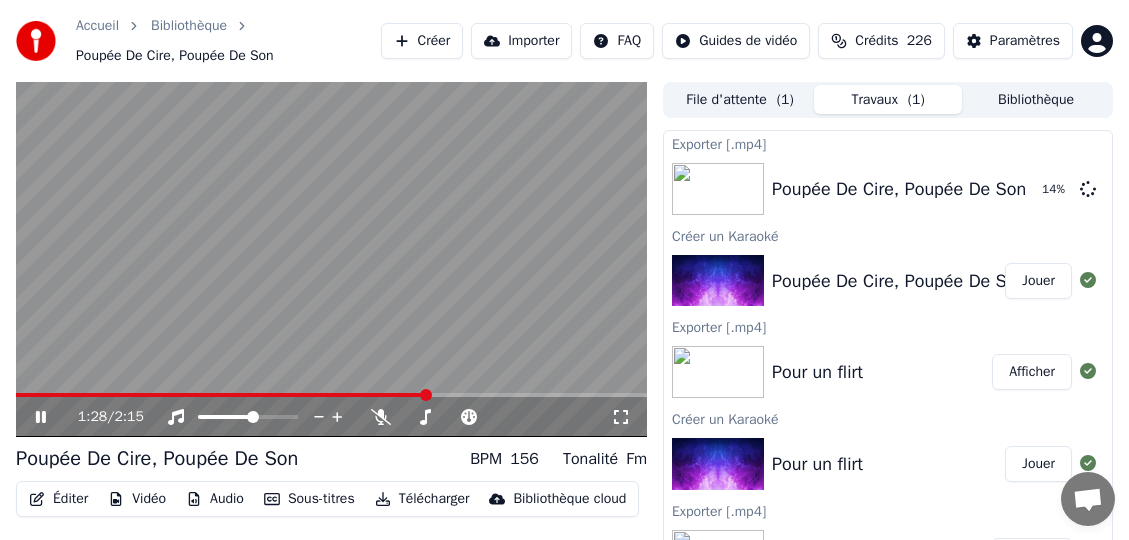 click 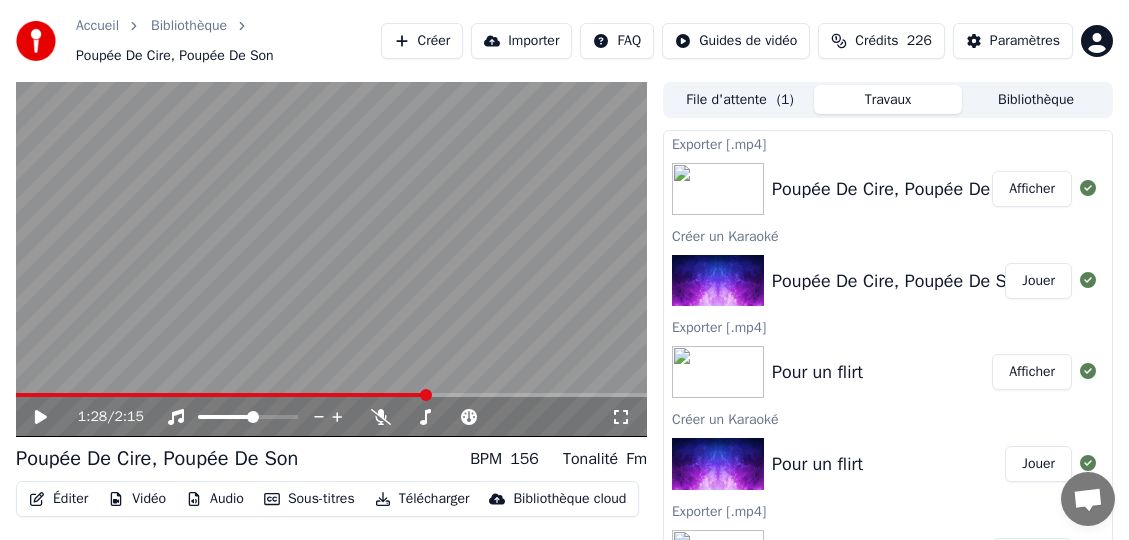 click on "Bibliothèque" at bounding box center [1036, 99] 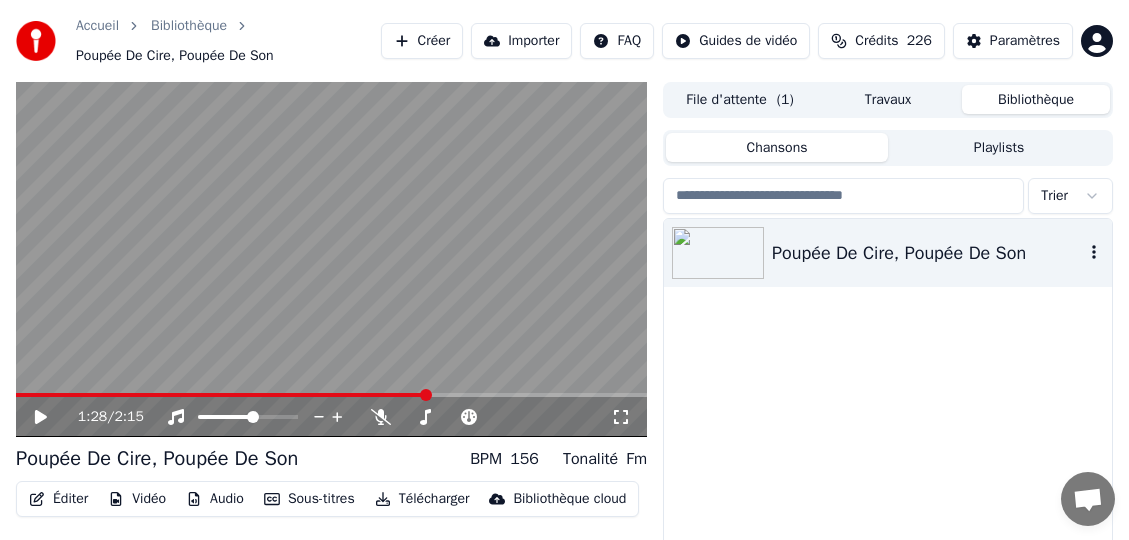 click at bounding box center (1094, 253) 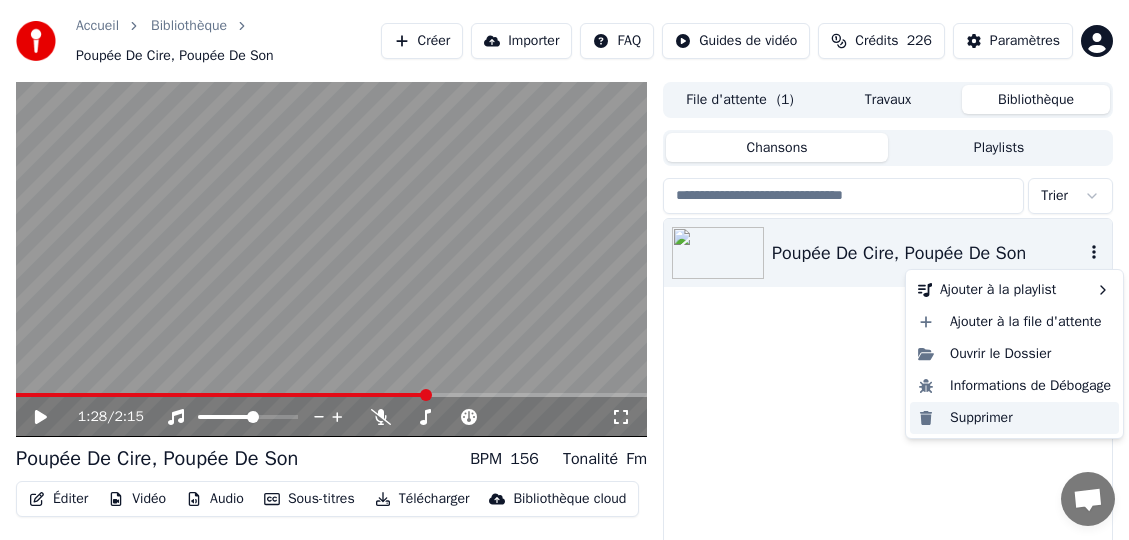 click on "Supprimer" at bounding box center (1014, 418) 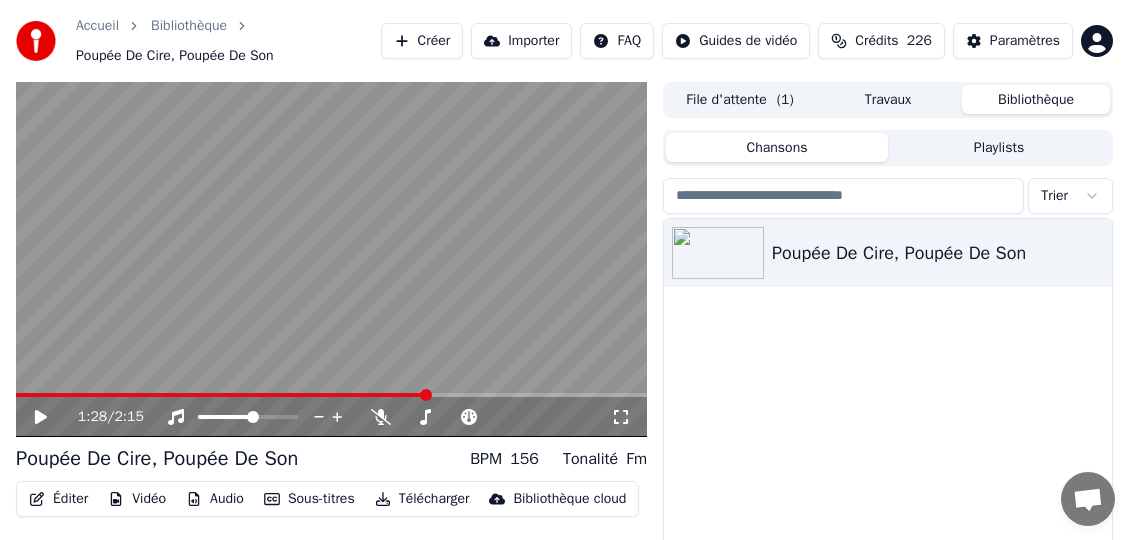 click on "Accueil Bibliothèque Poupée De Cire, Poupée De Son Créer Importer FAQ Guides de vidéo Crédits 226 Paramètres" at bounding box center [564, 41] 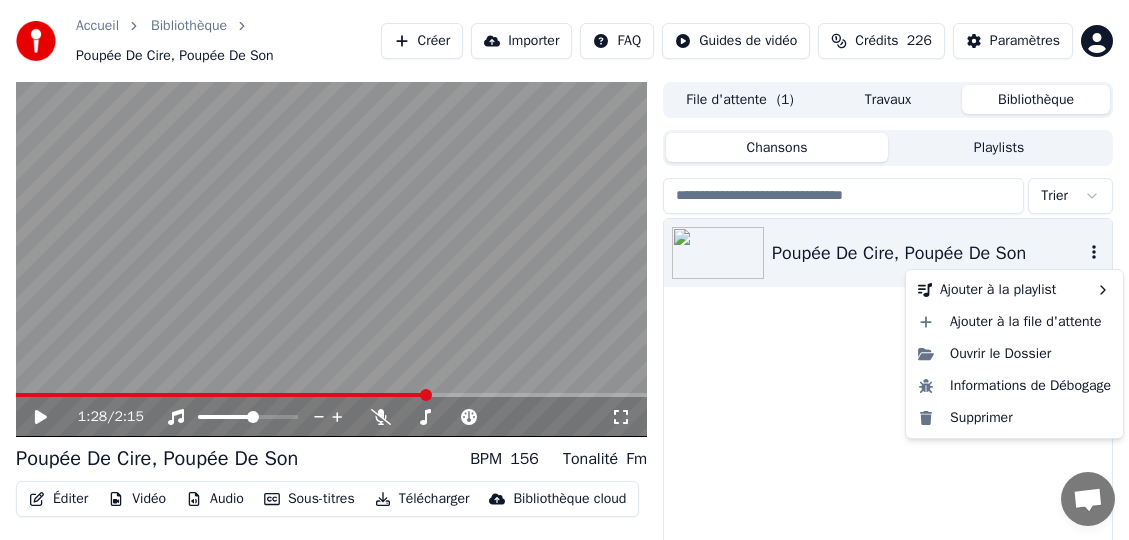 click 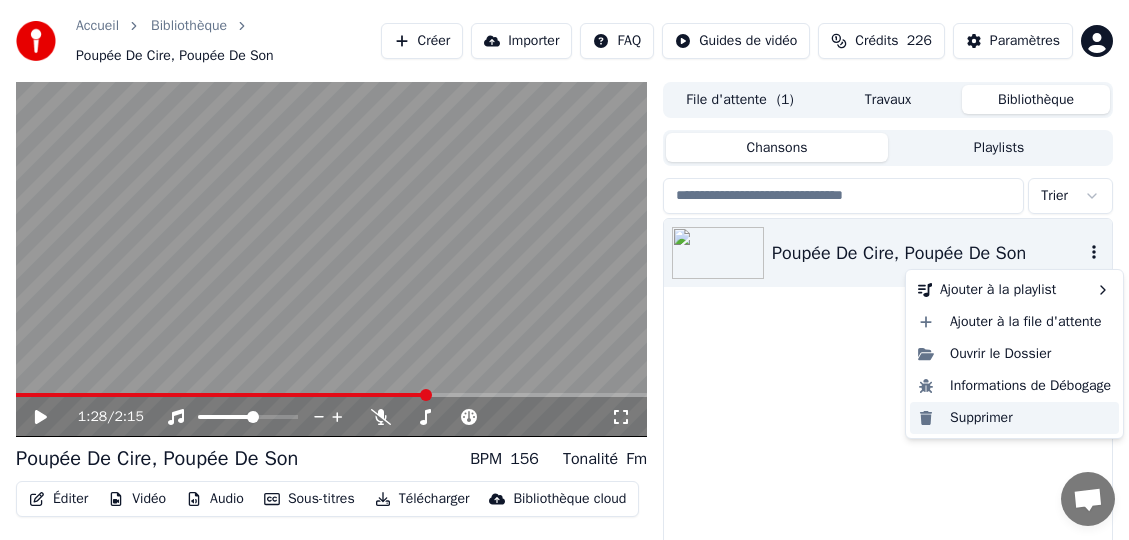 click on "Supprimer" at bounding box center [1014, 418] 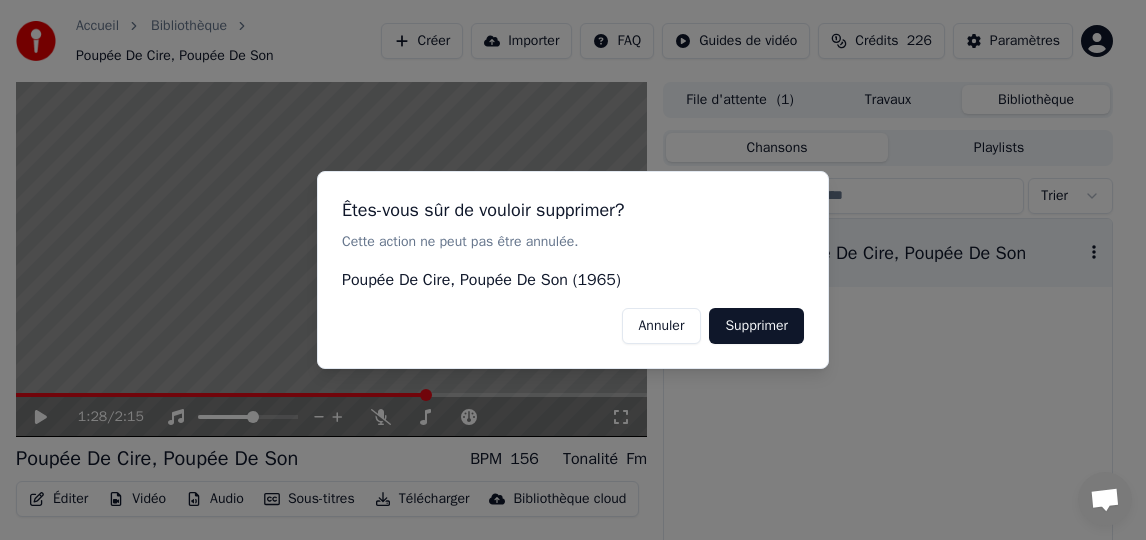 click on "Supprimer" at bounding box center (756, 326) 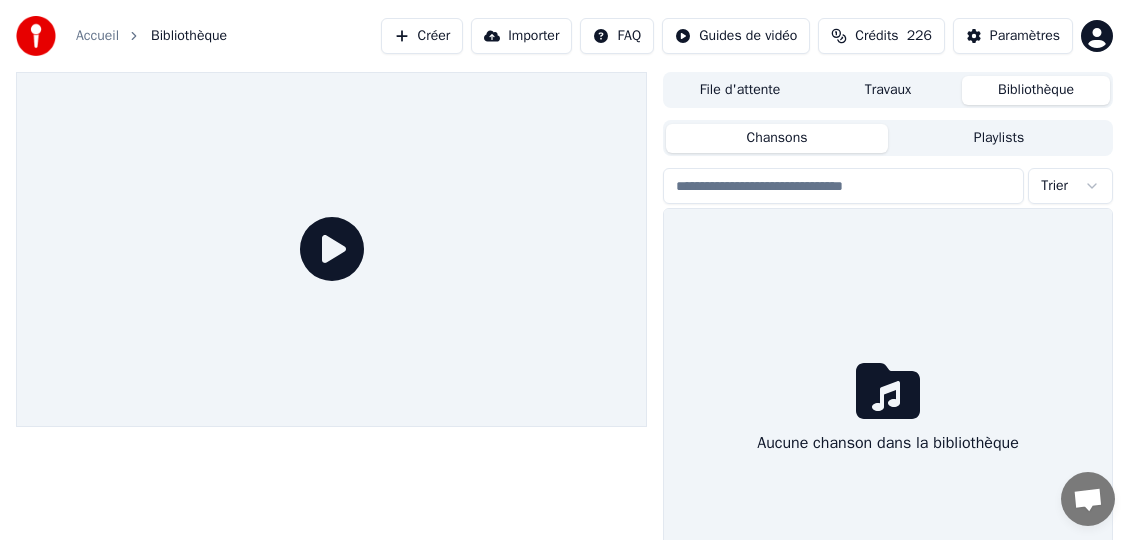 click on "Créer" at bounding box center [422, 36] 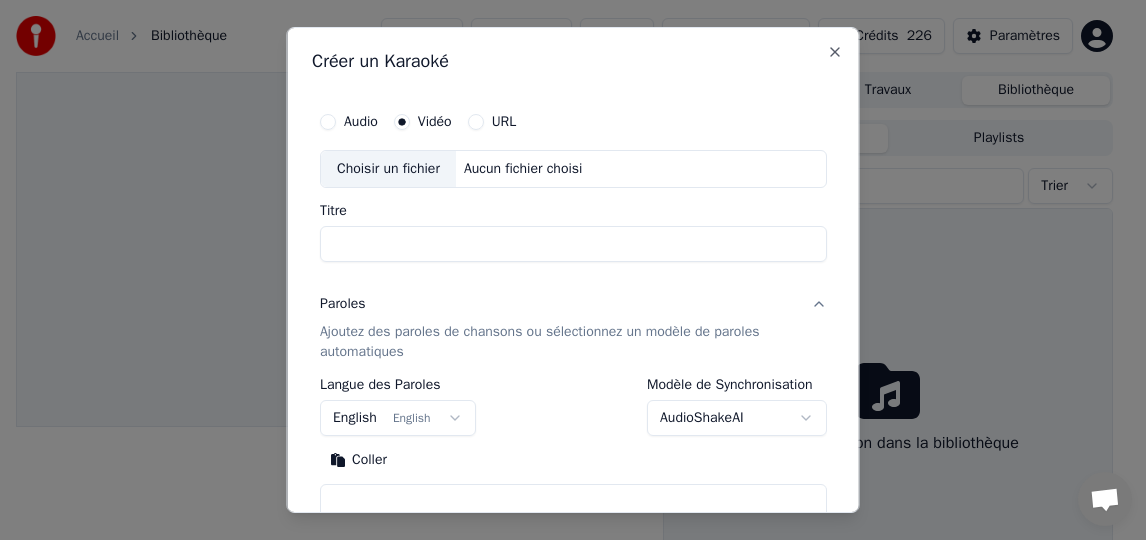 click on "Choisir un fichier" at bounding box center [388, 169] 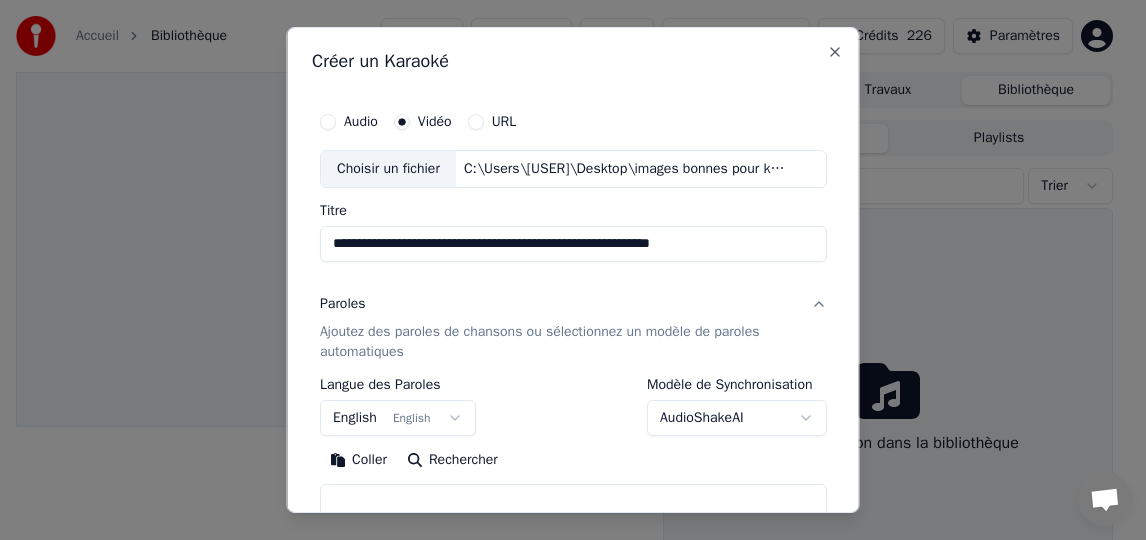 click on "**********" at bounding box center [573, 244] 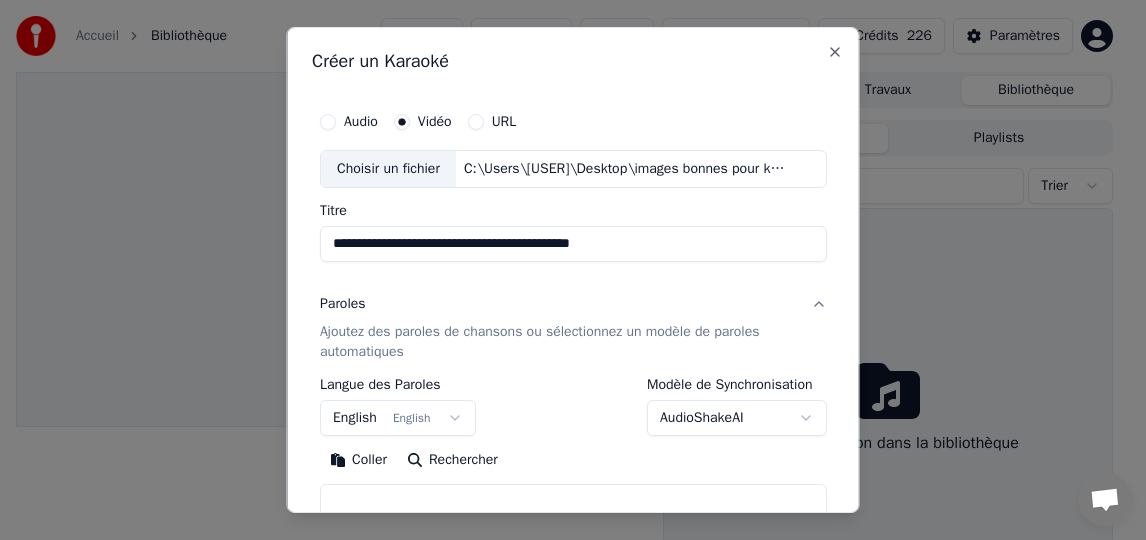 click on "**********" at bounding box center (573, 244) 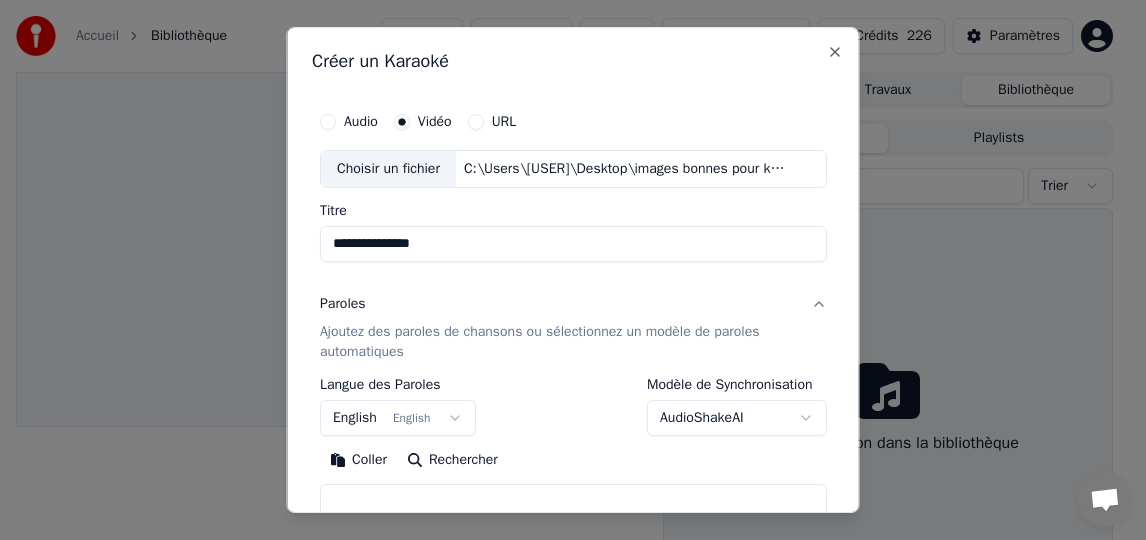 type on "**********" 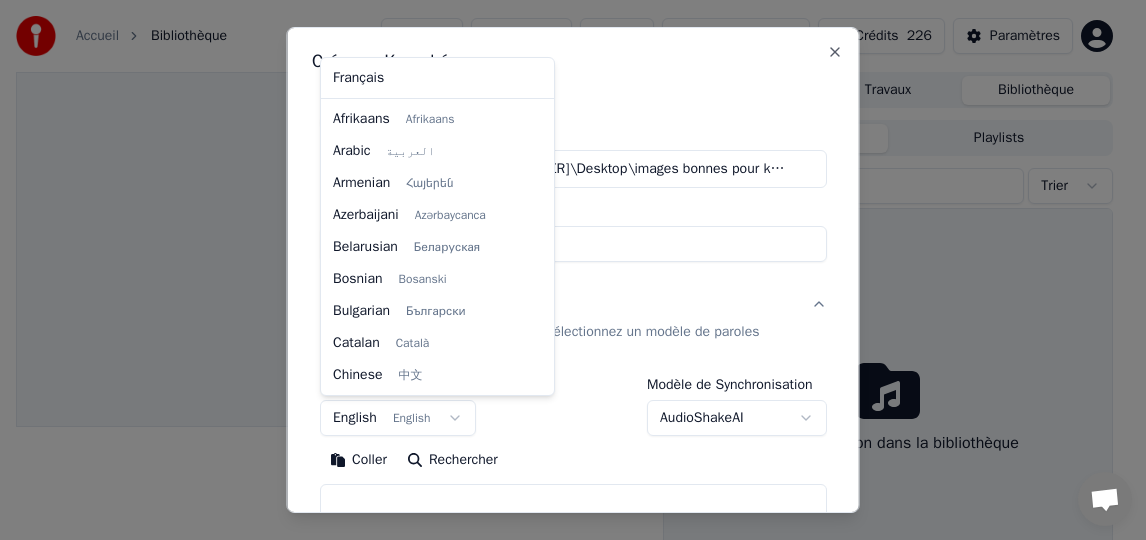 click on "**********" at bounding box center (564, 270) 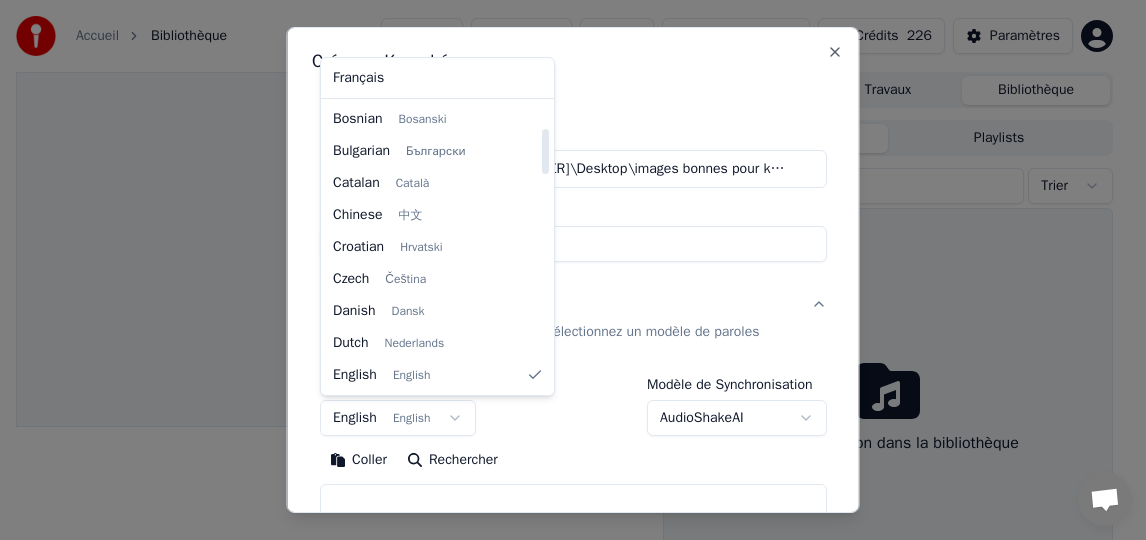 select on "**" 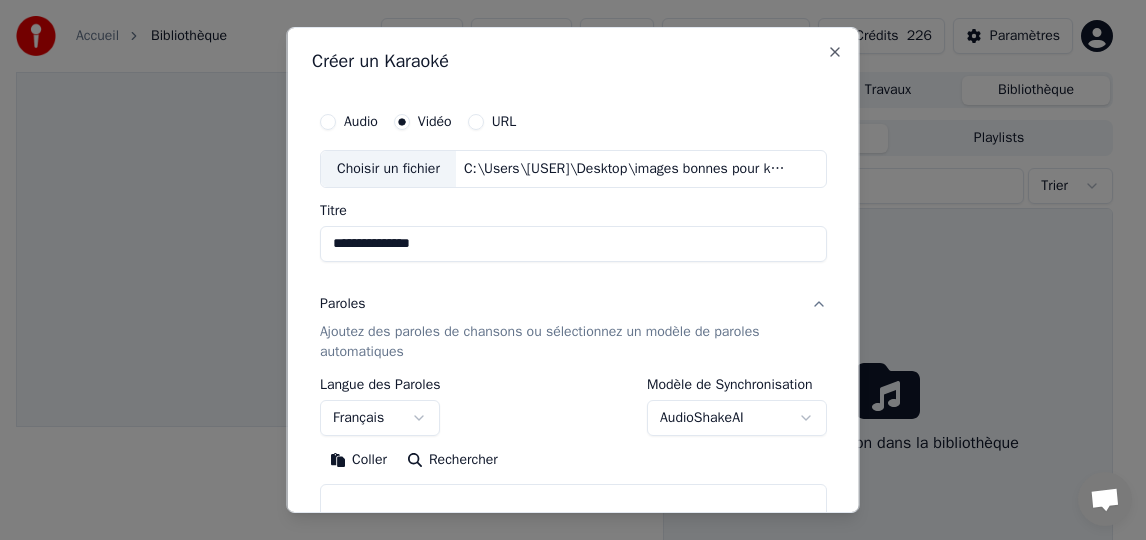 click on "Coller" at bounding box center (358, 460) 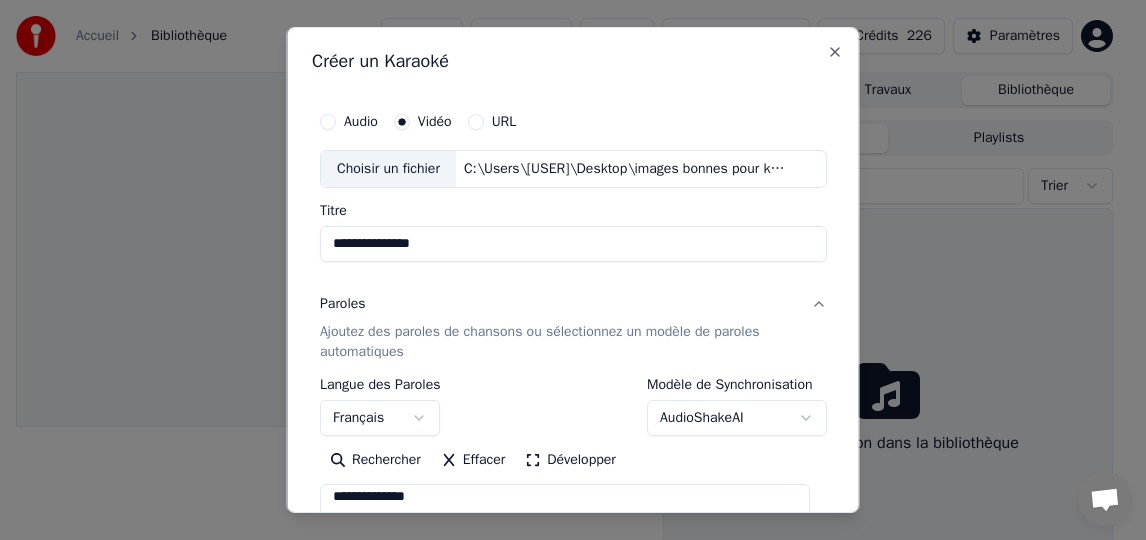 scroll, scrollTop: 1633, scrollLeft: 0, axis: vertical 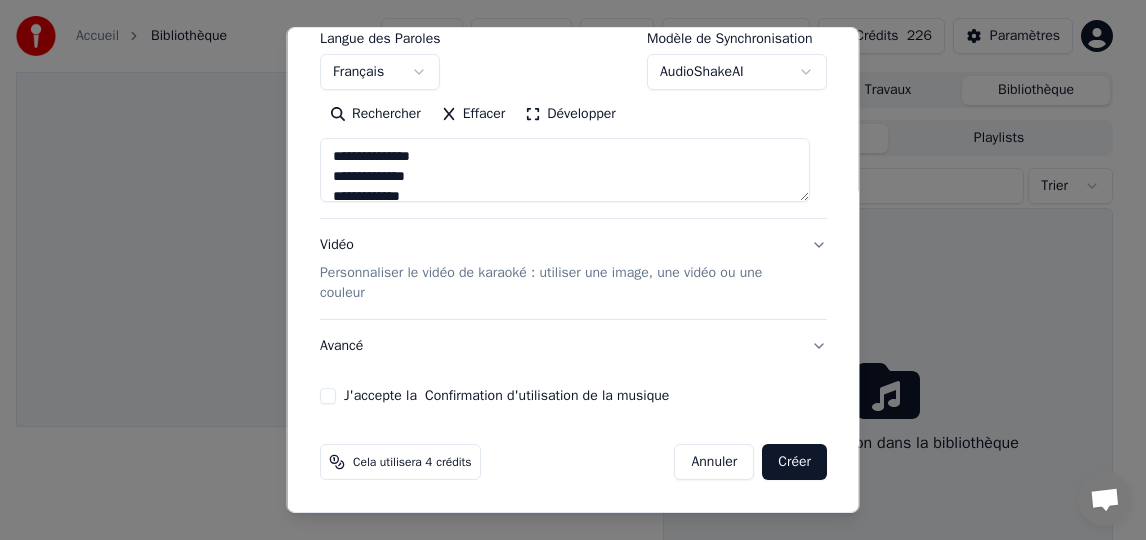 click on "J'accepte la   Confirmation d'utilisation de la musique" at bounding box center [328, 396] 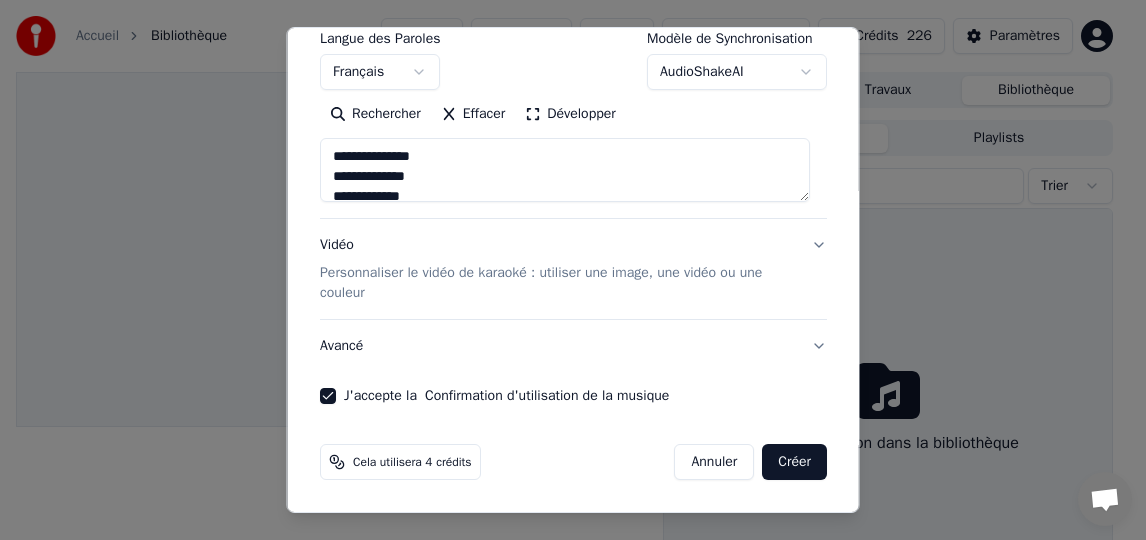 click on "Créer" at bounding box center (794, 462) 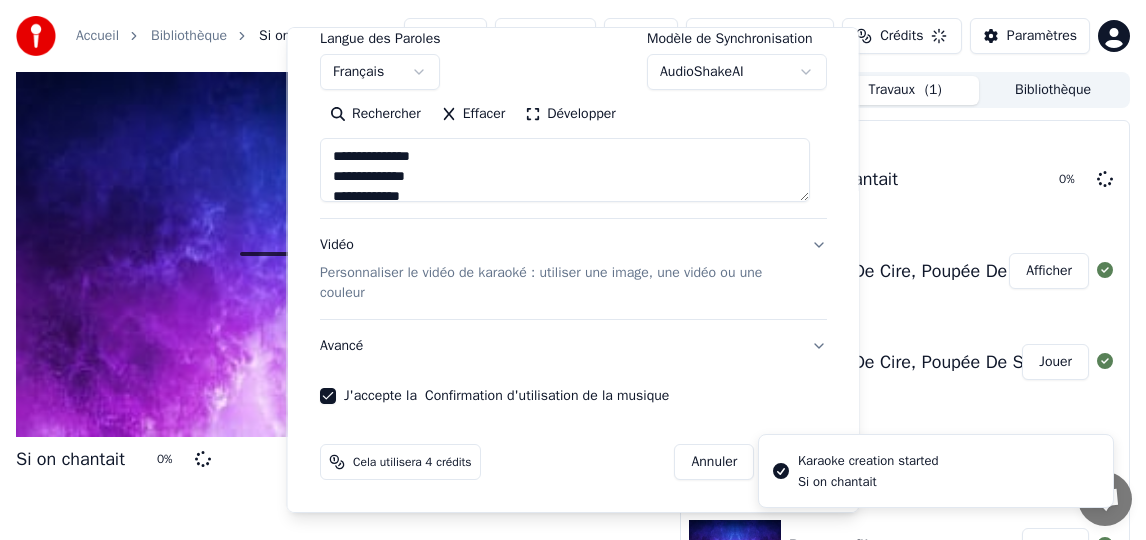 type on "**********" 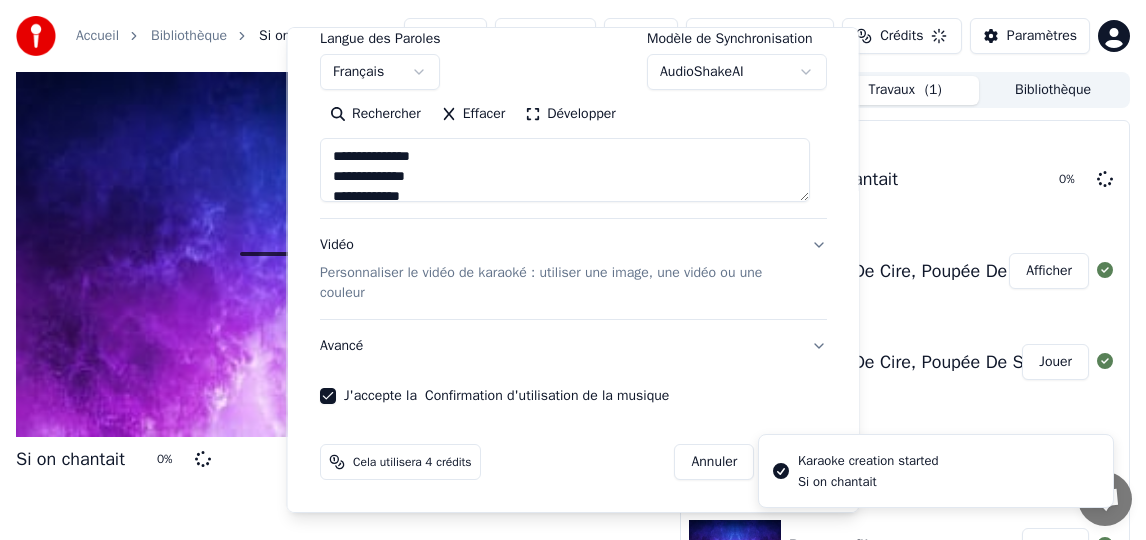 type 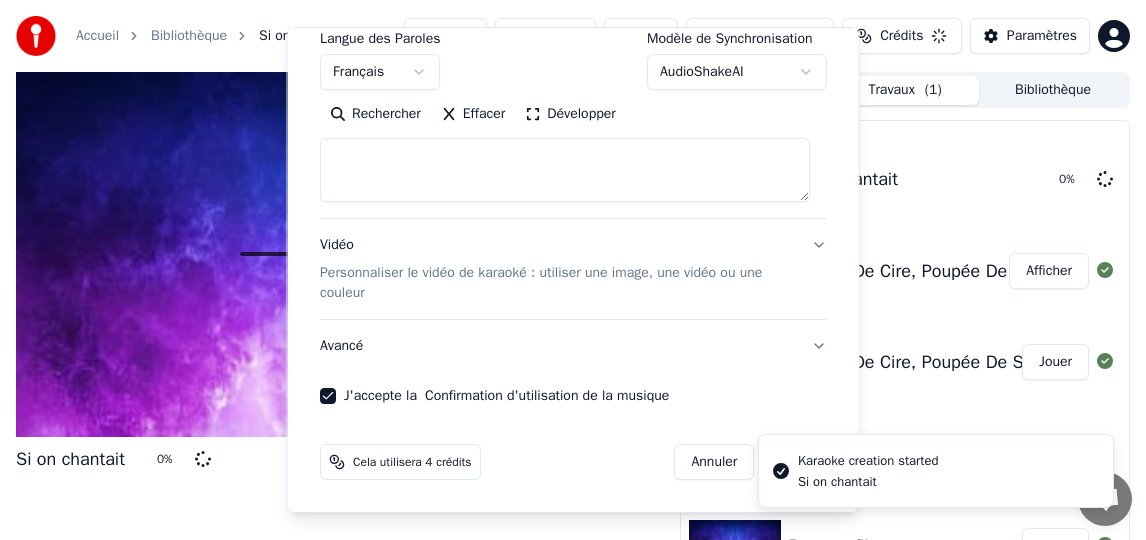 select 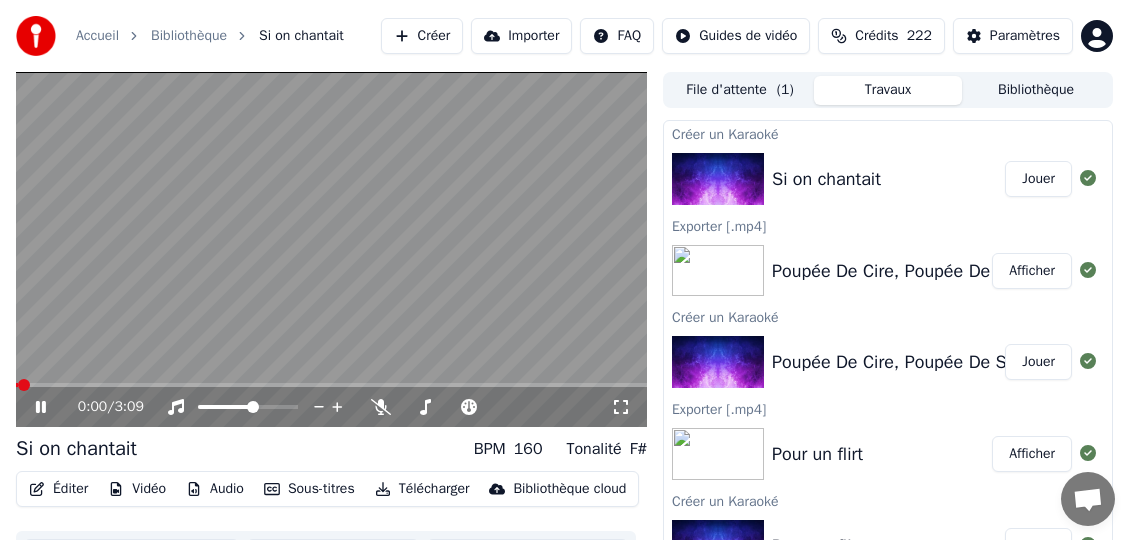 click 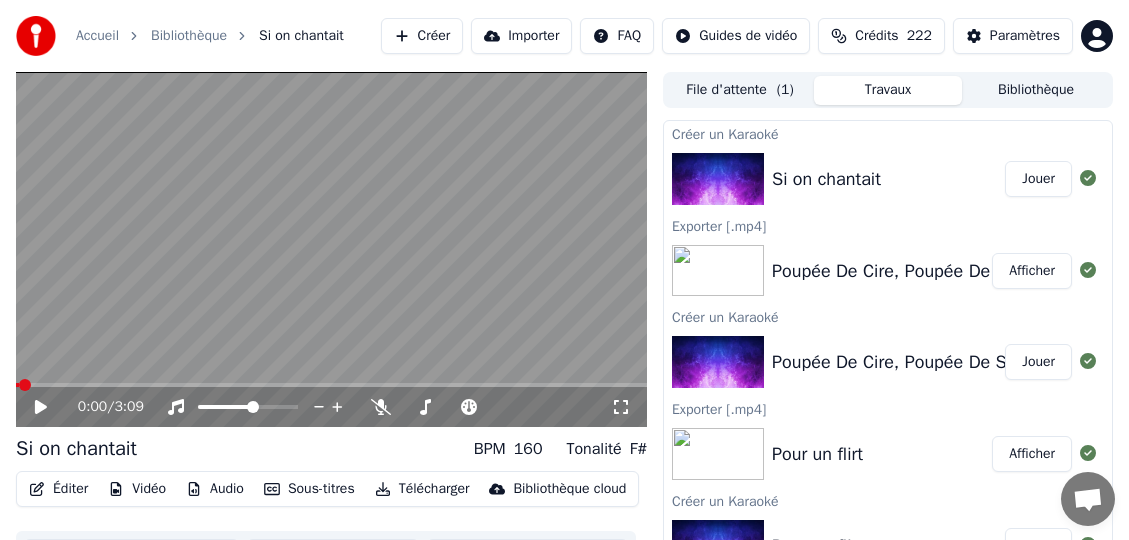 click 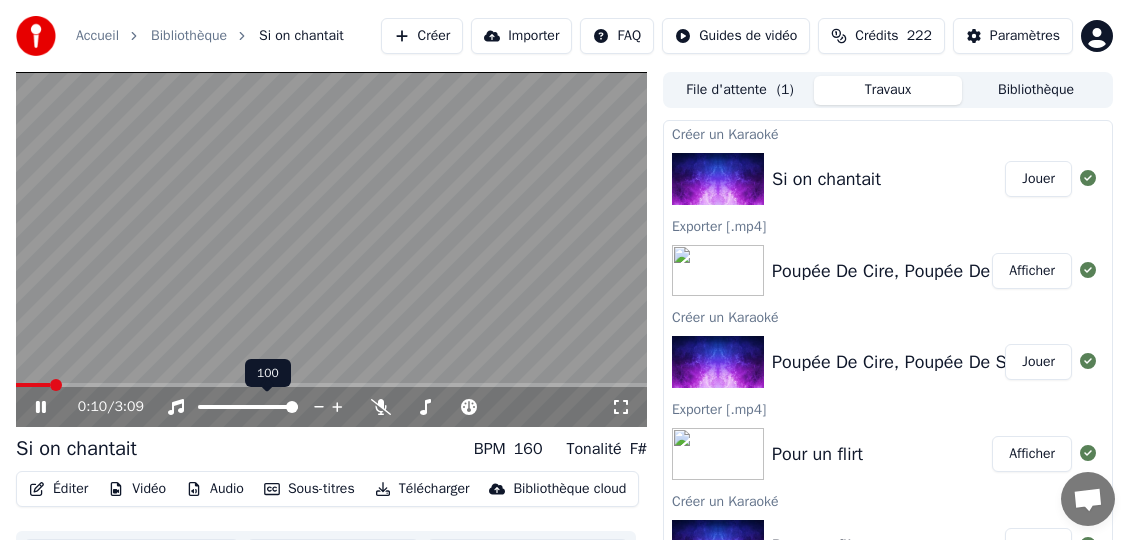 click at bounding box center [292, 407] 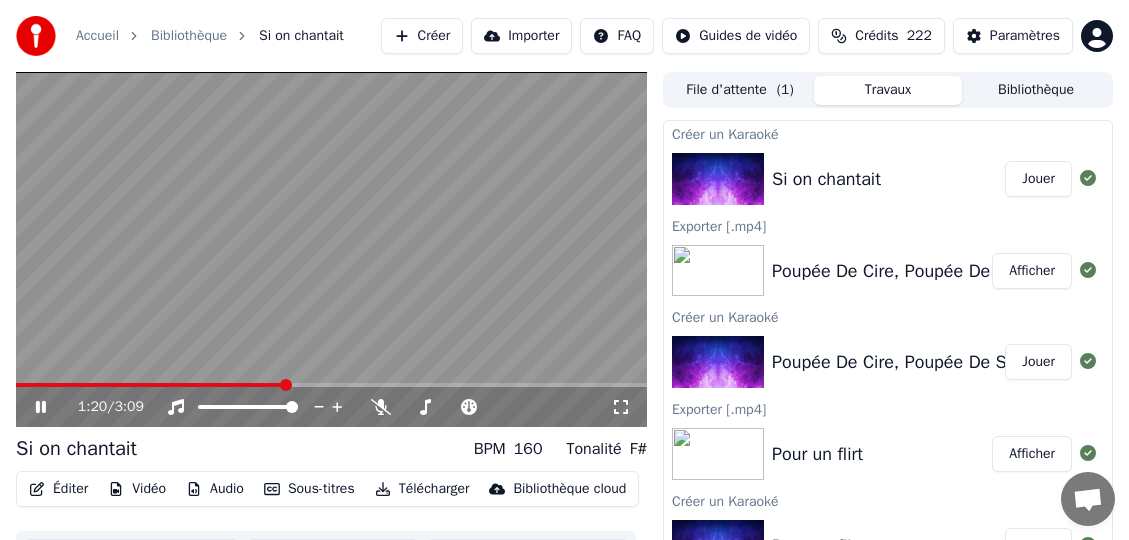 click 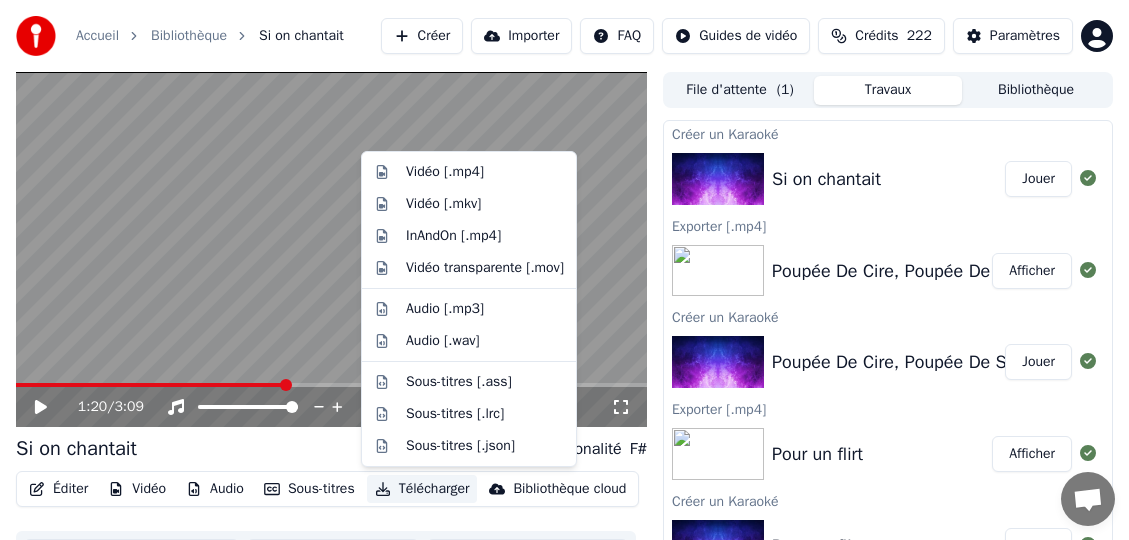 click on "Télécharger" at bounding box center [422, 489] 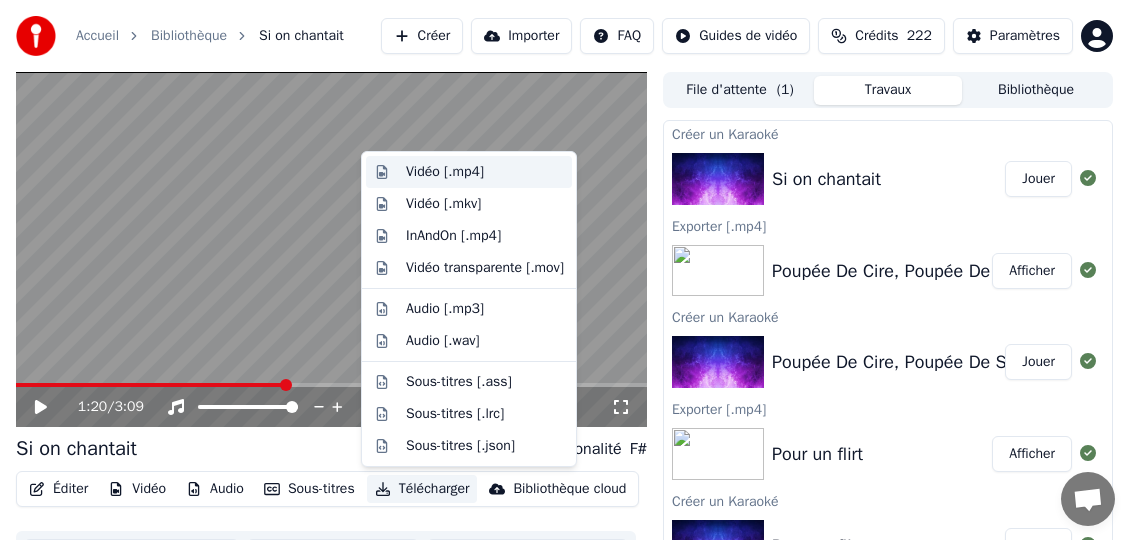 click on "Vidéo [.mp4]" at bounding box center [445, 172] 